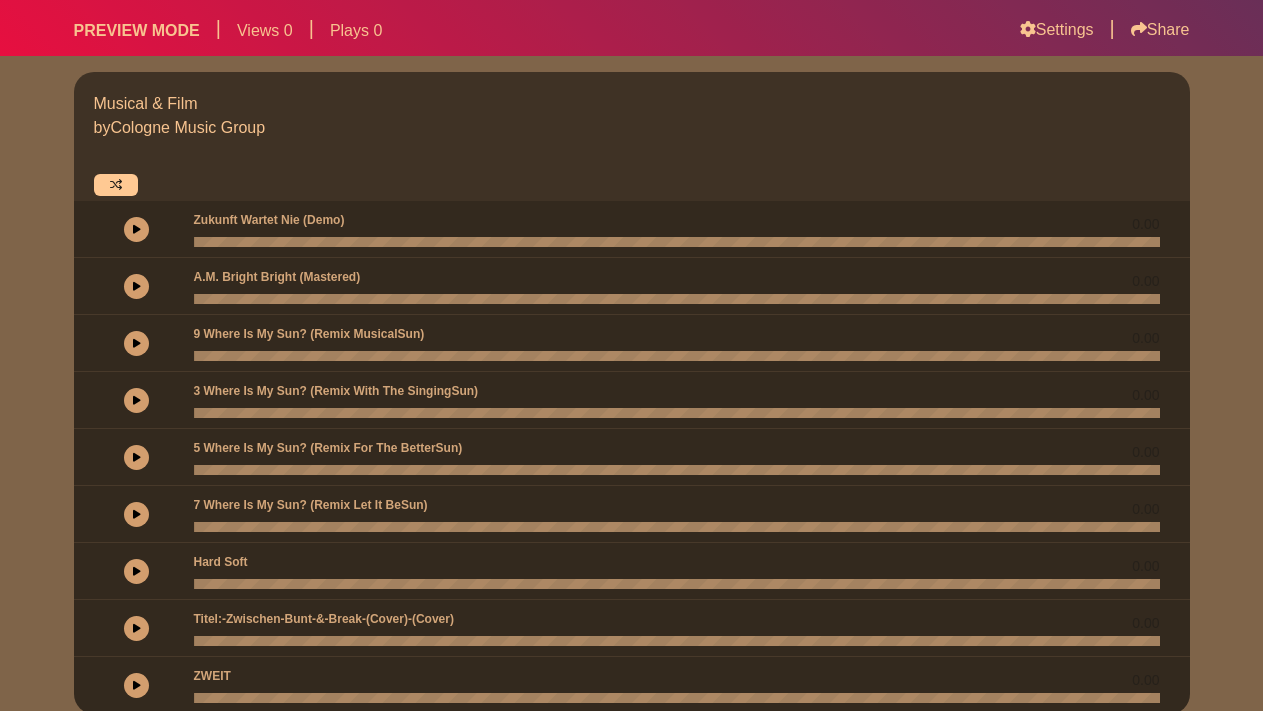 scroll, scrollTop: 0, scrollLeft: 0, axis: both 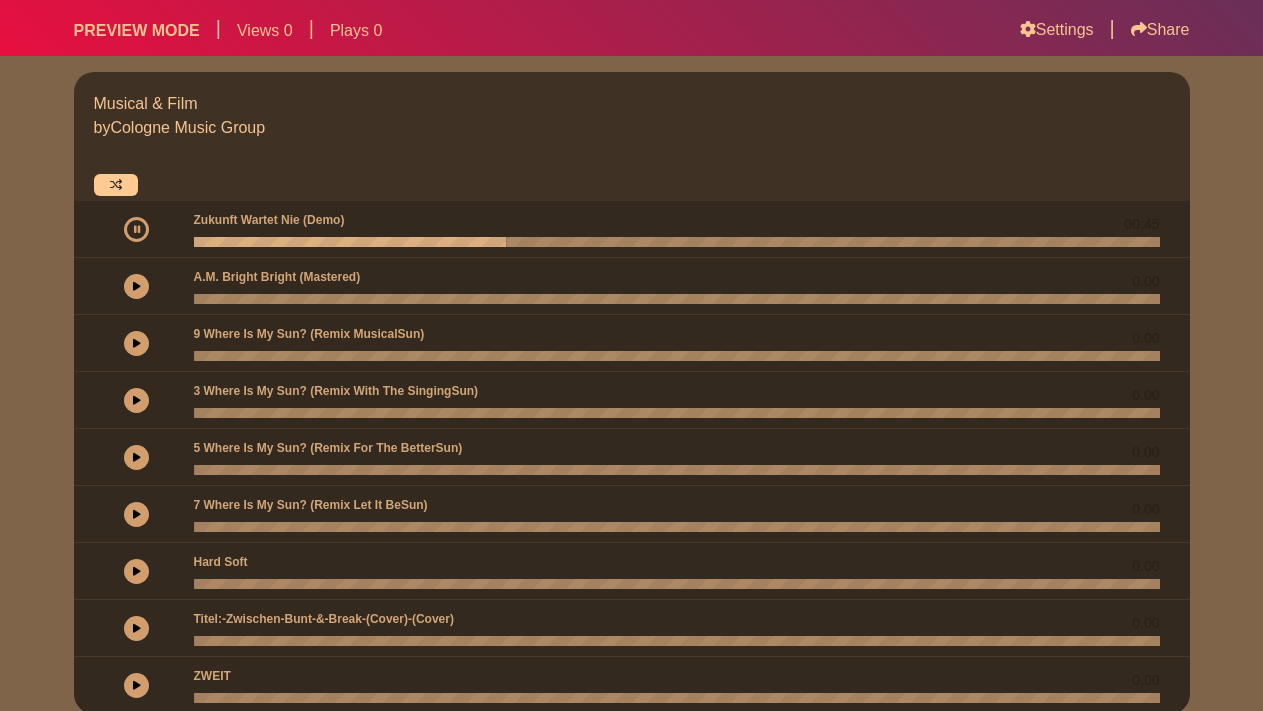 click at bounding box center (137, 286) 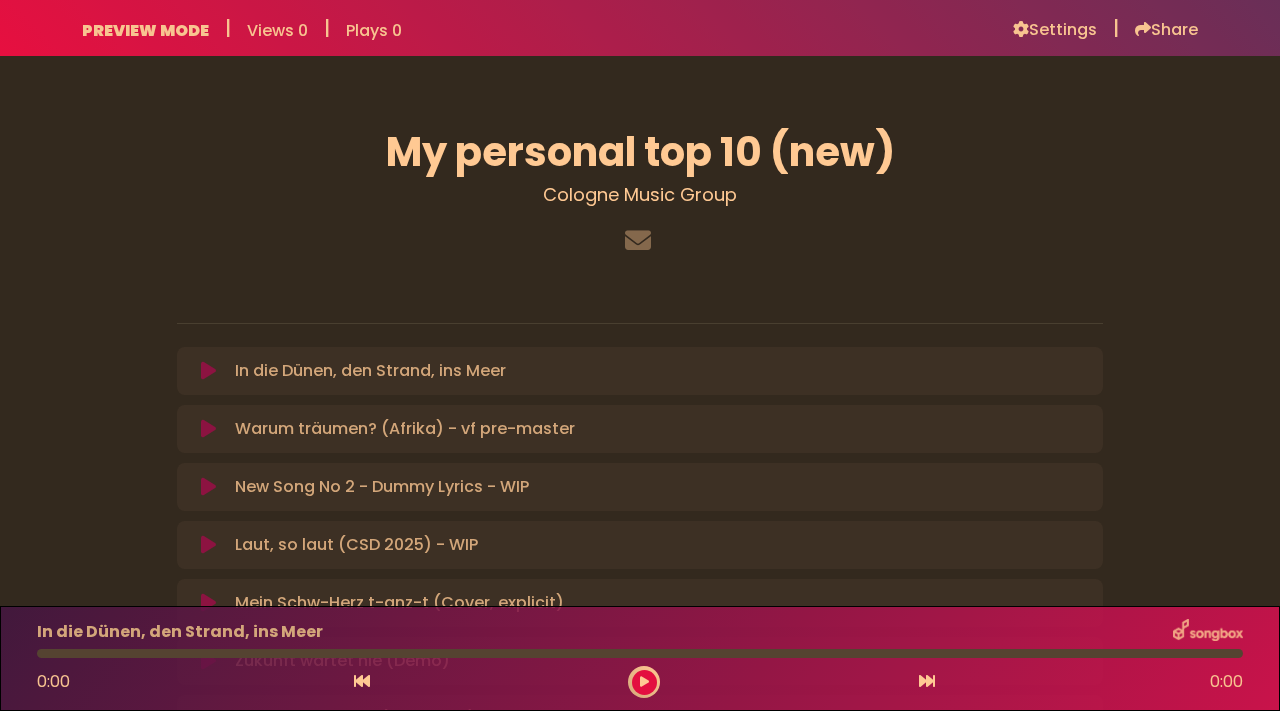 scroll, scrollTop: 0, scrollLeft: 0, axis: both 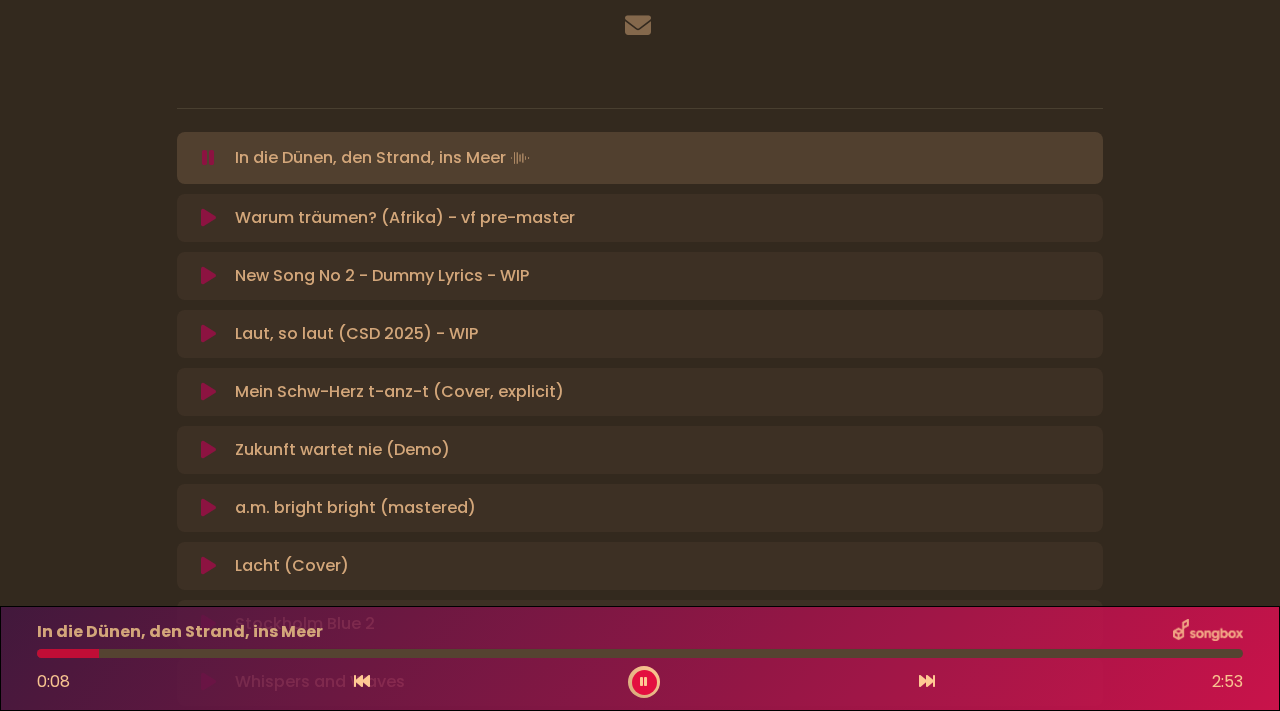 click at bounding box center [208, 392] 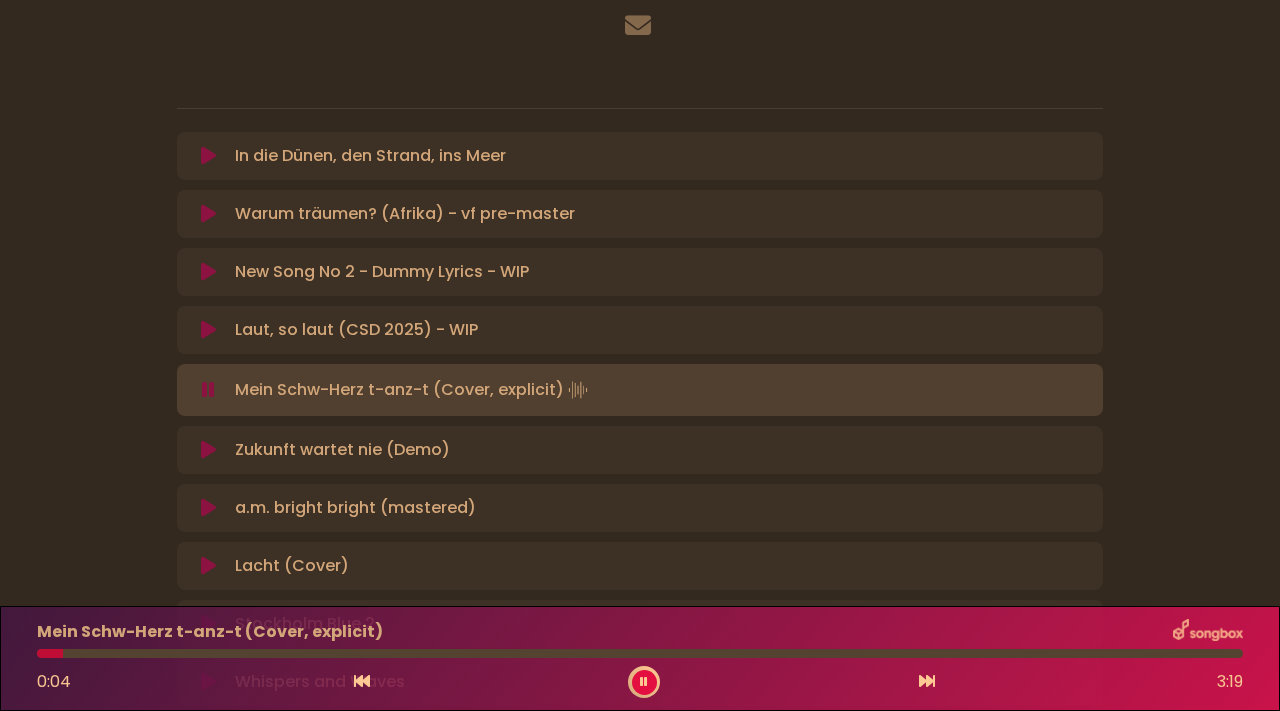 click at bounding box center (208, 450) 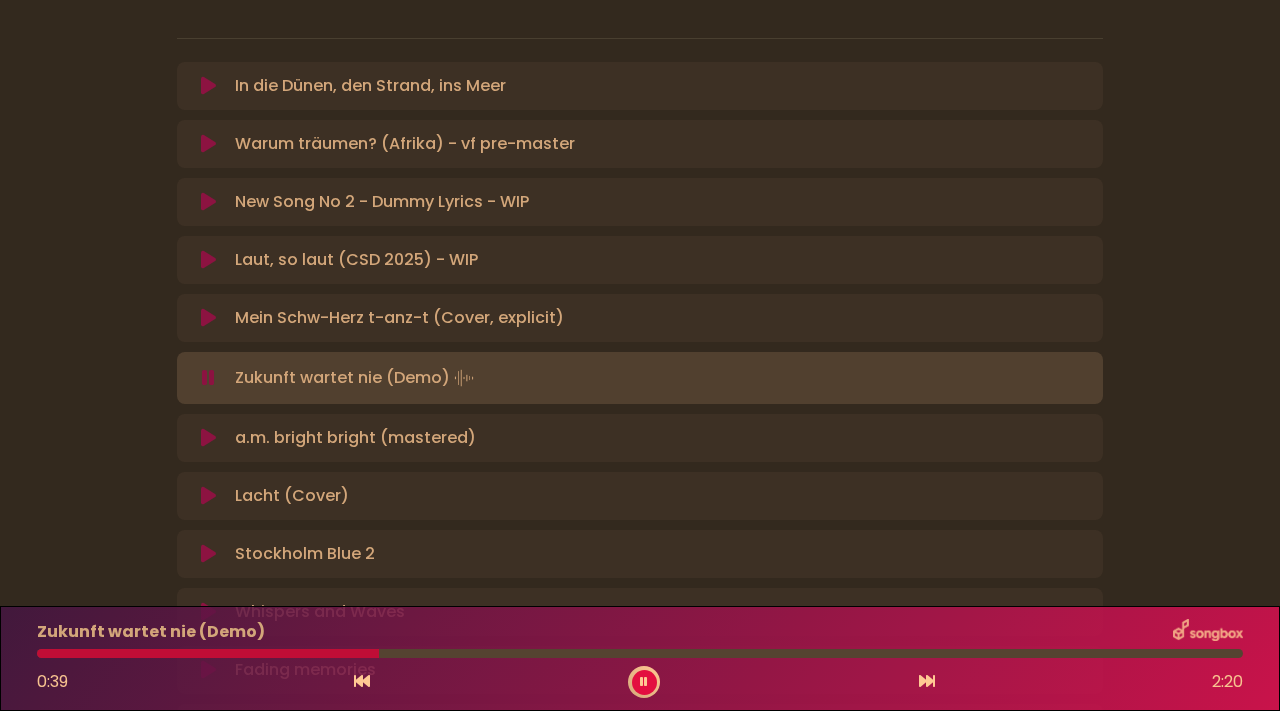 scroll, scrollTop: 261, scrollLeft: 0, axis: vertical 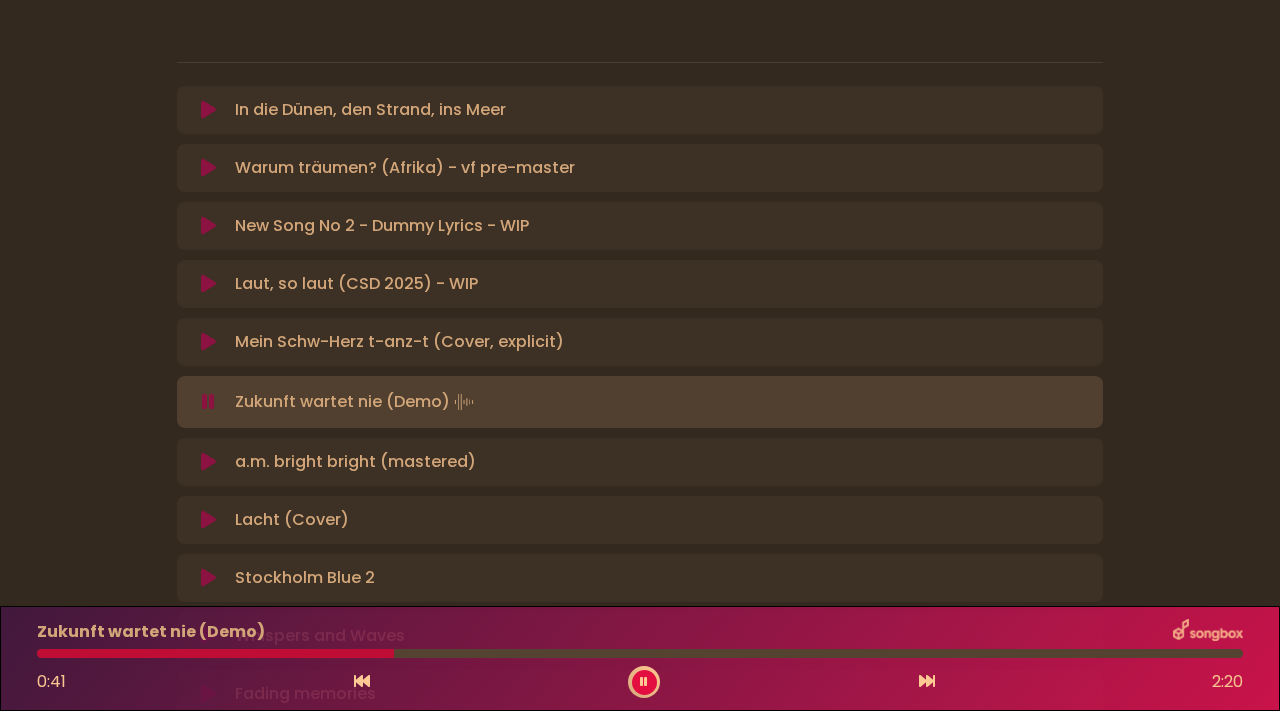 click at bounding box center (208, 520) 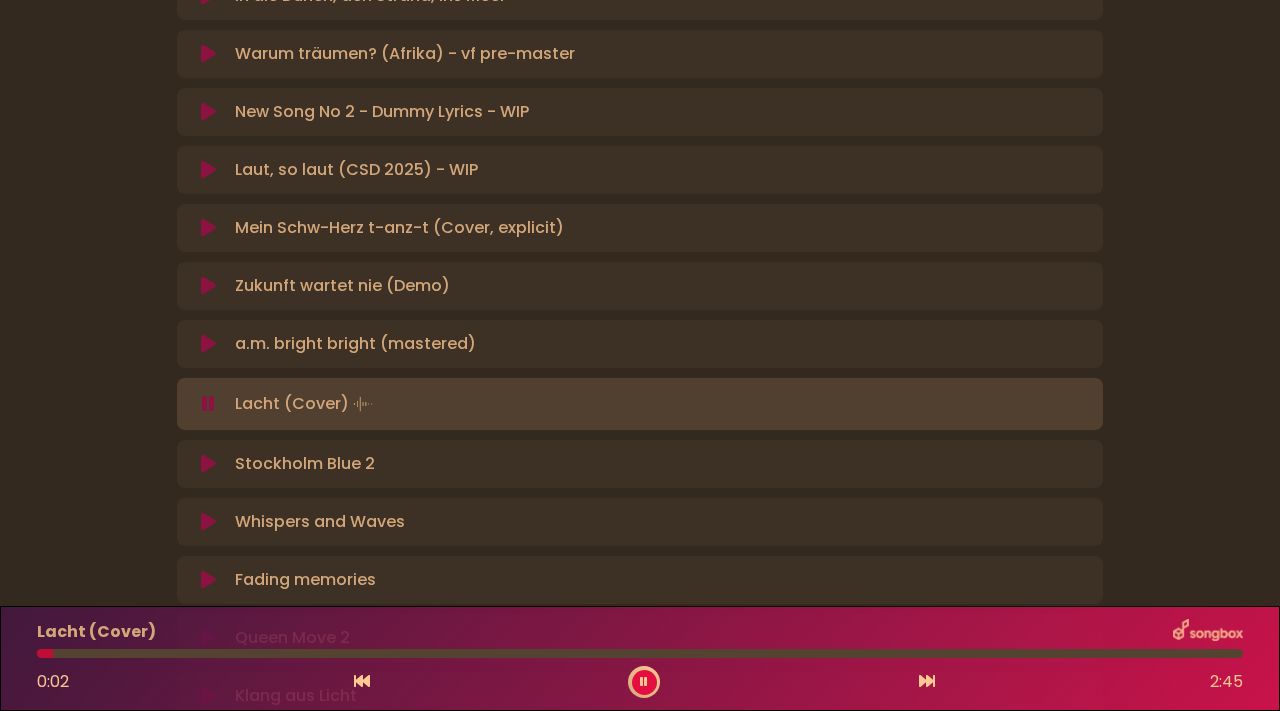 scroll, scrollTop: 426, scrollLeft: 0, axis: vertical 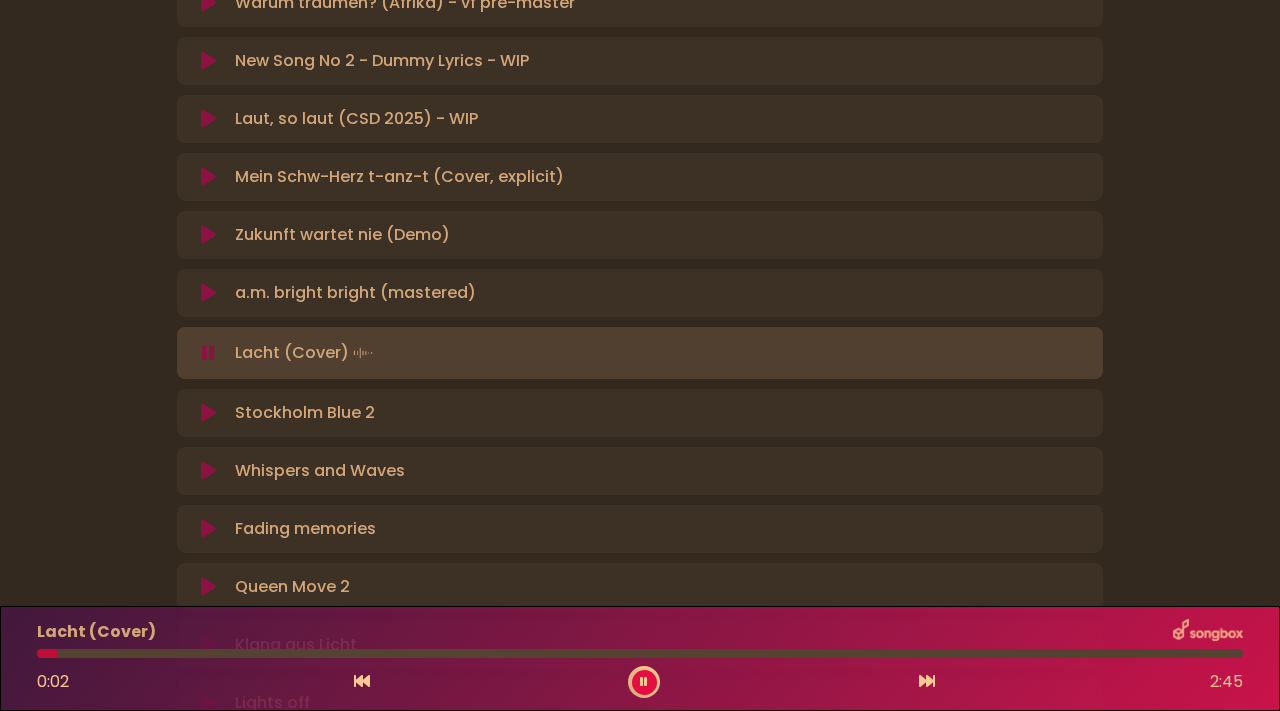 click at bounding box center [208, 471] 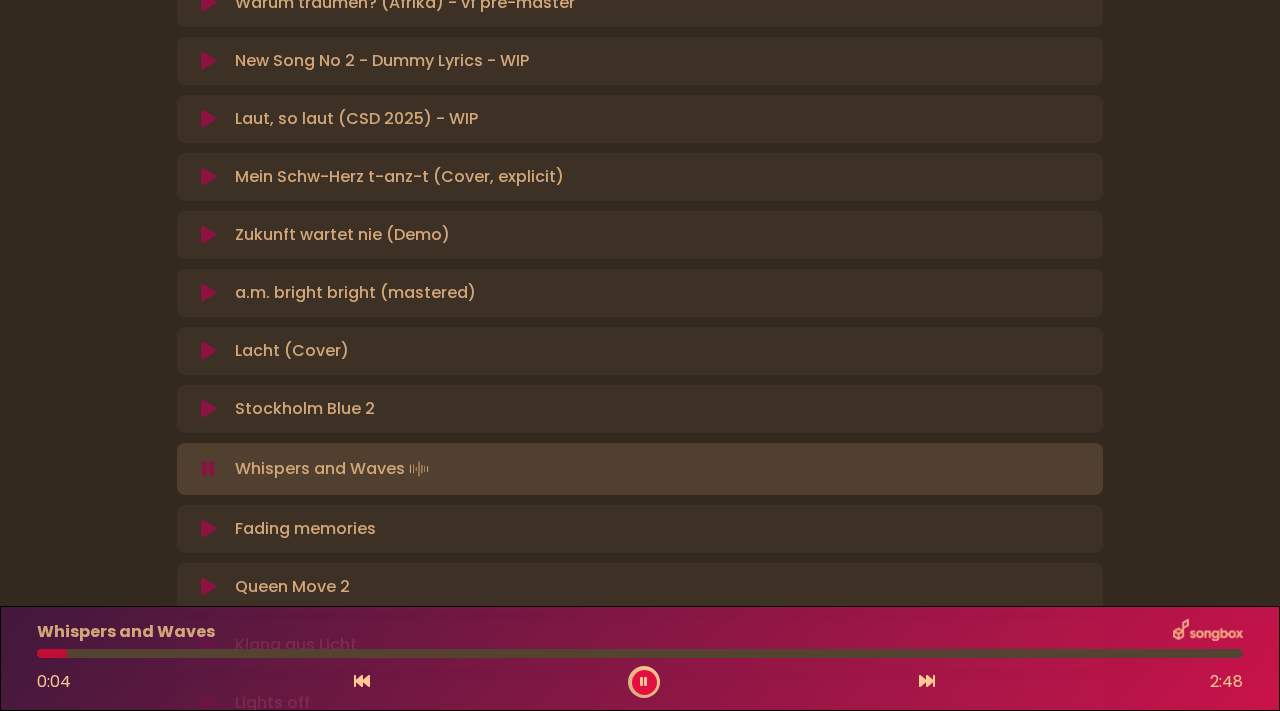 click at bounding box center [208, 529] 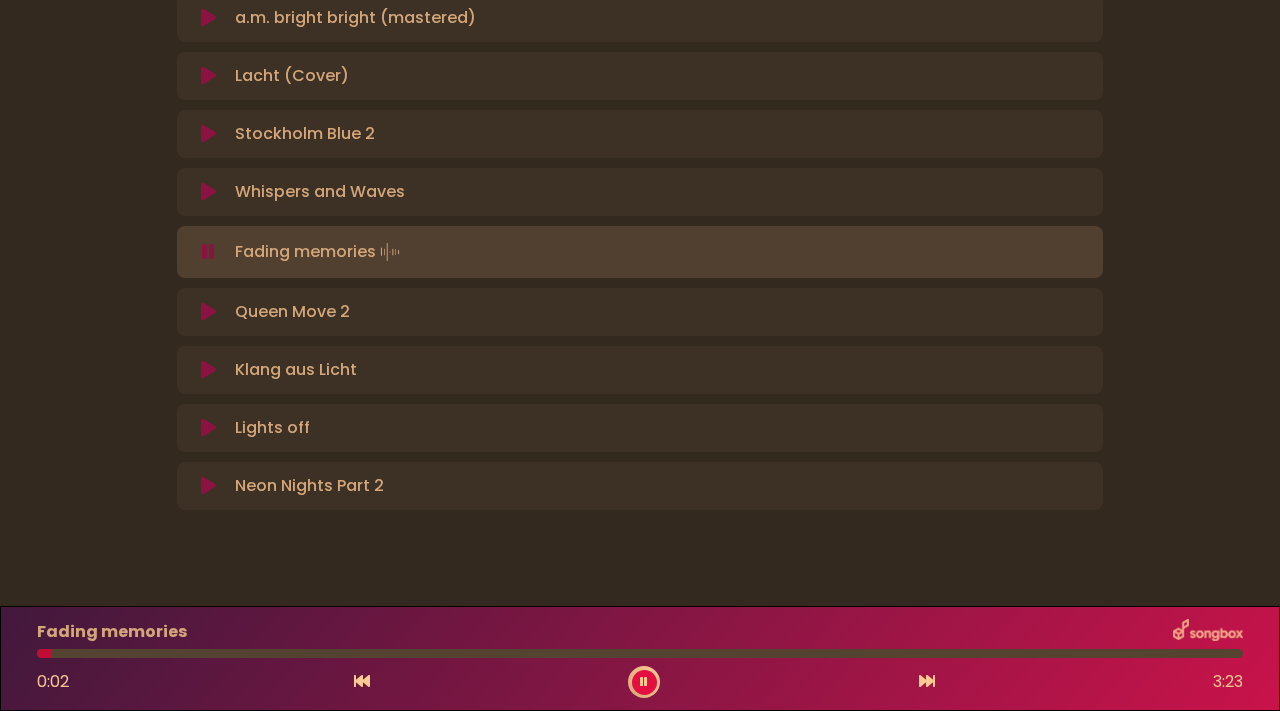scroll, scrollTop: 703, scrollLeft: 0, axis: vertical 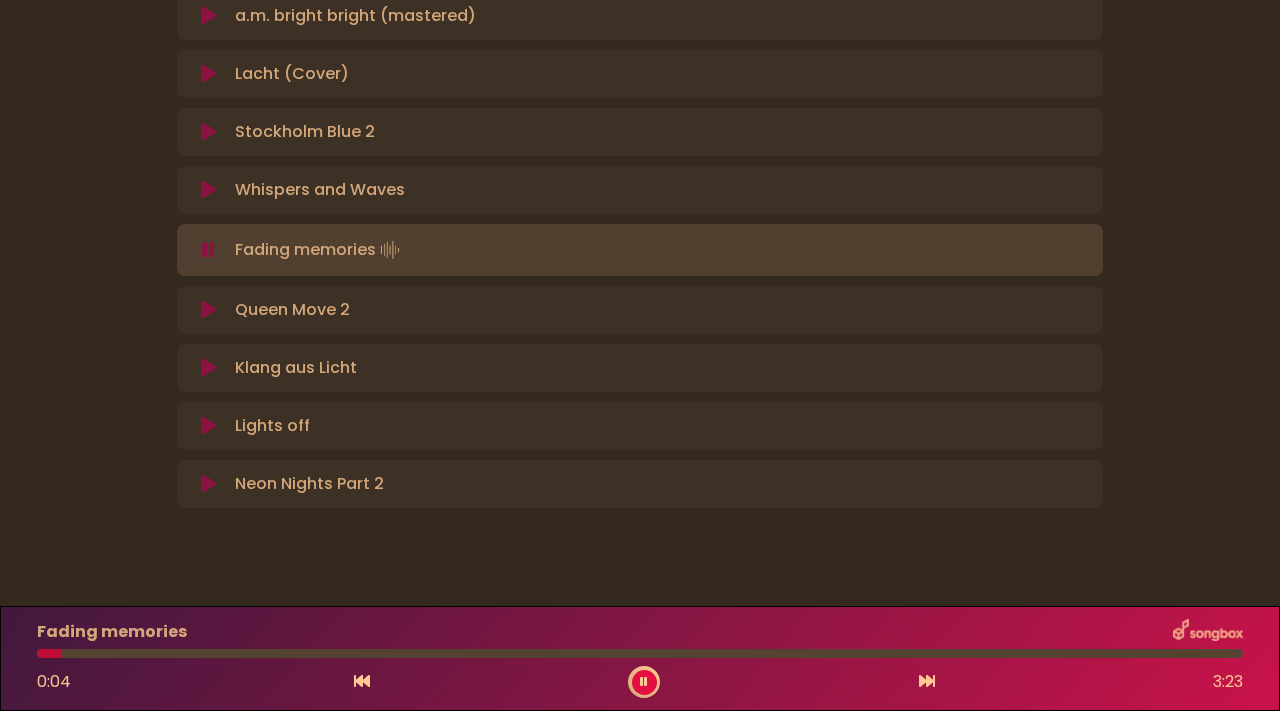 click at bounding box center [208, 310] 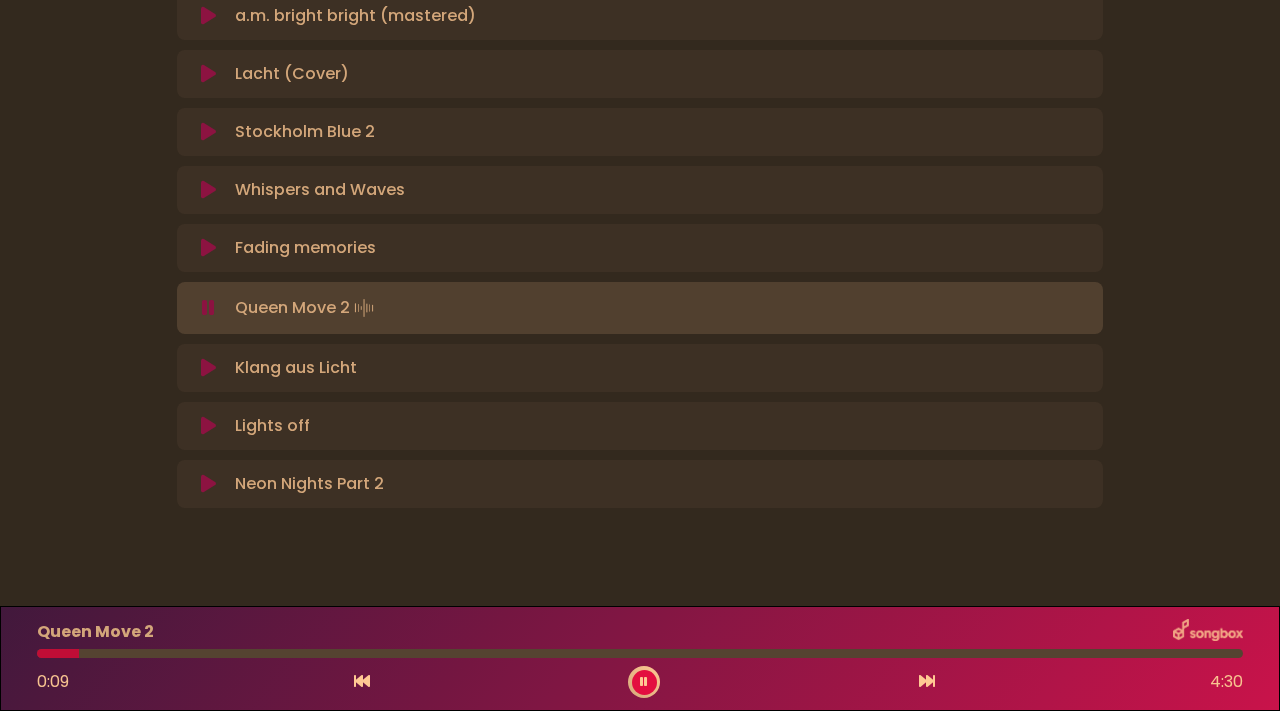 click on "Lights off
Loading Track..." at bounding box center [640, 426] 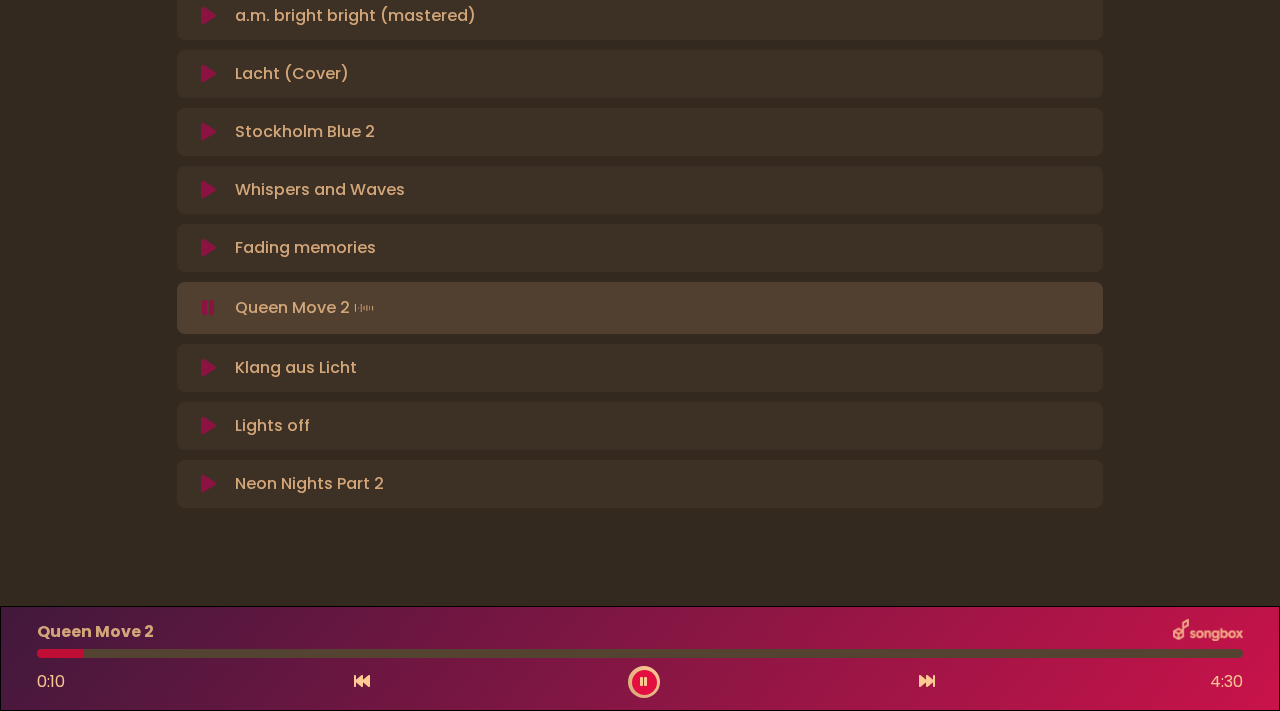 click on "Lights off
Loading Track...
Your Feedback Name" at bounding box center (640, 426) 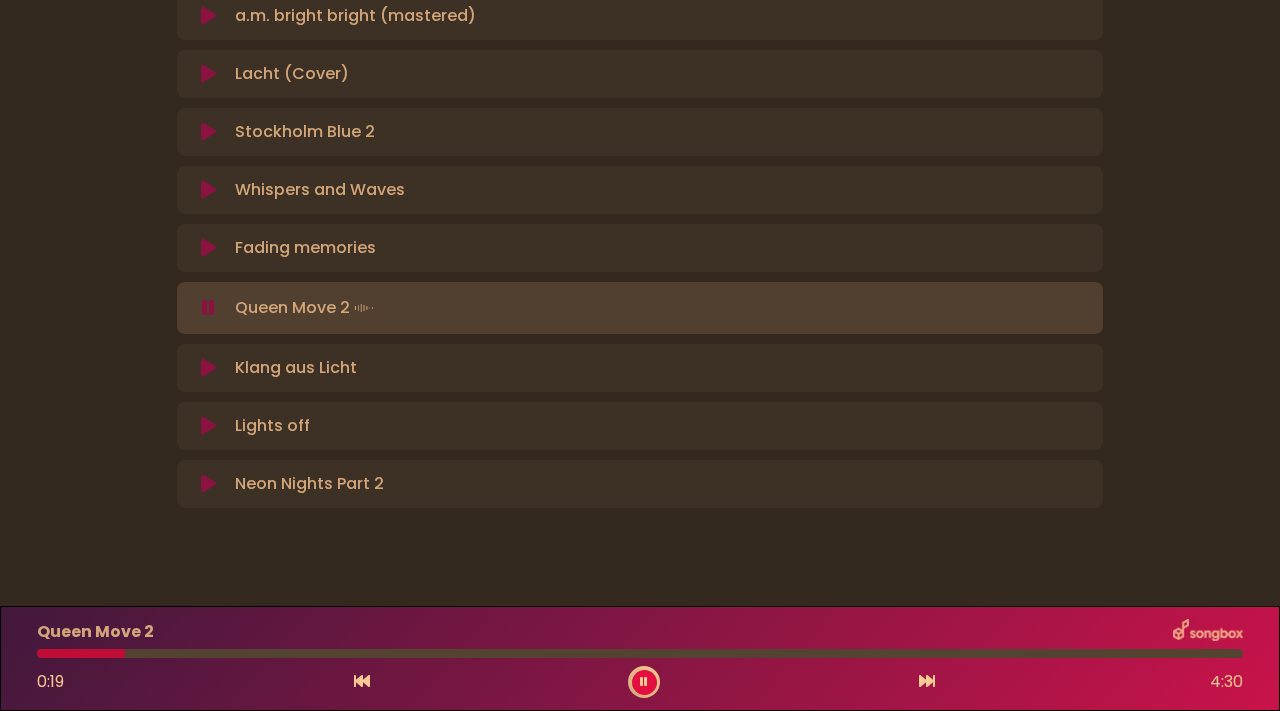 click at bounding box center (208, 484) 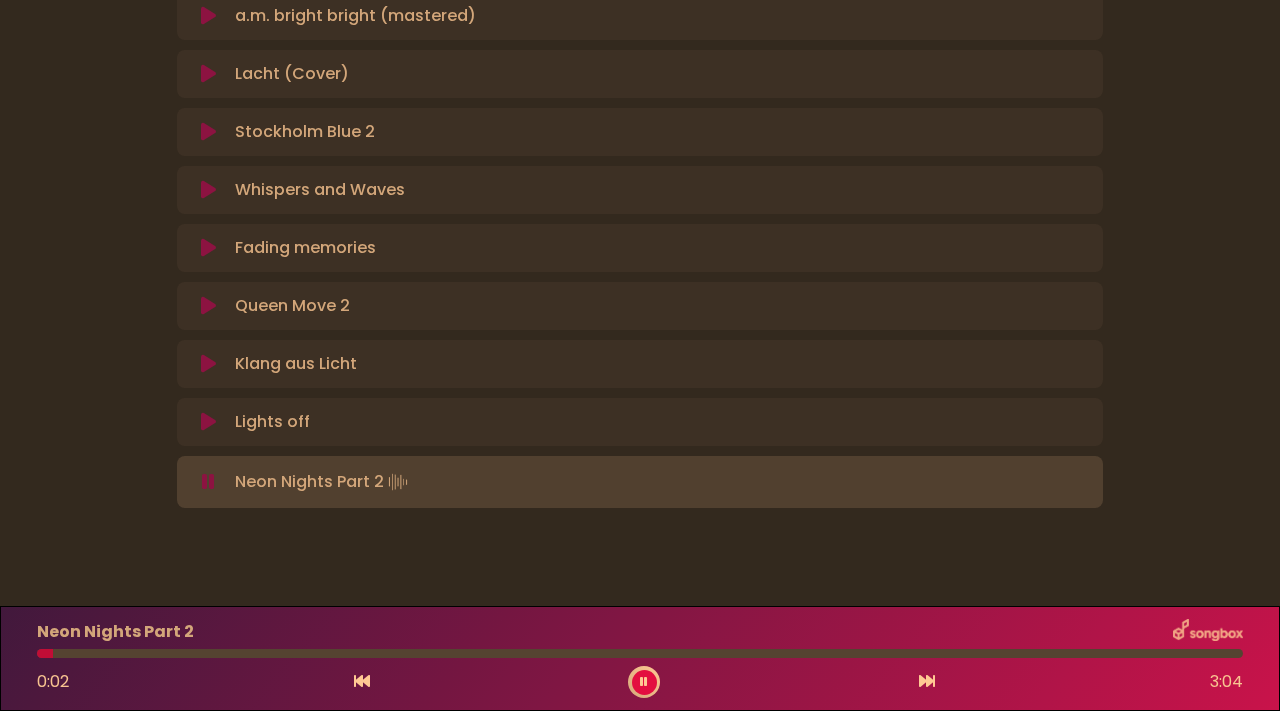 click on "Lights off
Loading Track..." at bounding box center [272, 422] 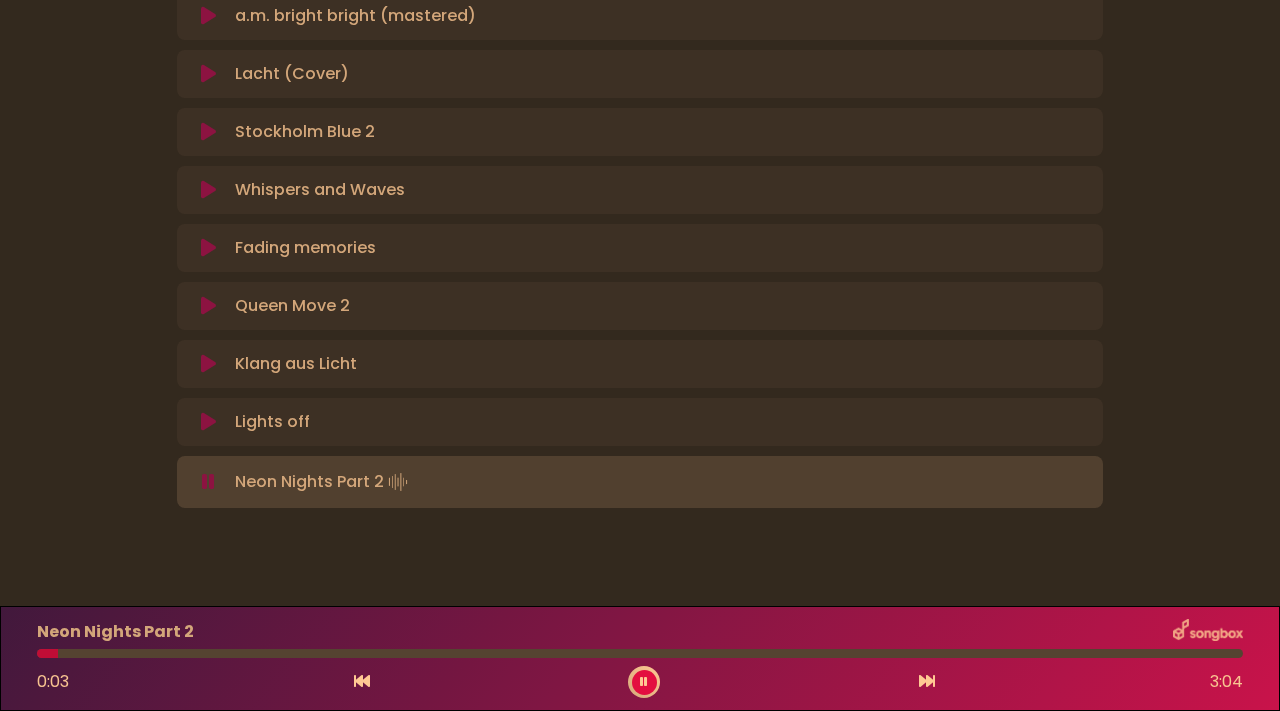 click at bounding box center (208, 422) 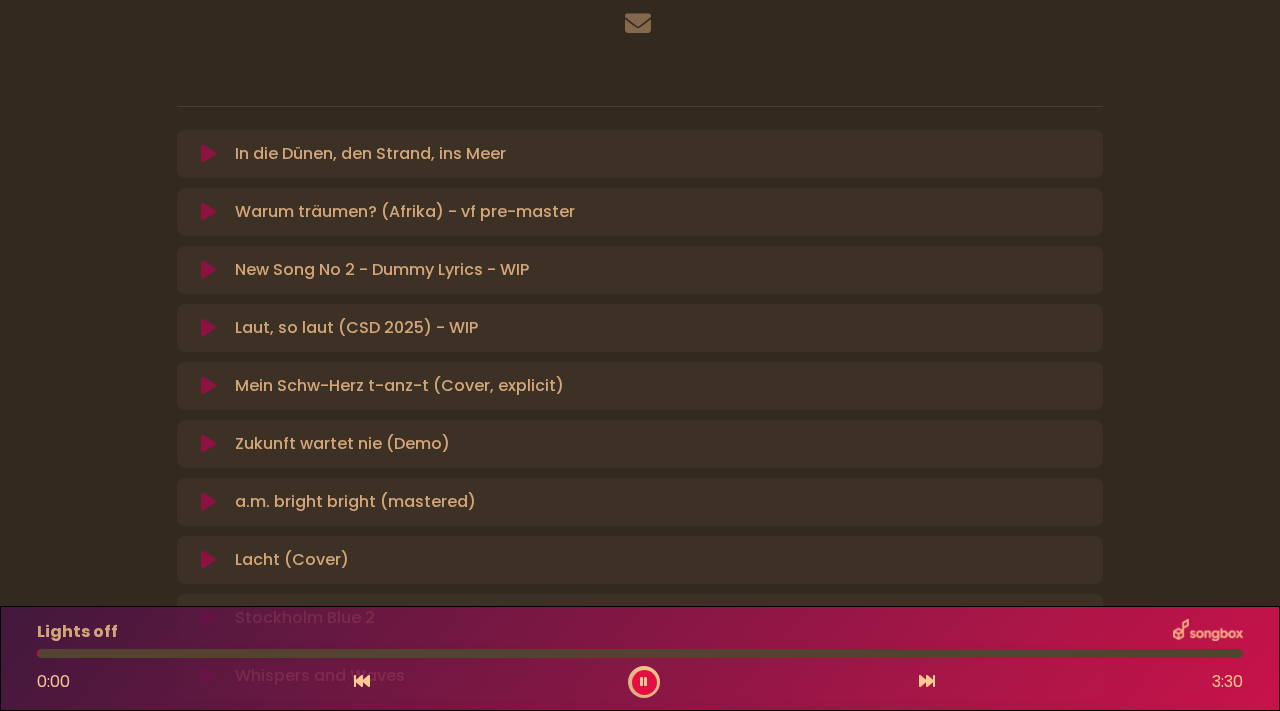 scroll, scrollTop: 0, scrollLeft: 0, axis: both 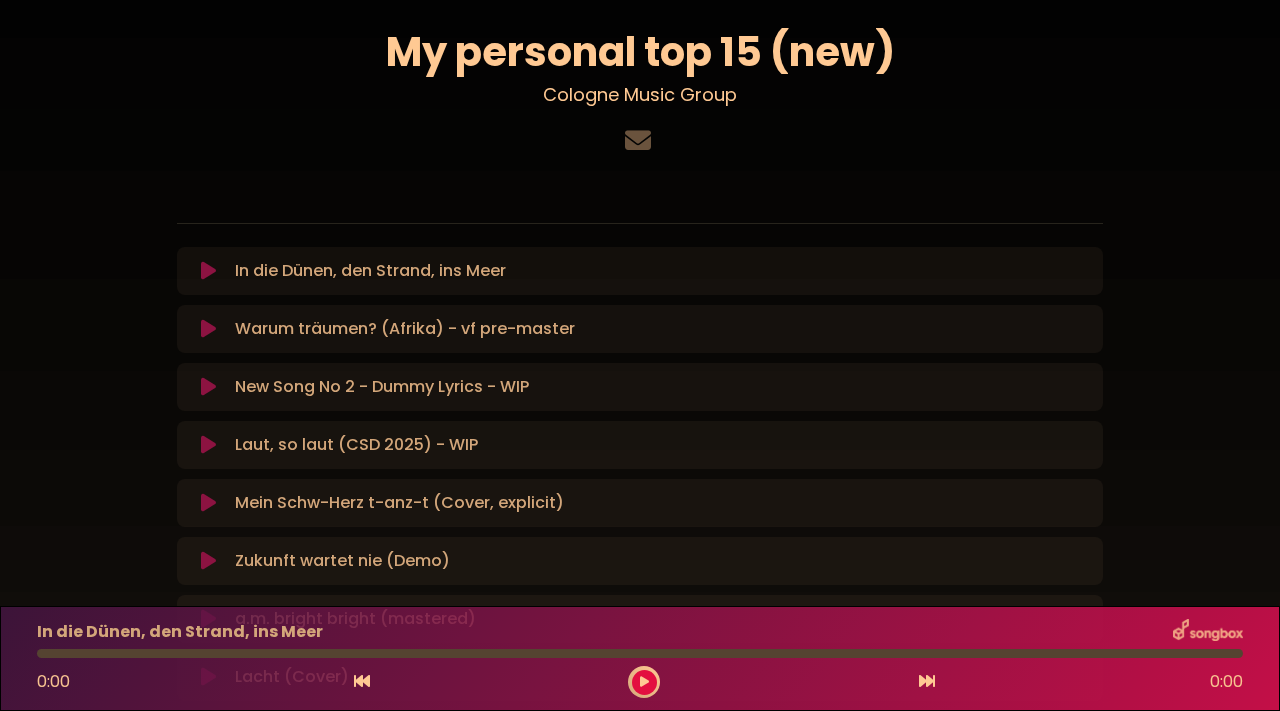 click at bounding box center [208, 387] 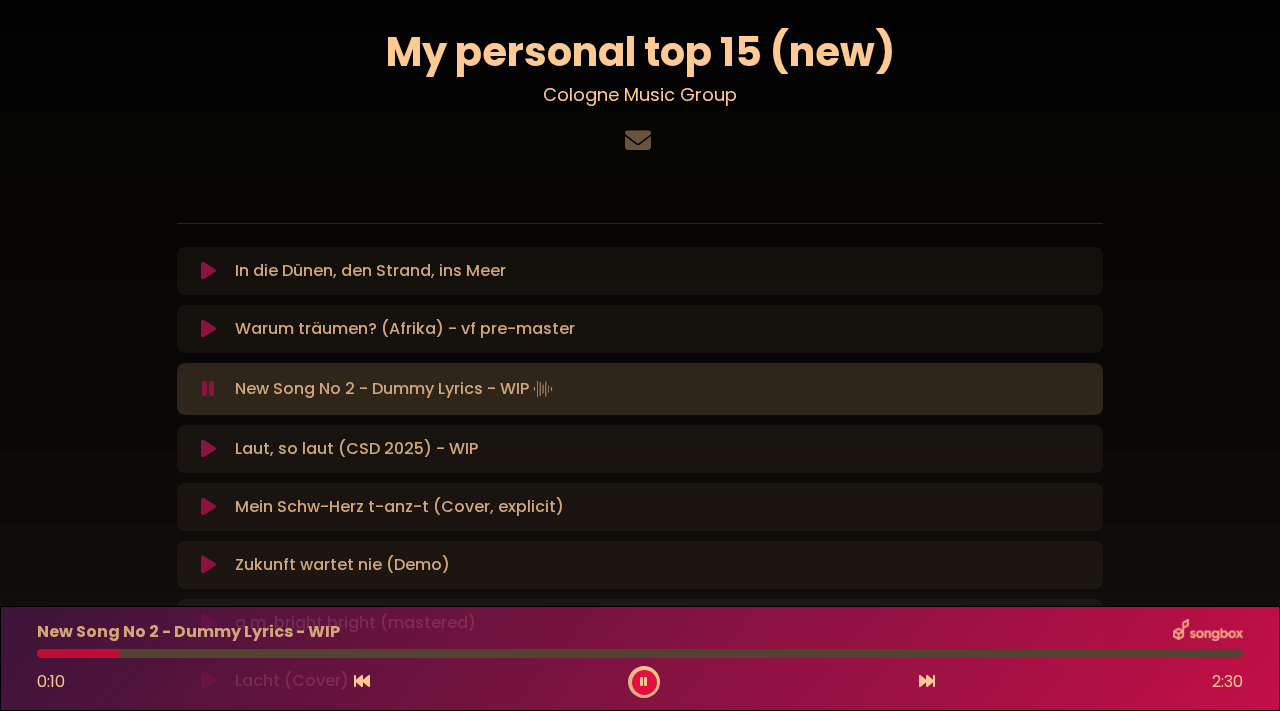 type 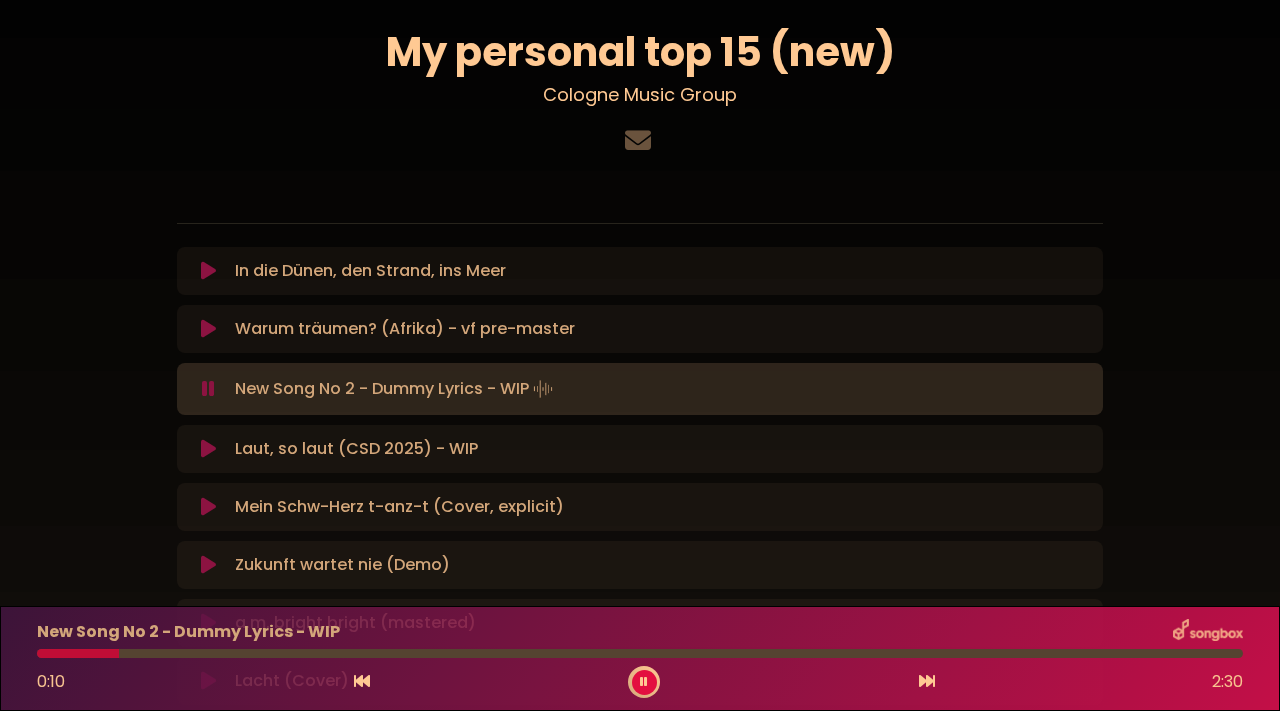 type 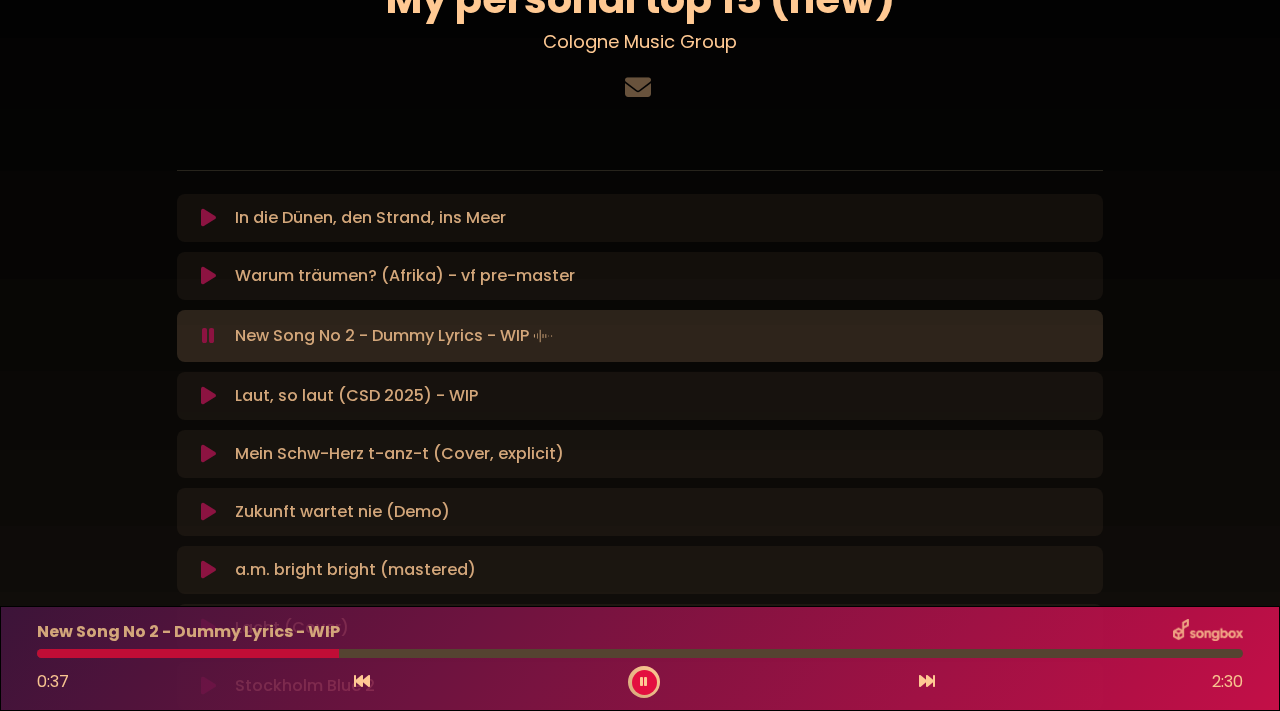 scroll, scrollTop: 175, scrollLeft: 0, axis: vertical 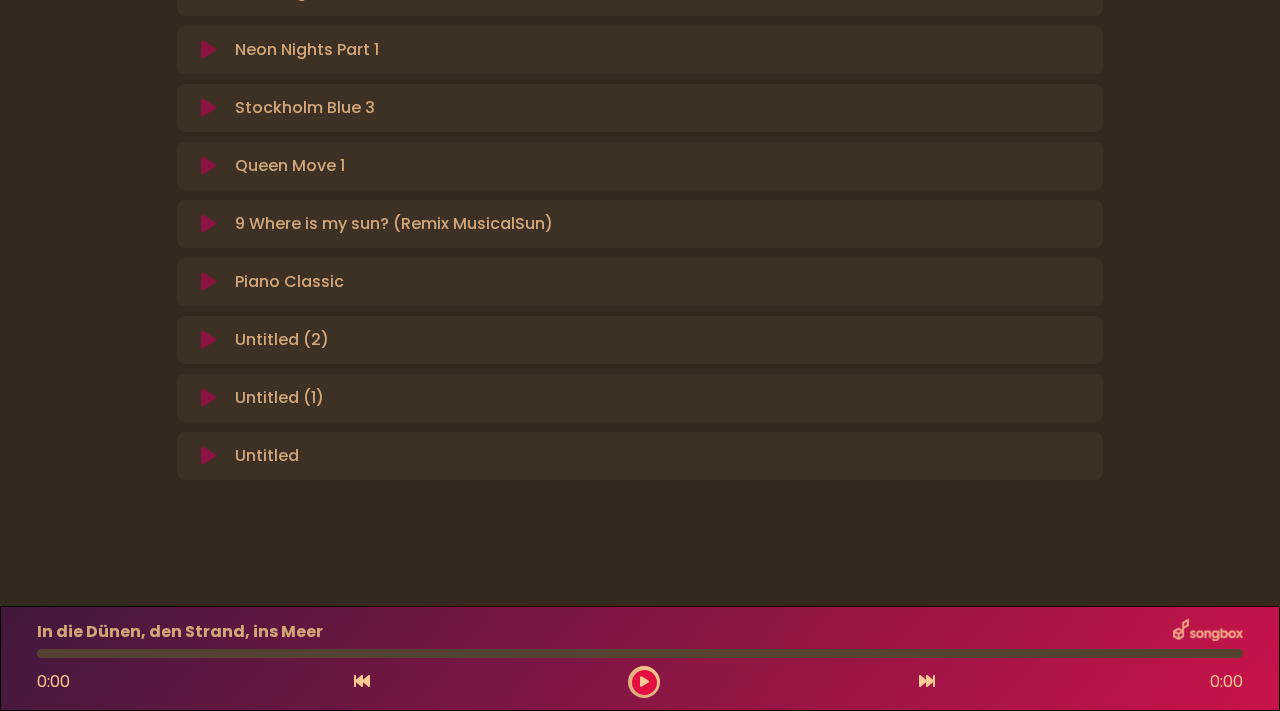 click on "Untitled (2)
Loading Track..." at bounding box center (640, 340) 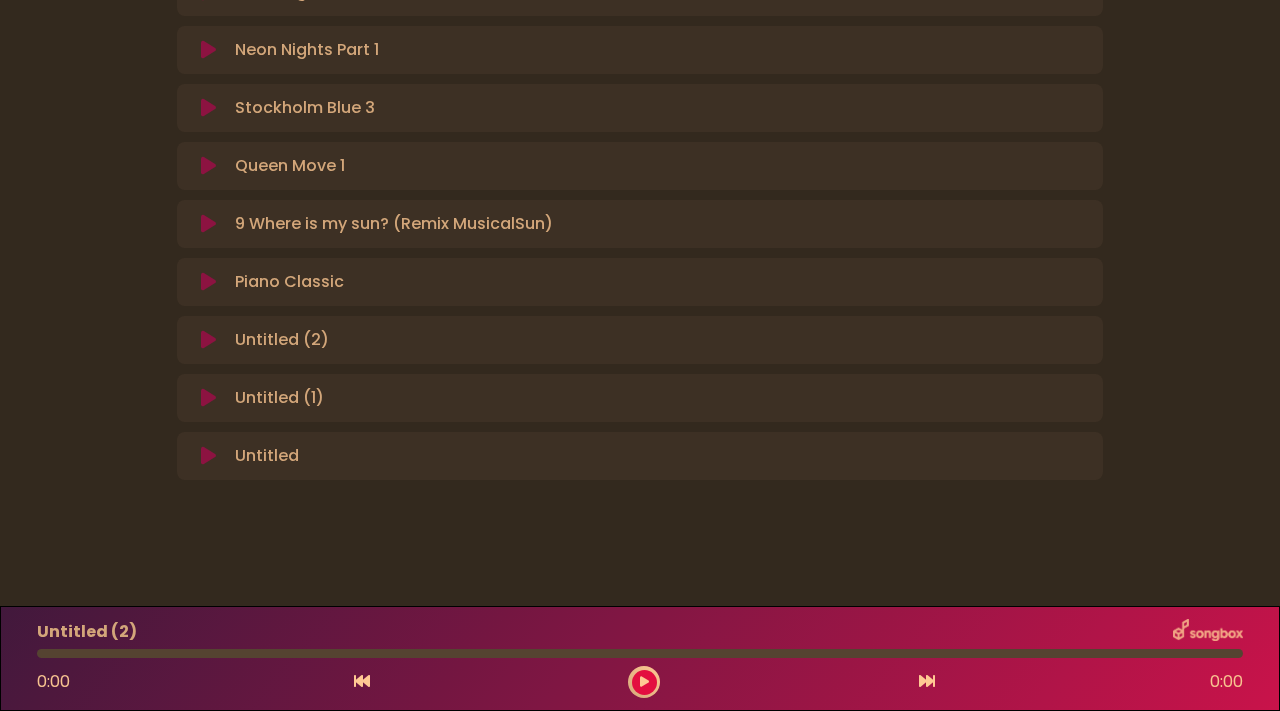 click at bounding box center (208, 340) 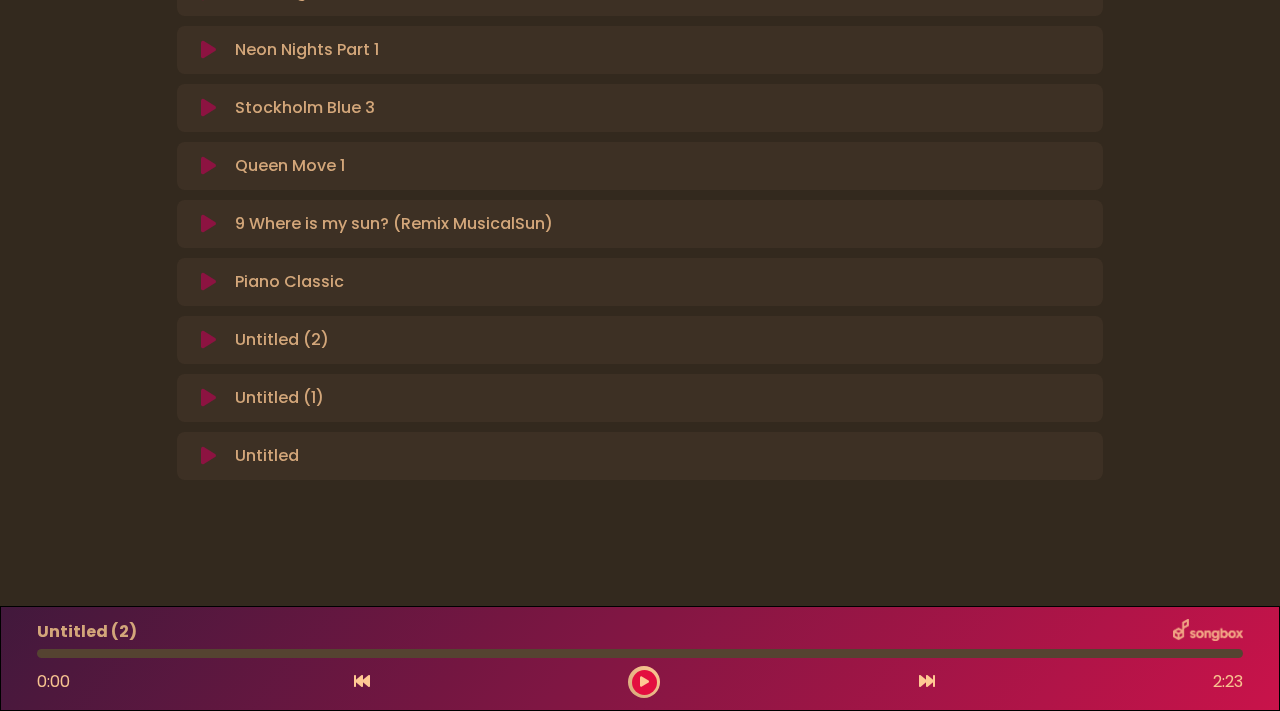 click at bounding box center [208, 340] 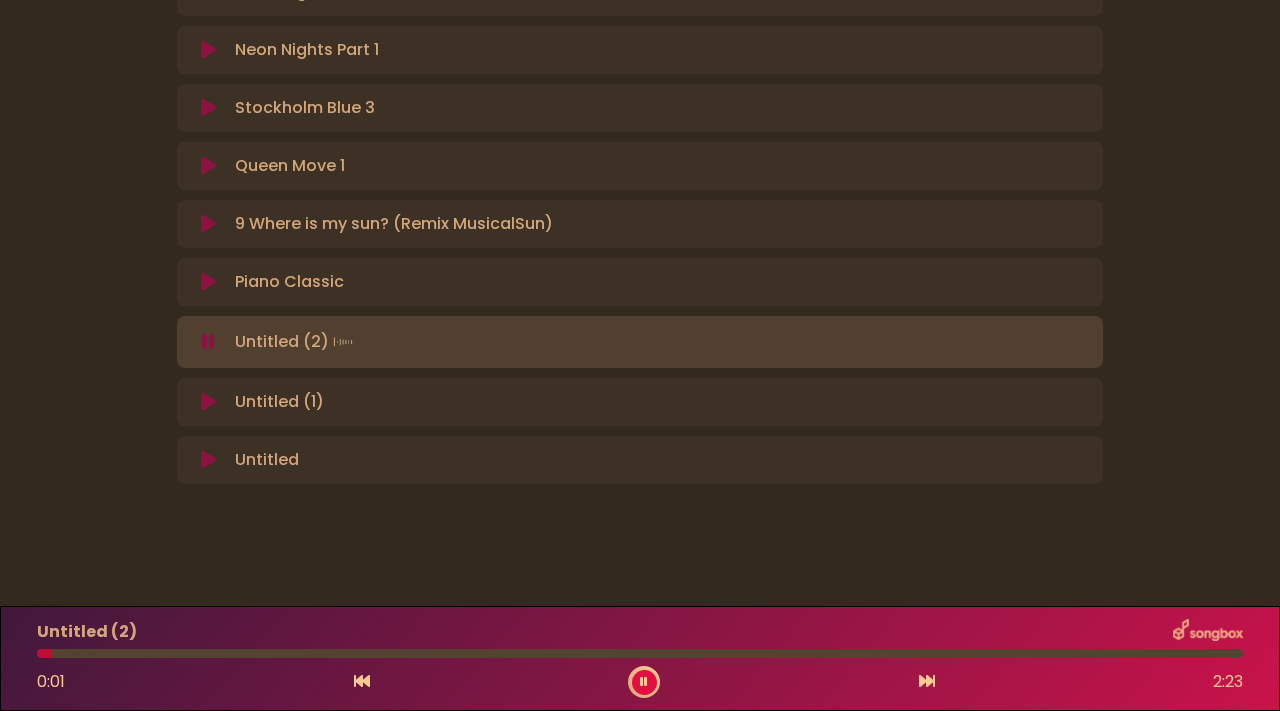 click at bounding box center [208, 402] 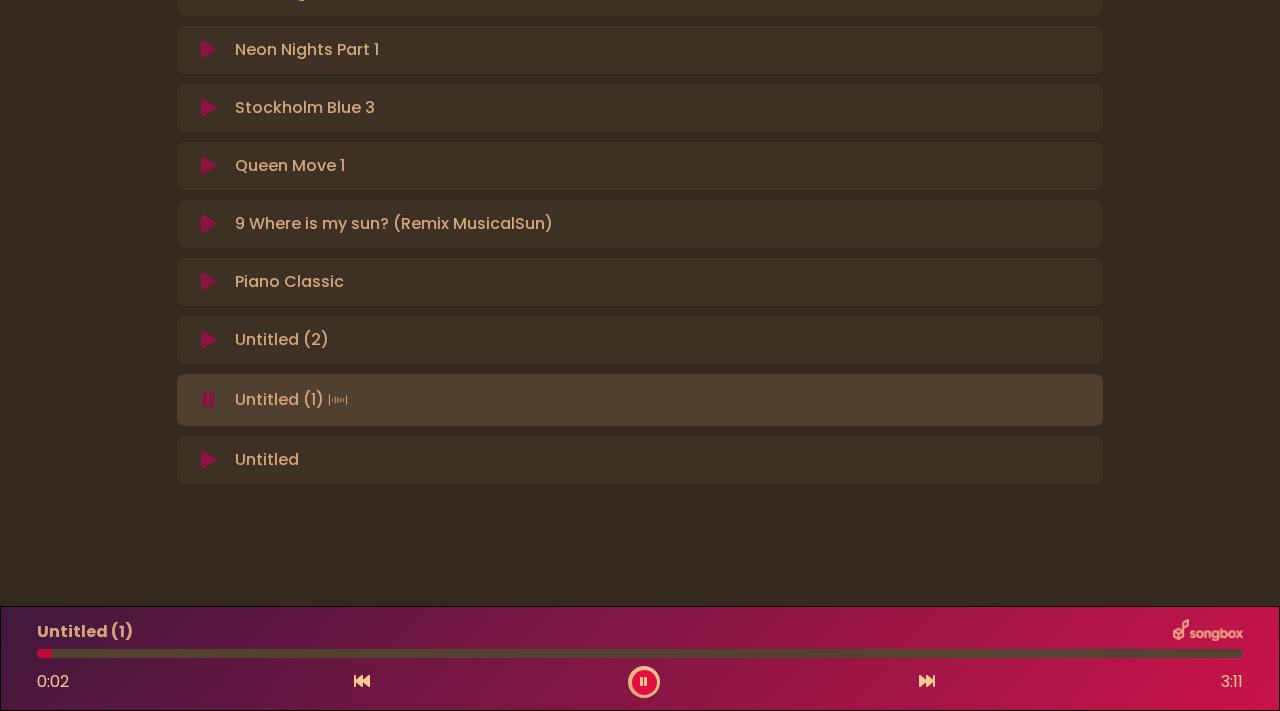 click at bounding box center [208, 460] 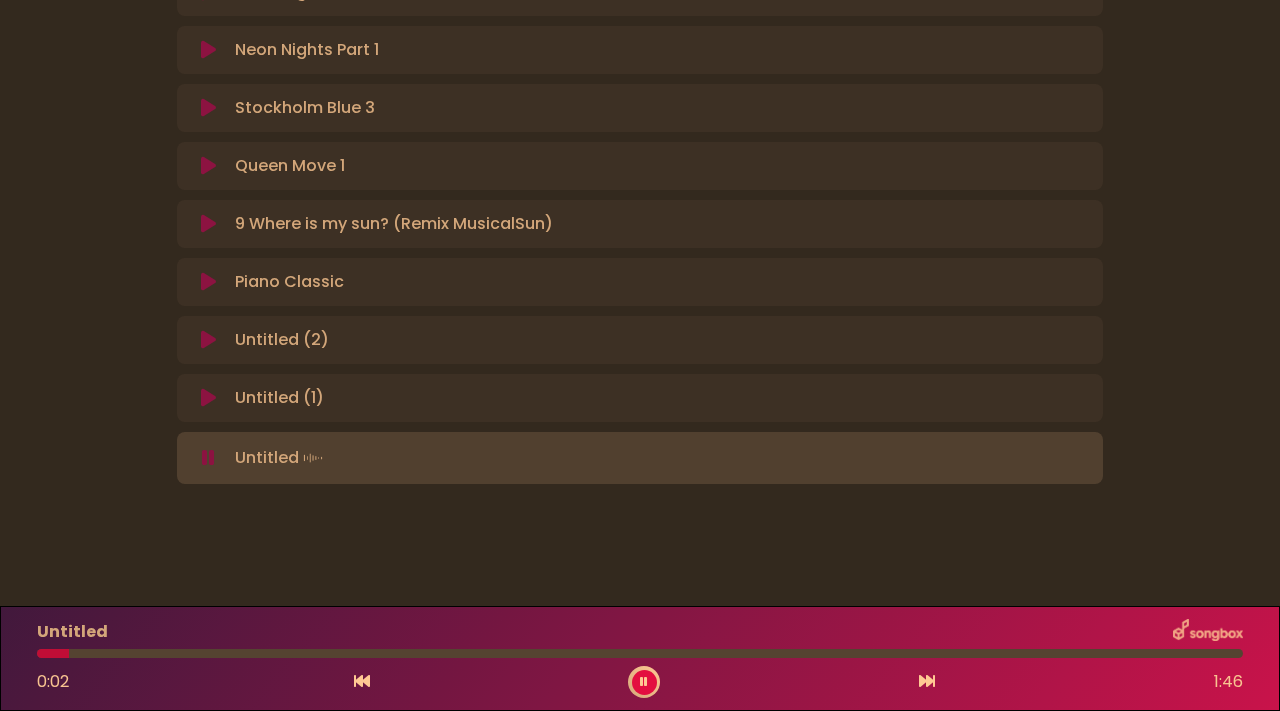 type 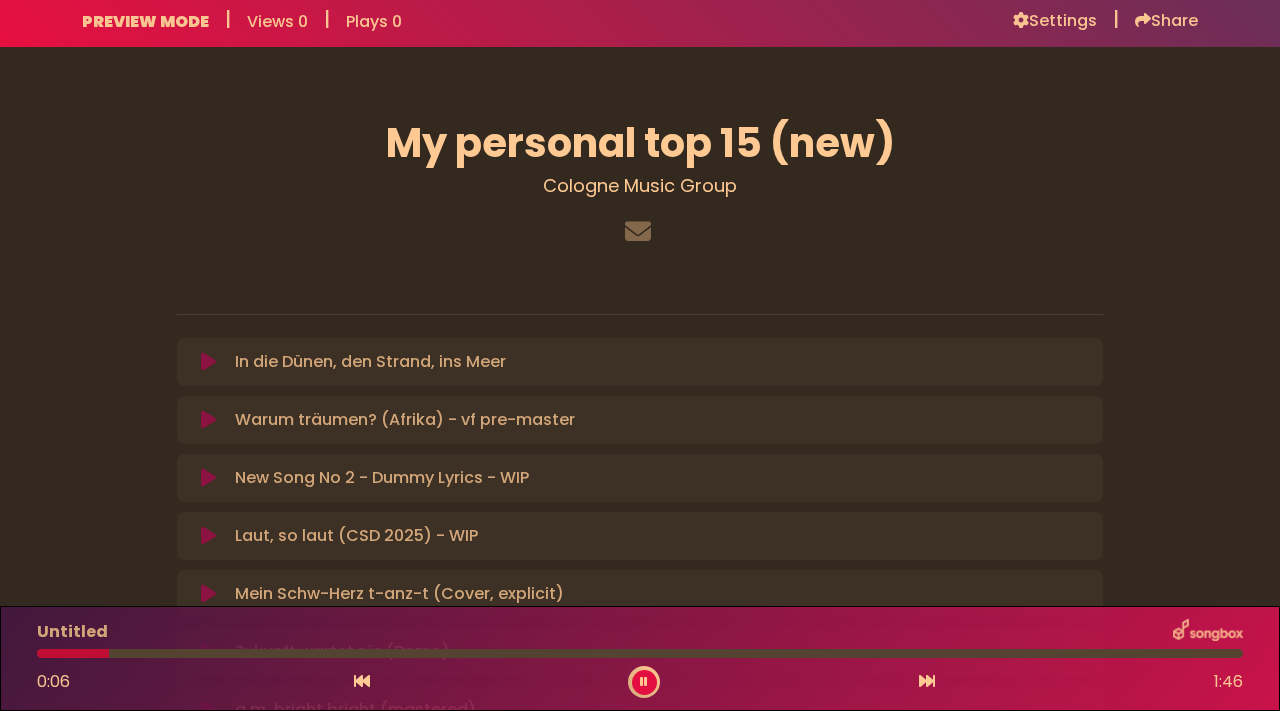 scroll, scrollTop: 0, scrollLeft: 0, axis: both 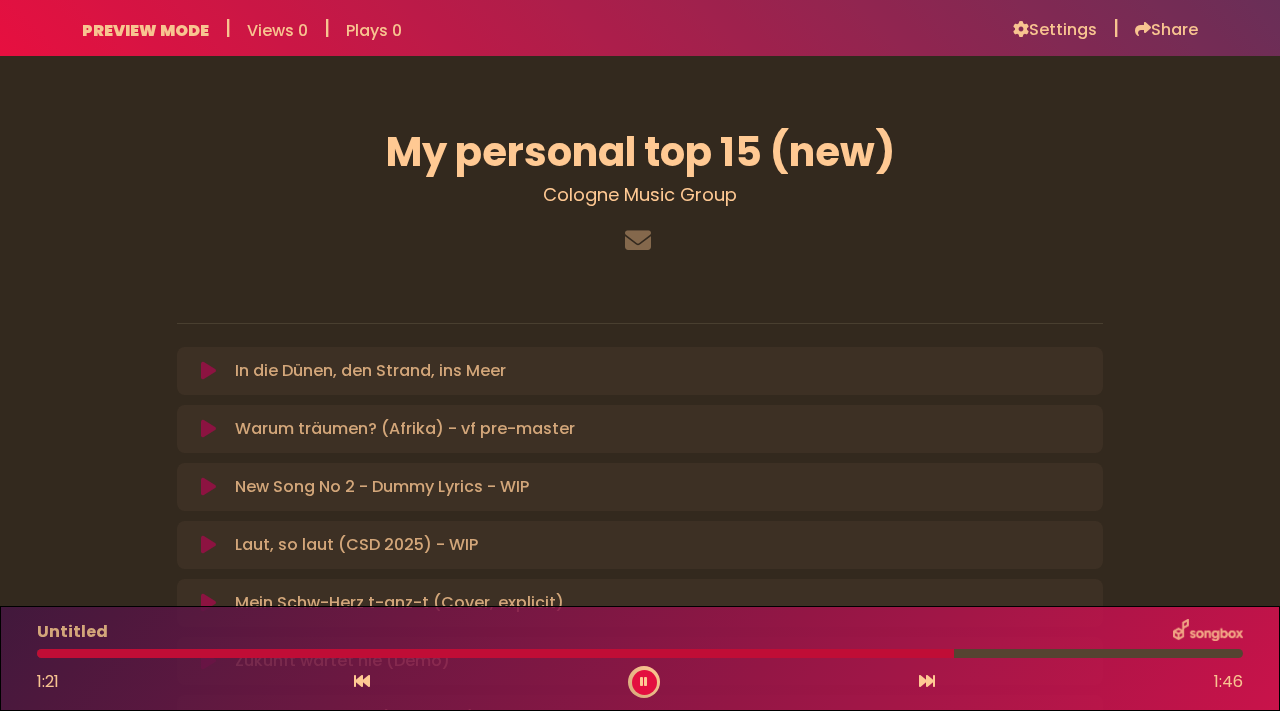 click at bounding box center [208, 487] 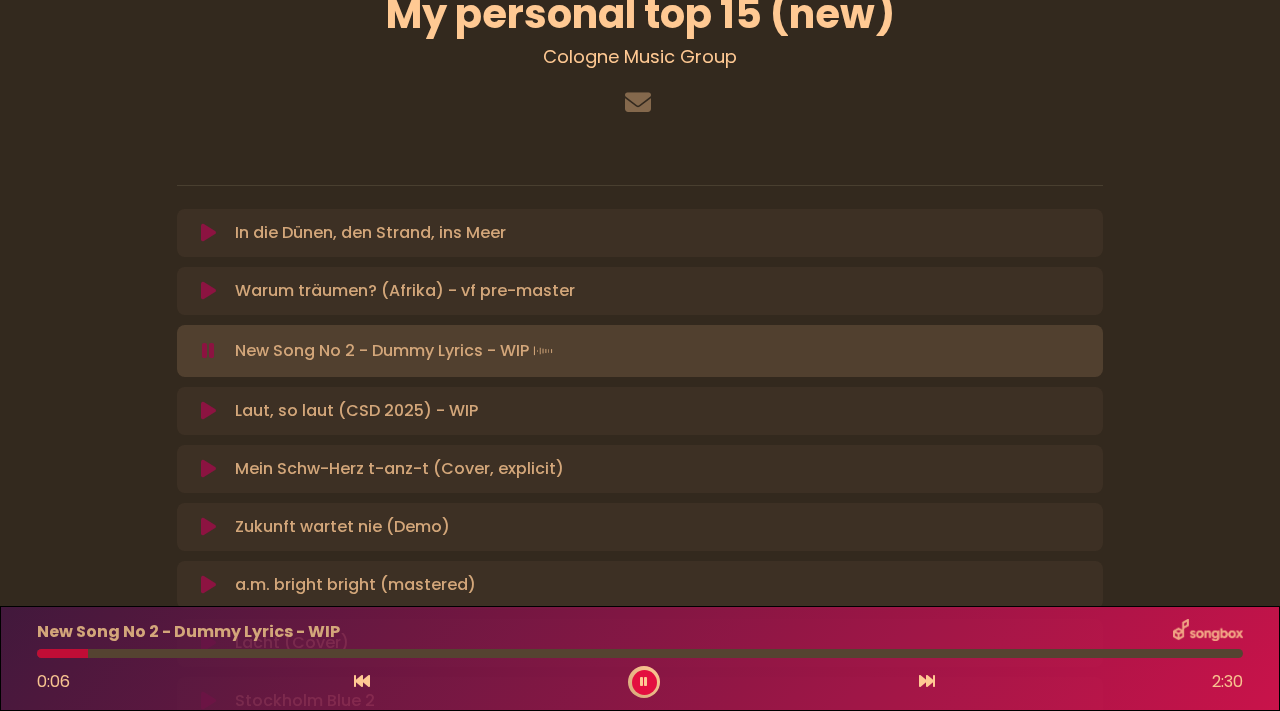 scroll, scrollTop: 203, scrollLeft: 0, axis: vertical 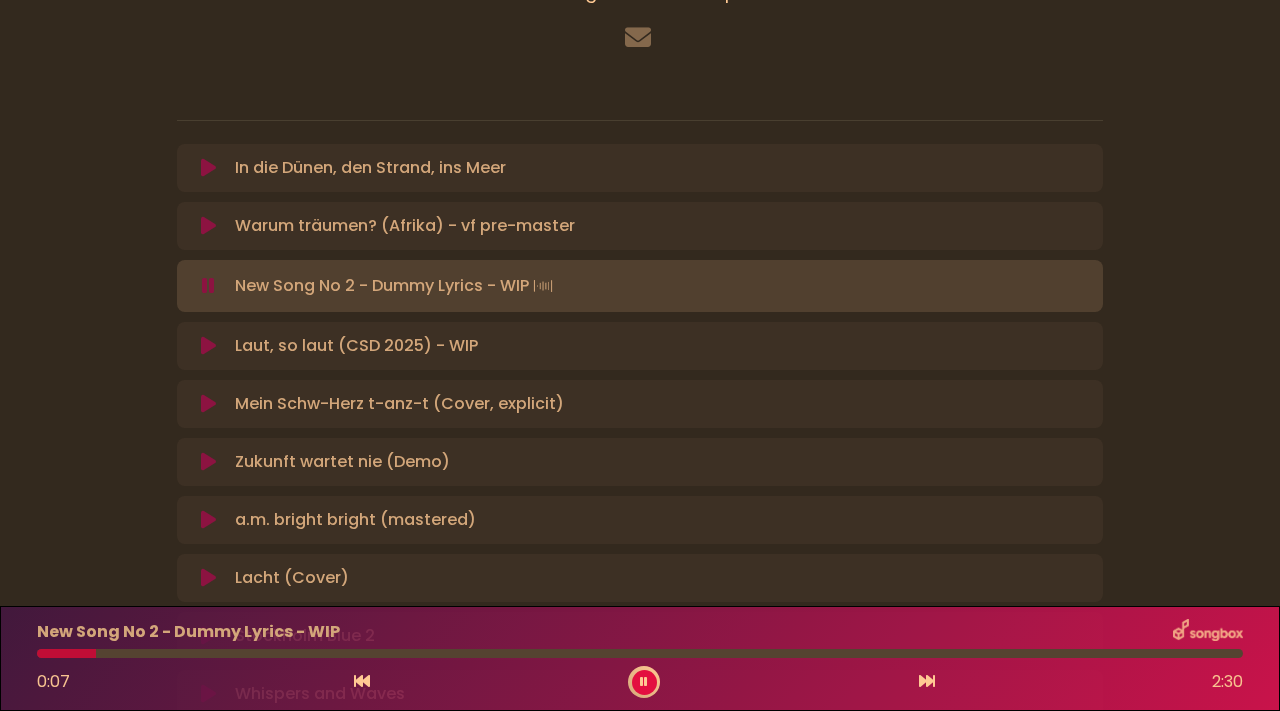 click at bounding box center (208, 404) 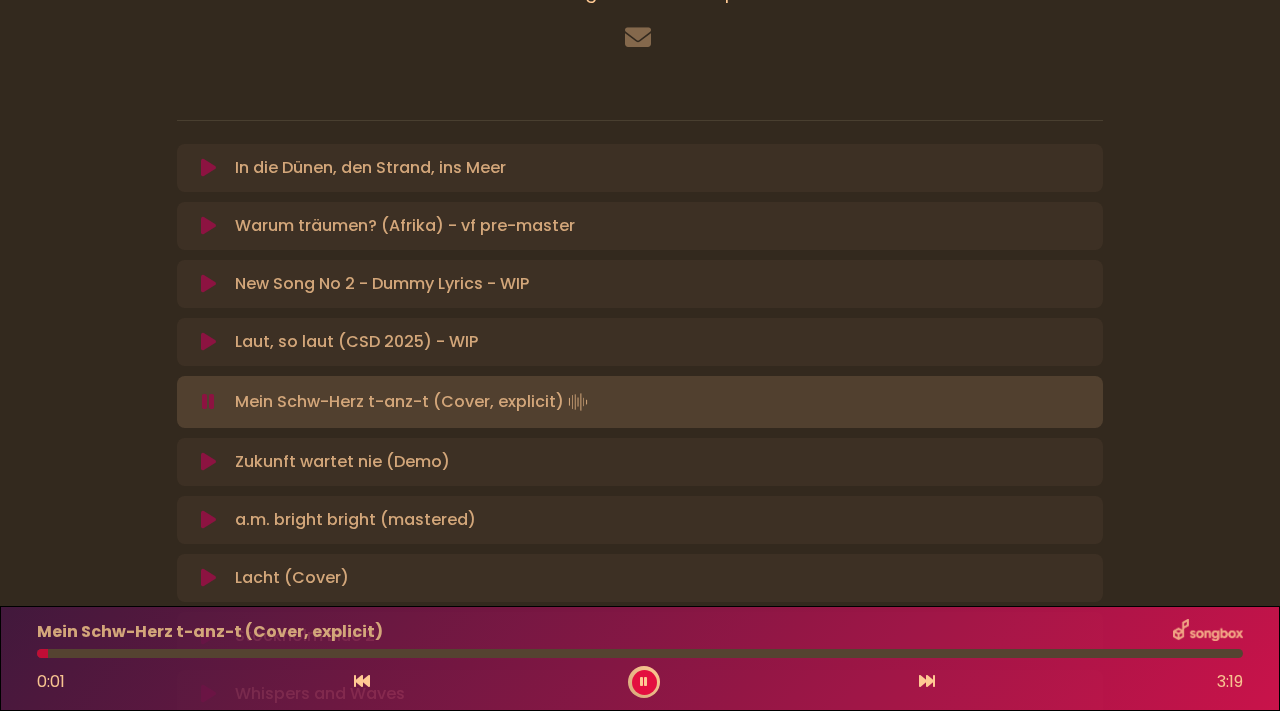 click at bounding box center (208, 462) 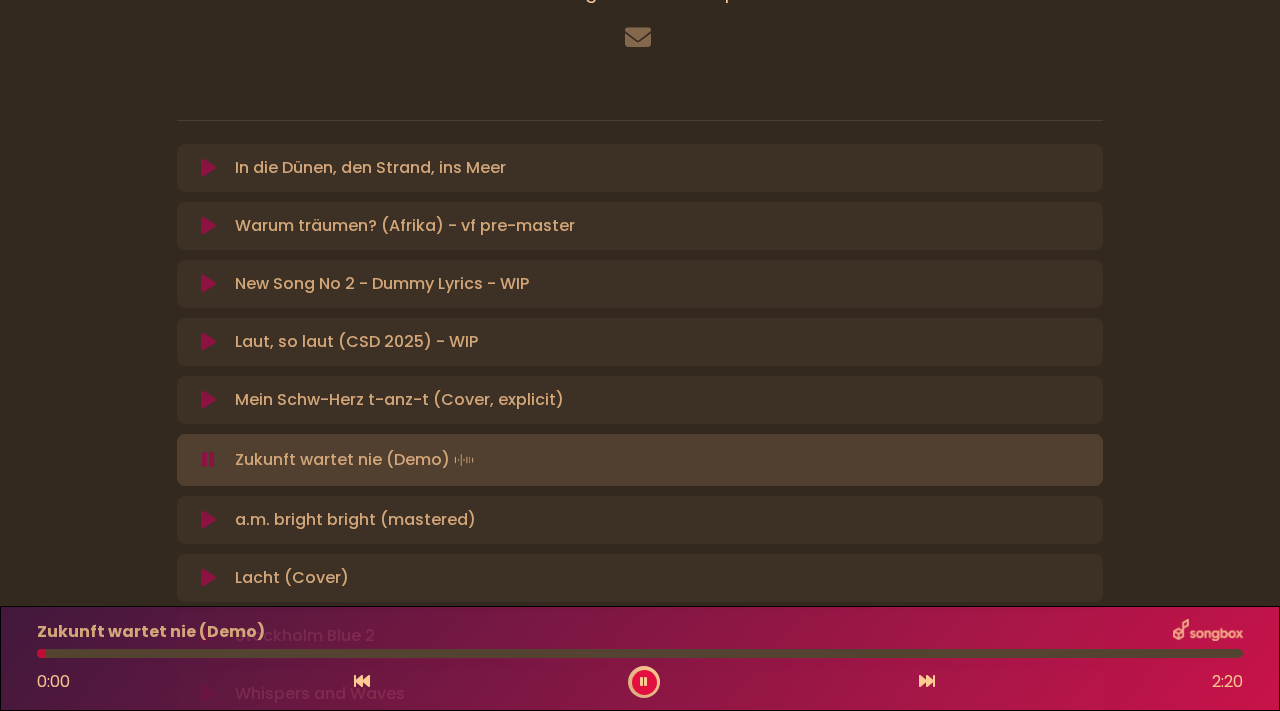 click at bounding box center (208, 520) 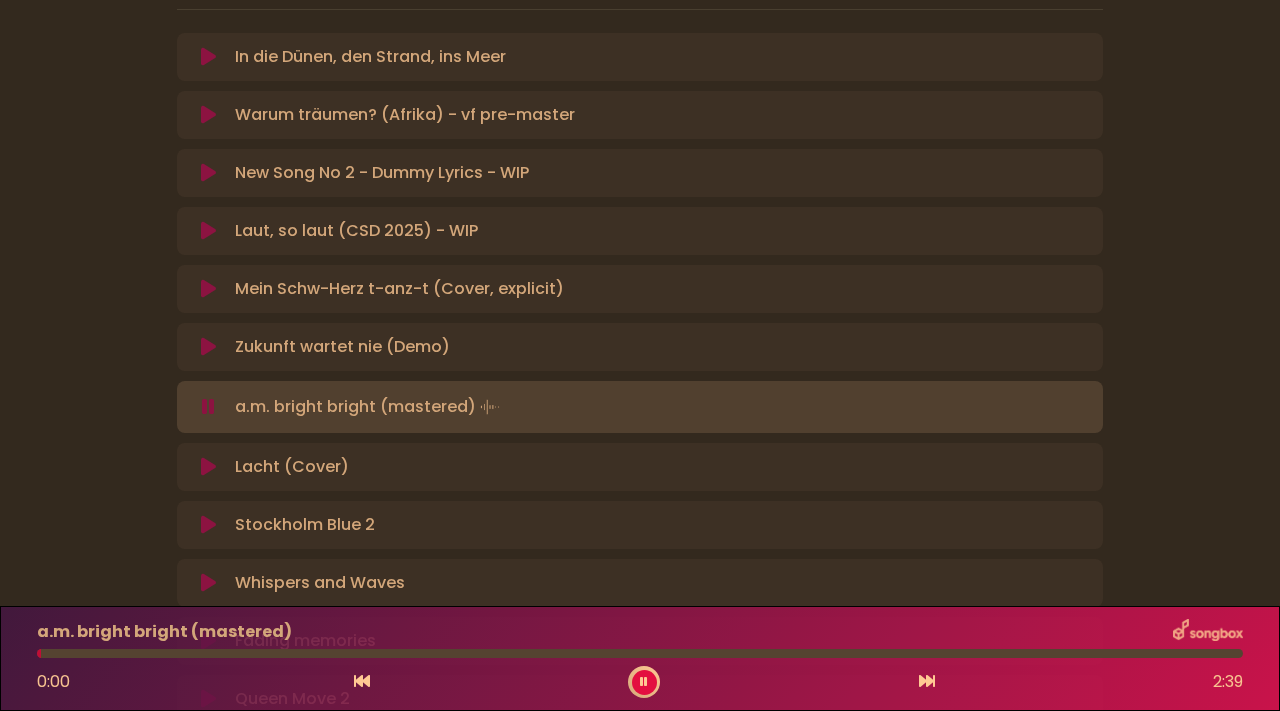 scroll, scrollTop: 318, scrollLeft: 0, axis: vertical 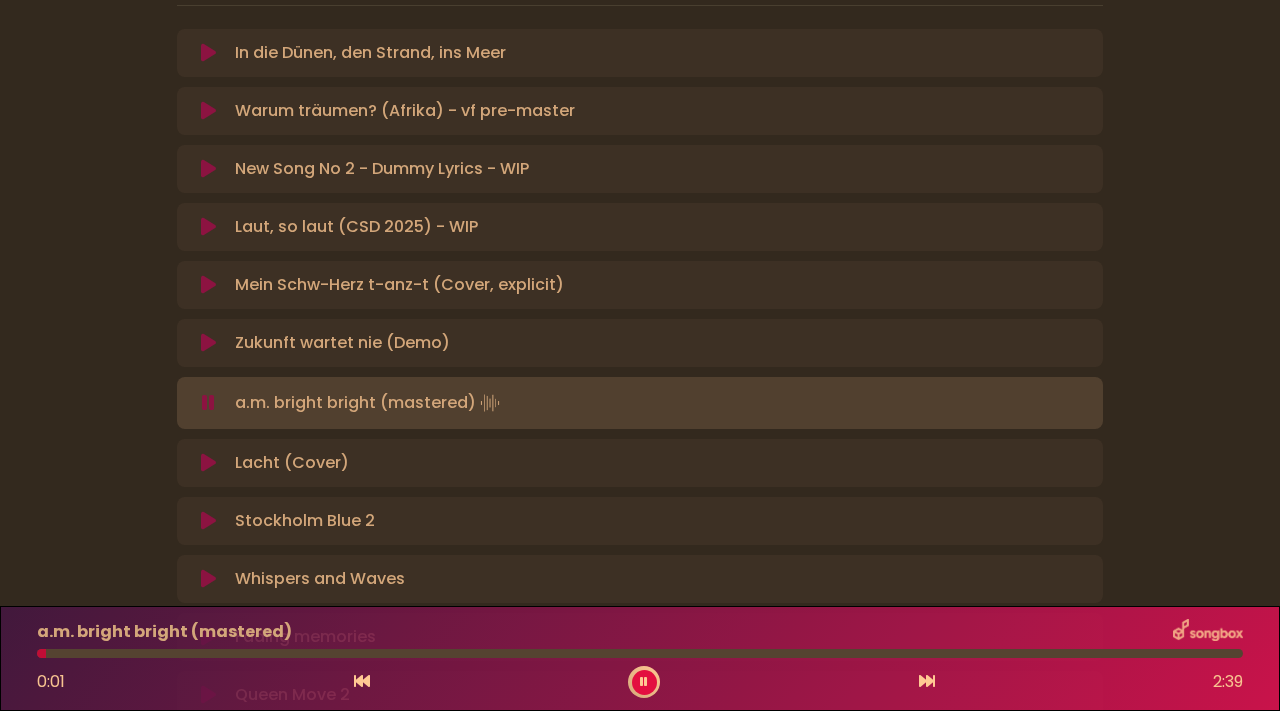 click on "Lacht (Cover)
Loading Track...
Your Feedback Name" at bounding box center (640, 463) 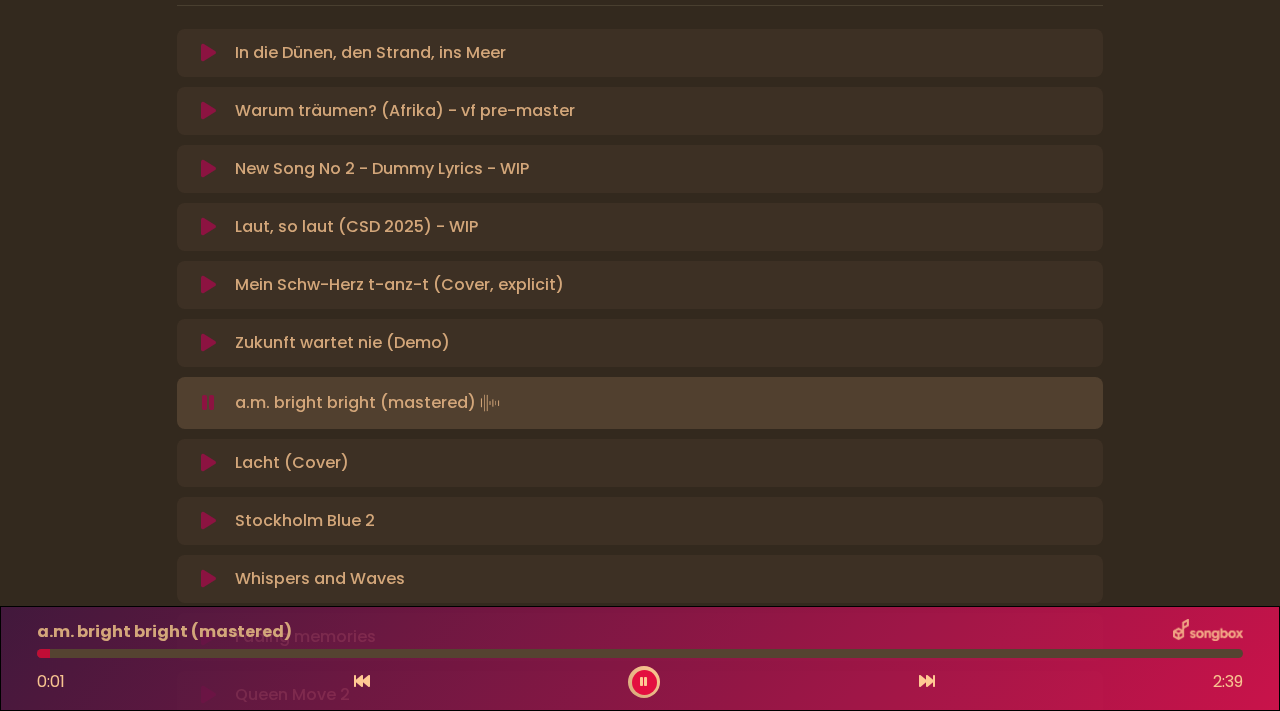 click at bounding box center (208, 463) 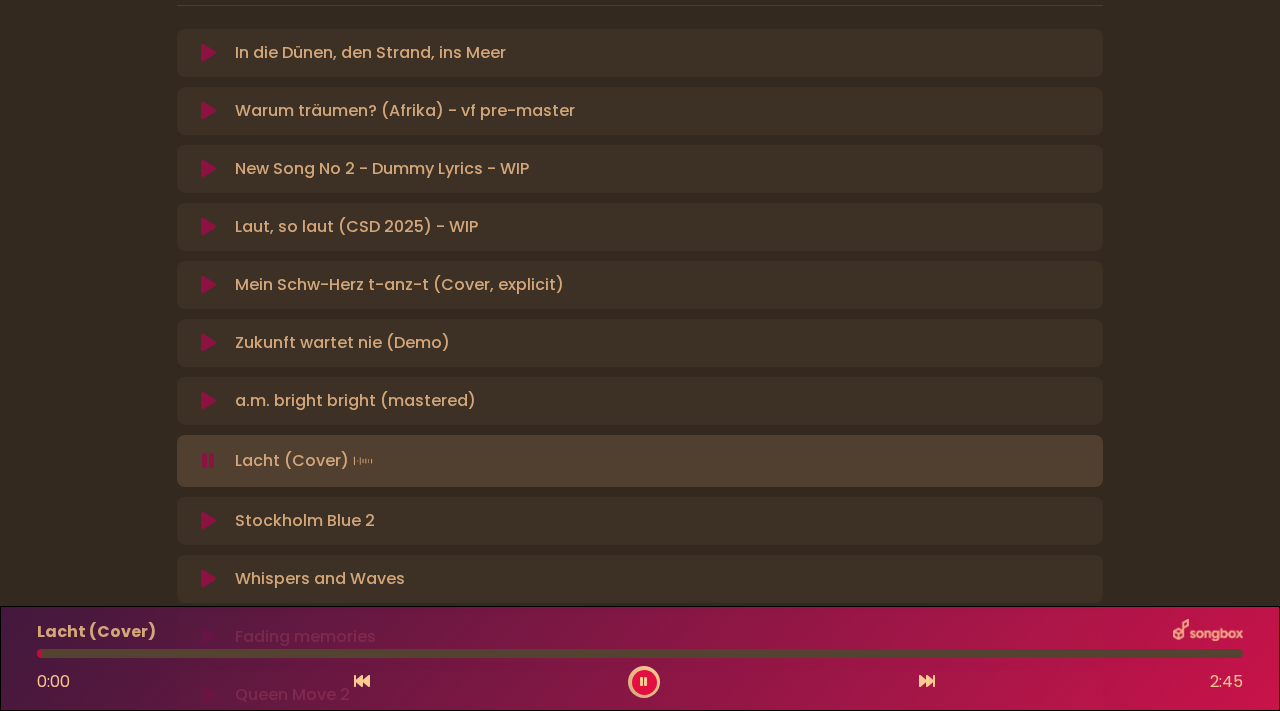 click at bounding box center (208, 521) 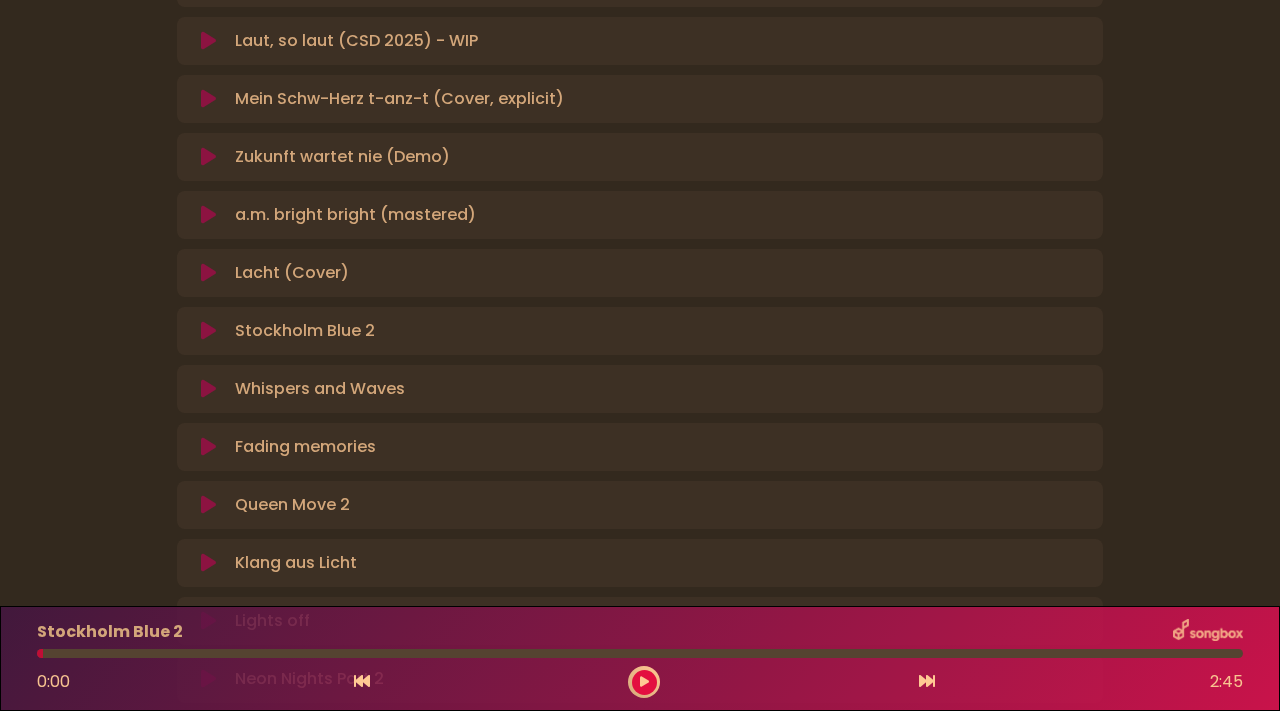 scroll, scrollTop: 509, scrollLeft: 0, axis: vertical 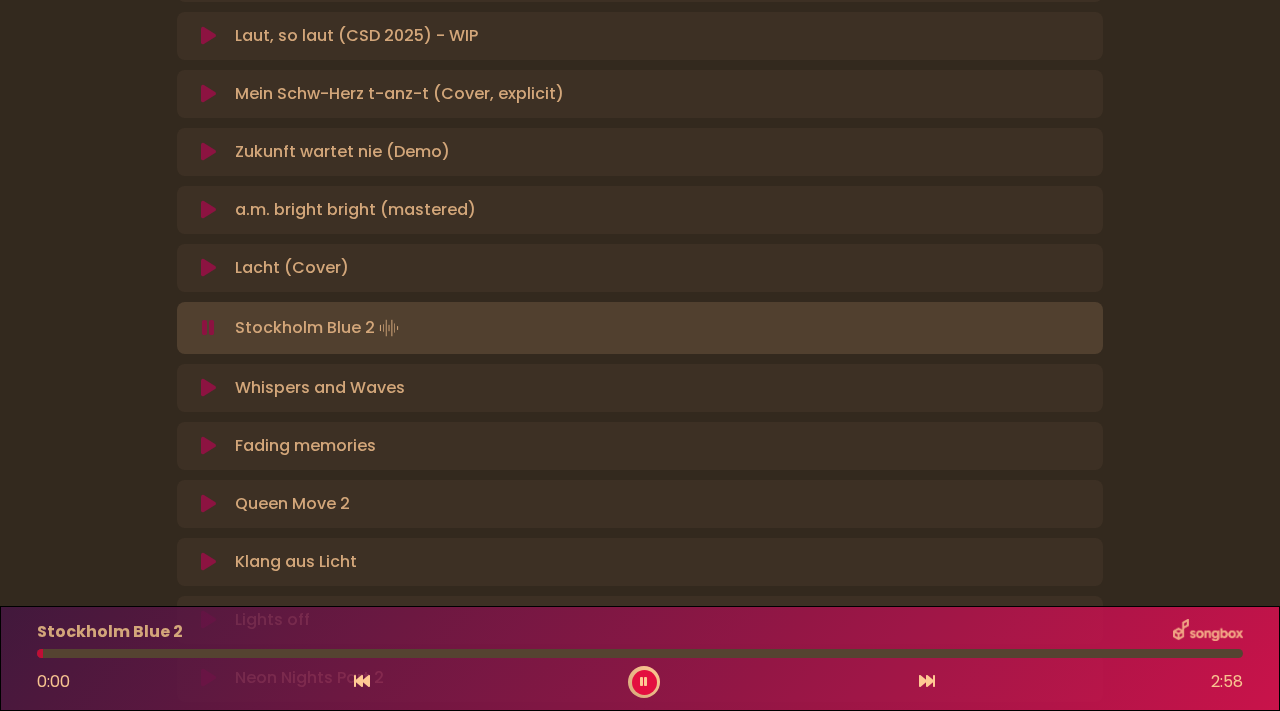click at bounding box center [208, 388] 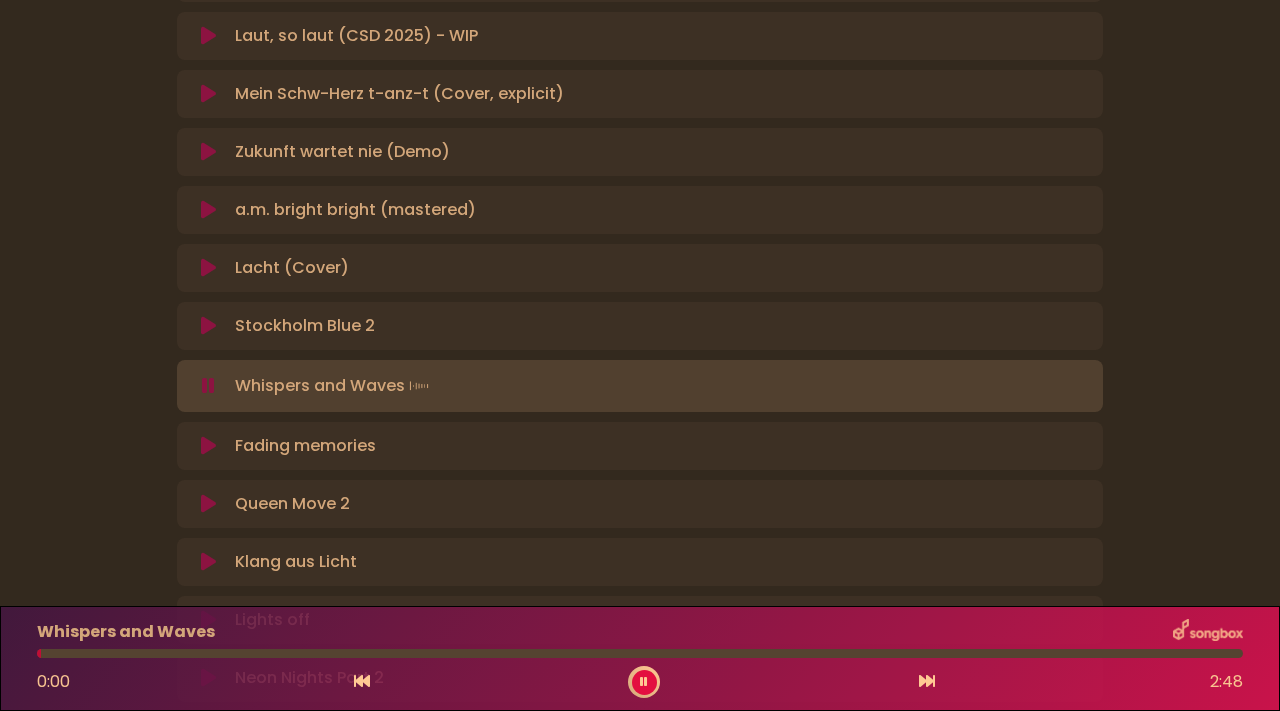 click at bounding box center [208, 446] 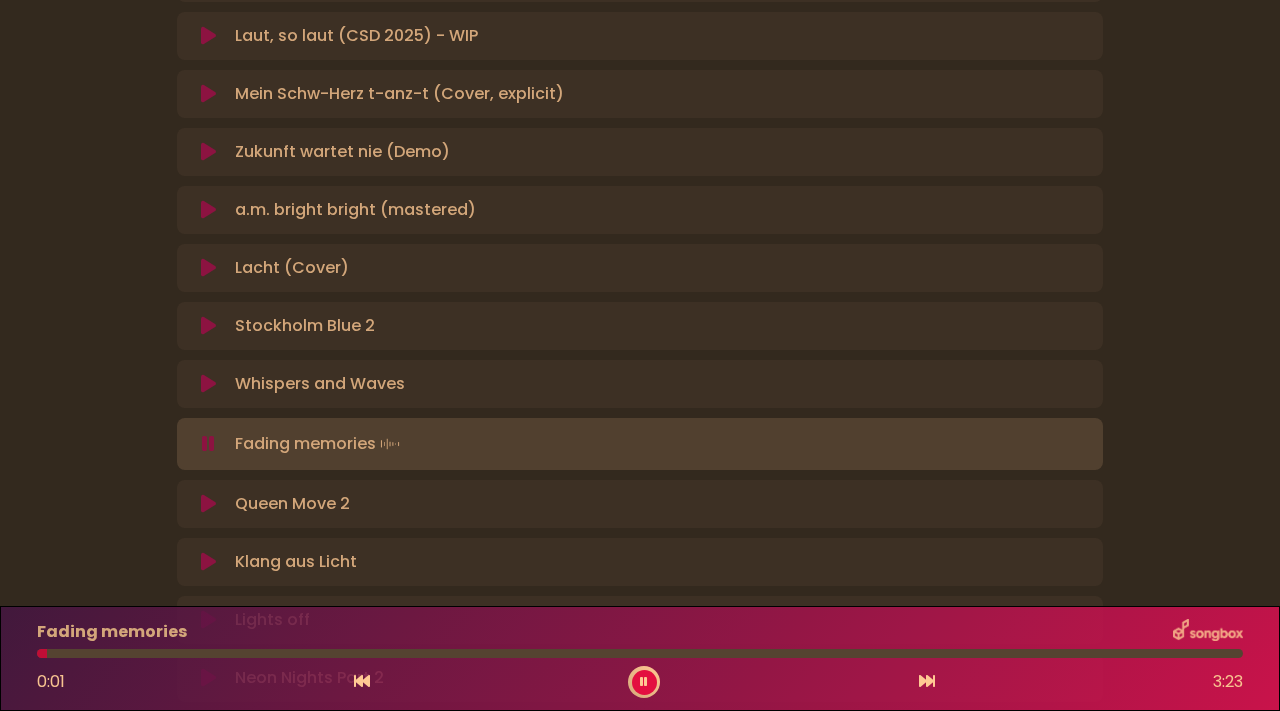 click at bounding box center (208, 504) 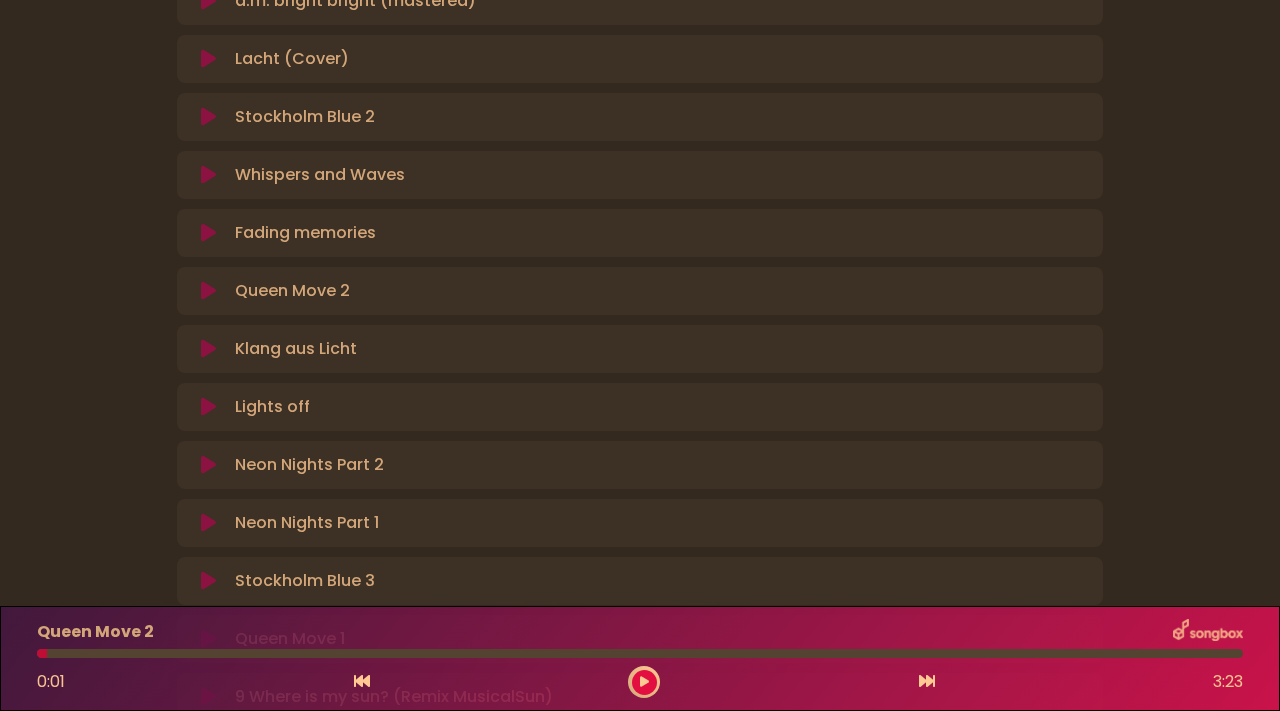 scroll, scrollTop: 952, scrollLeft: 0, axis: vertical 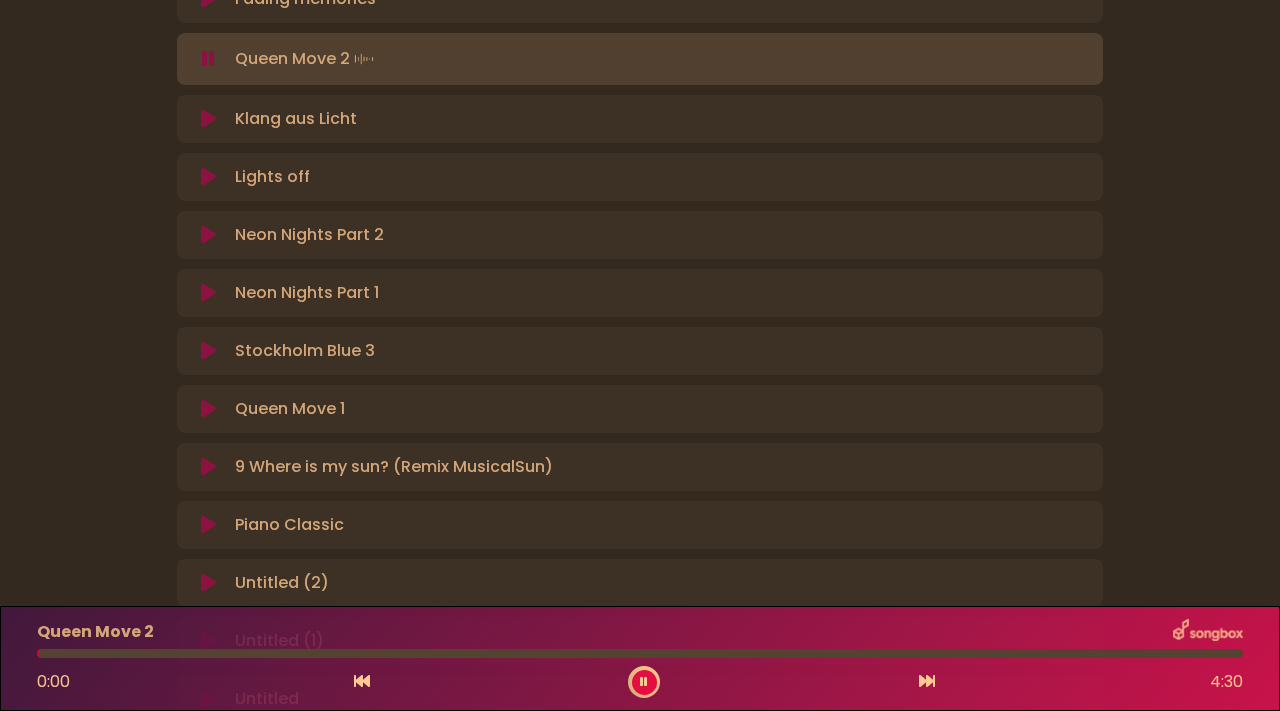 click at bounding box center (208, 409) 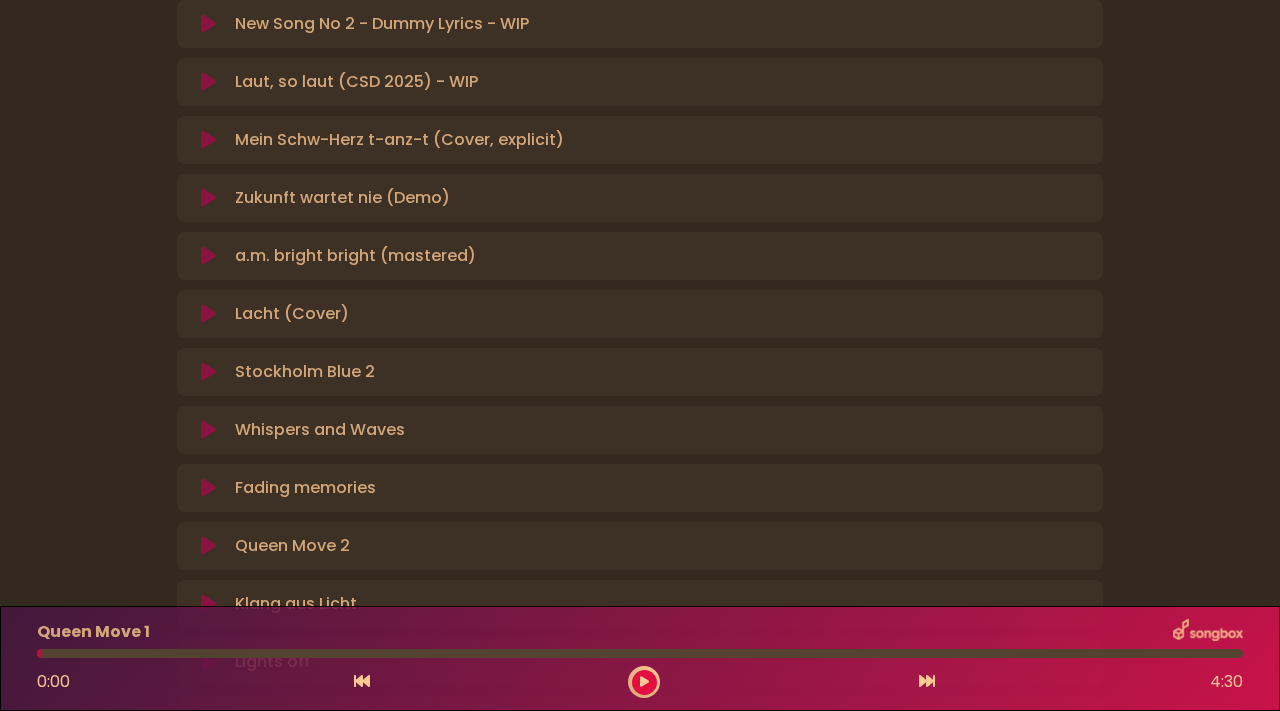 scroll, scrollTop: 439, scrollLeft: 0, axis: vertical 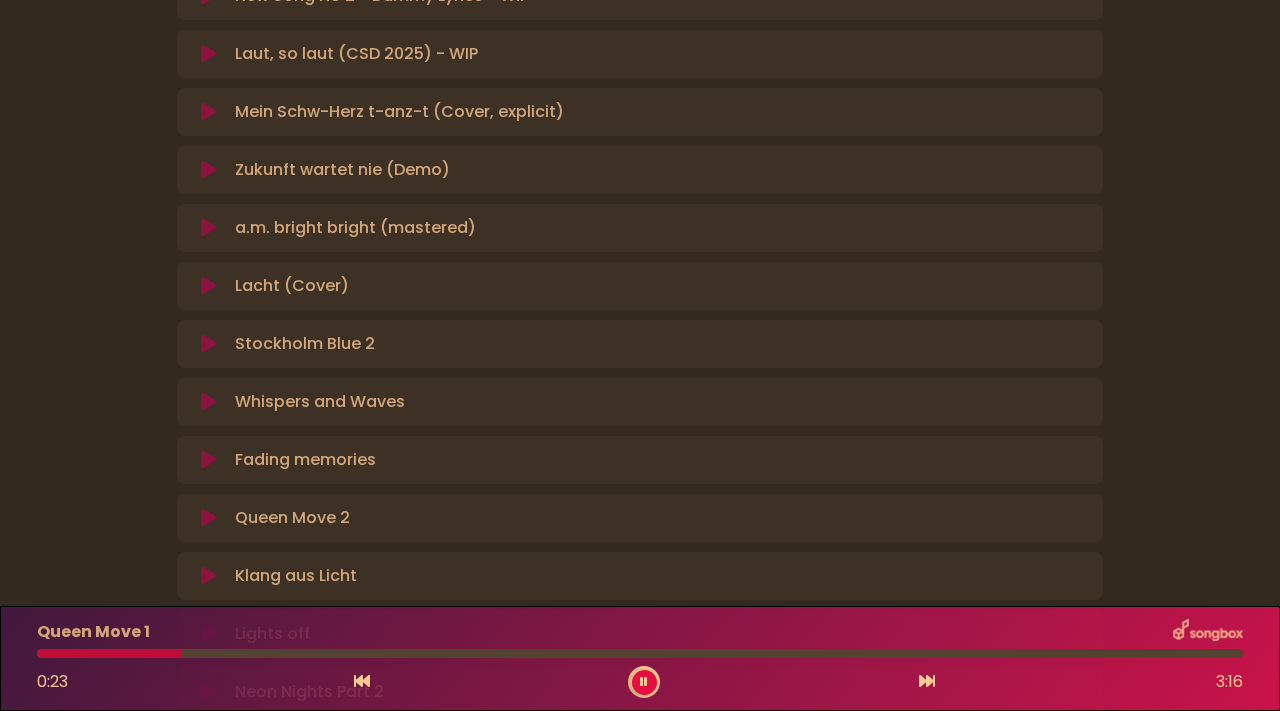 click at bounding box center [208, 460] 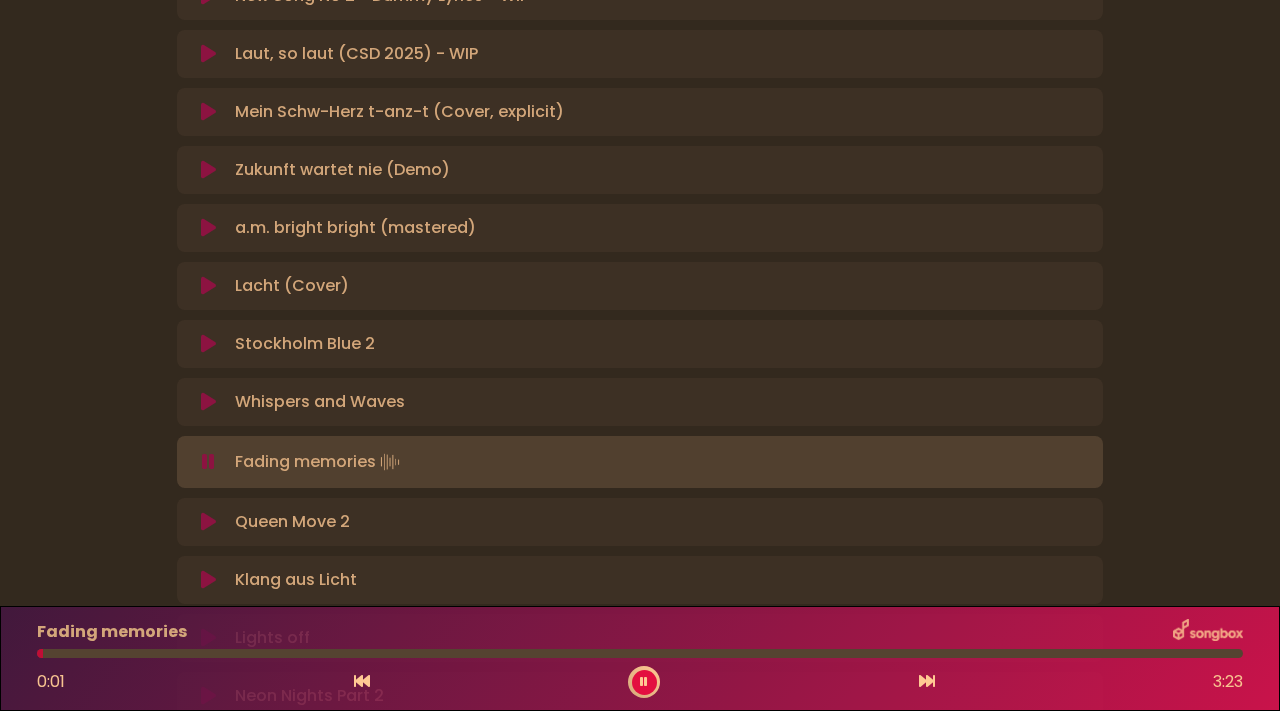 click on "Queen Move 2
Loading Track..." at bounding box center (640, 522) 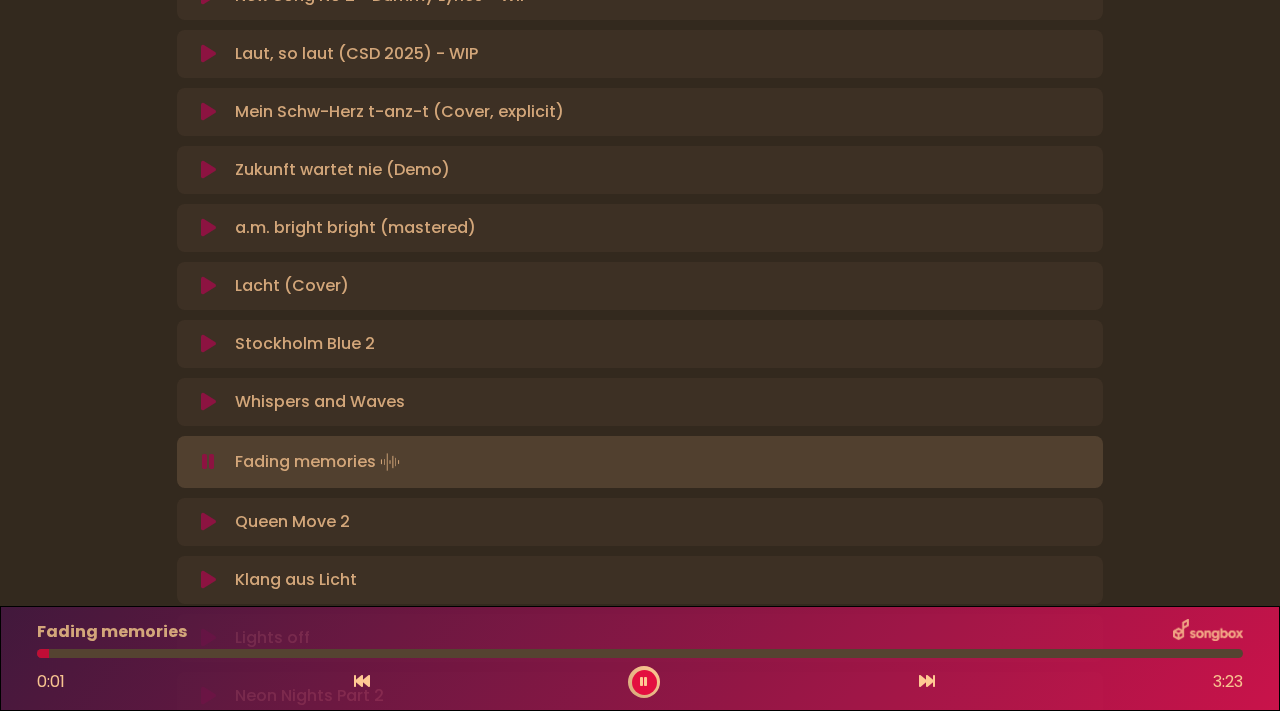 click at bounding box center [208, 522] 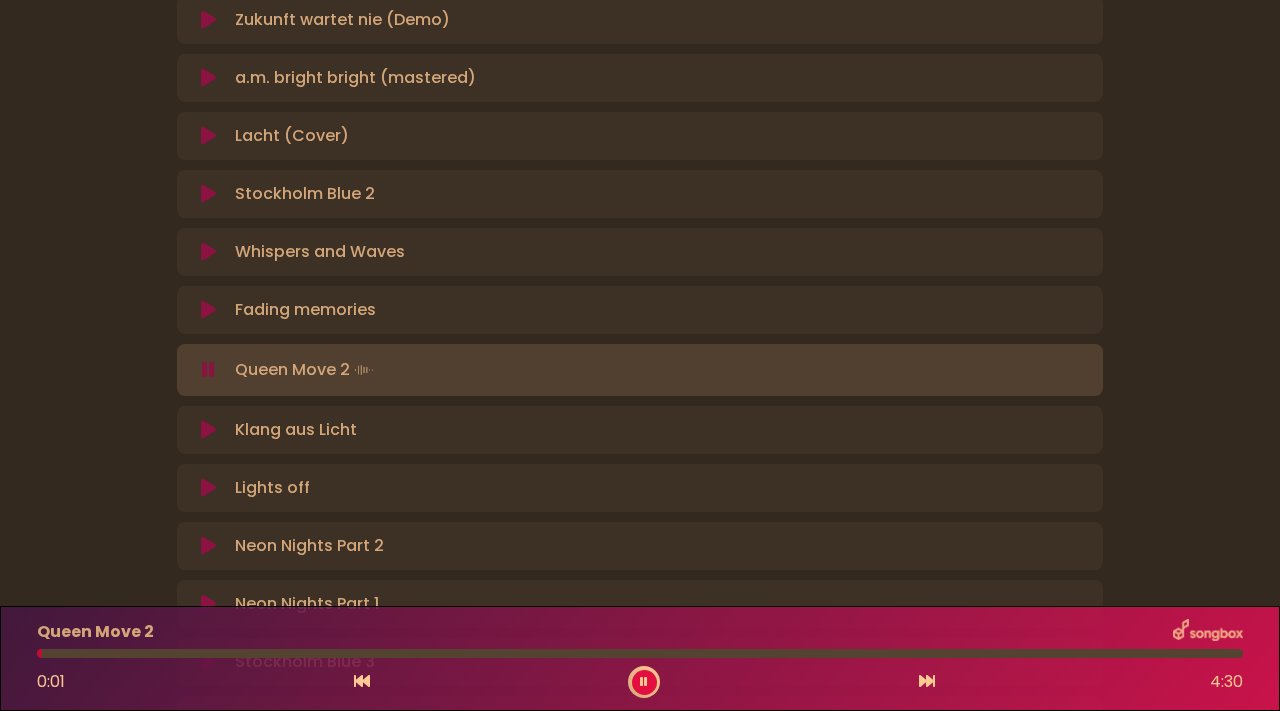 scroll, scrollTop: 643, scrollLeft: 0, axis: vertical 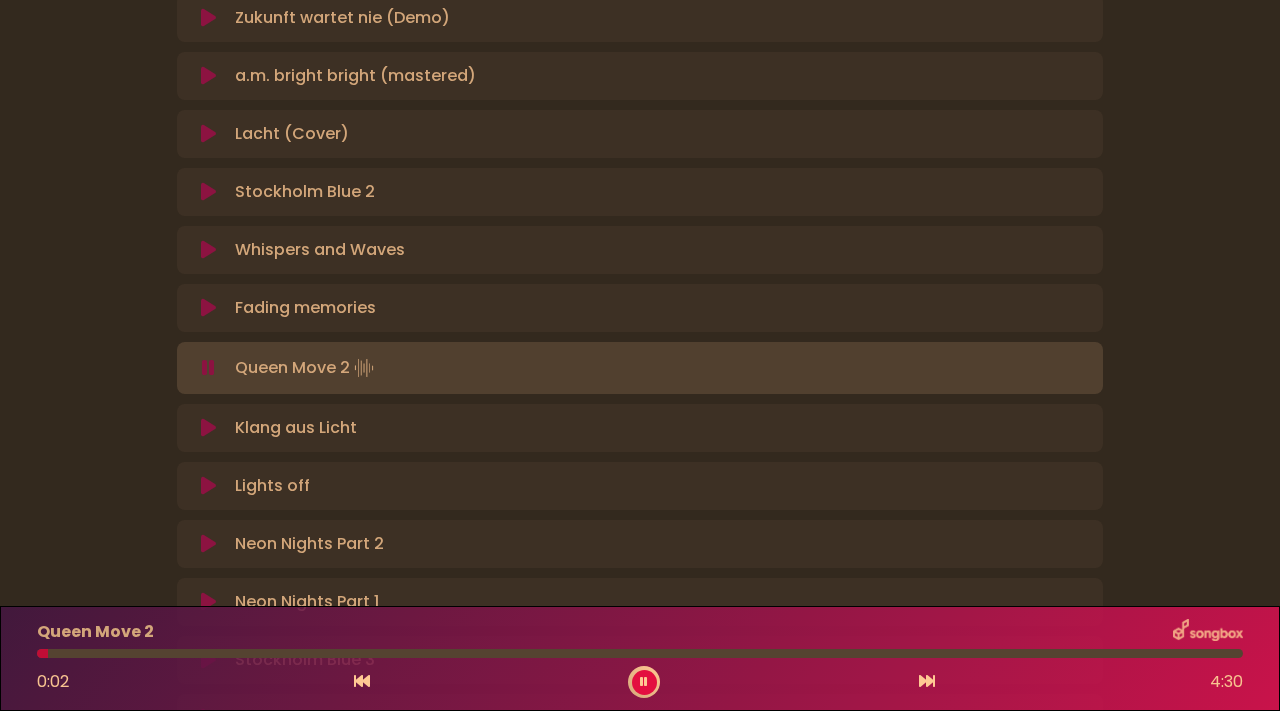 click at bounding box center [208, 428] 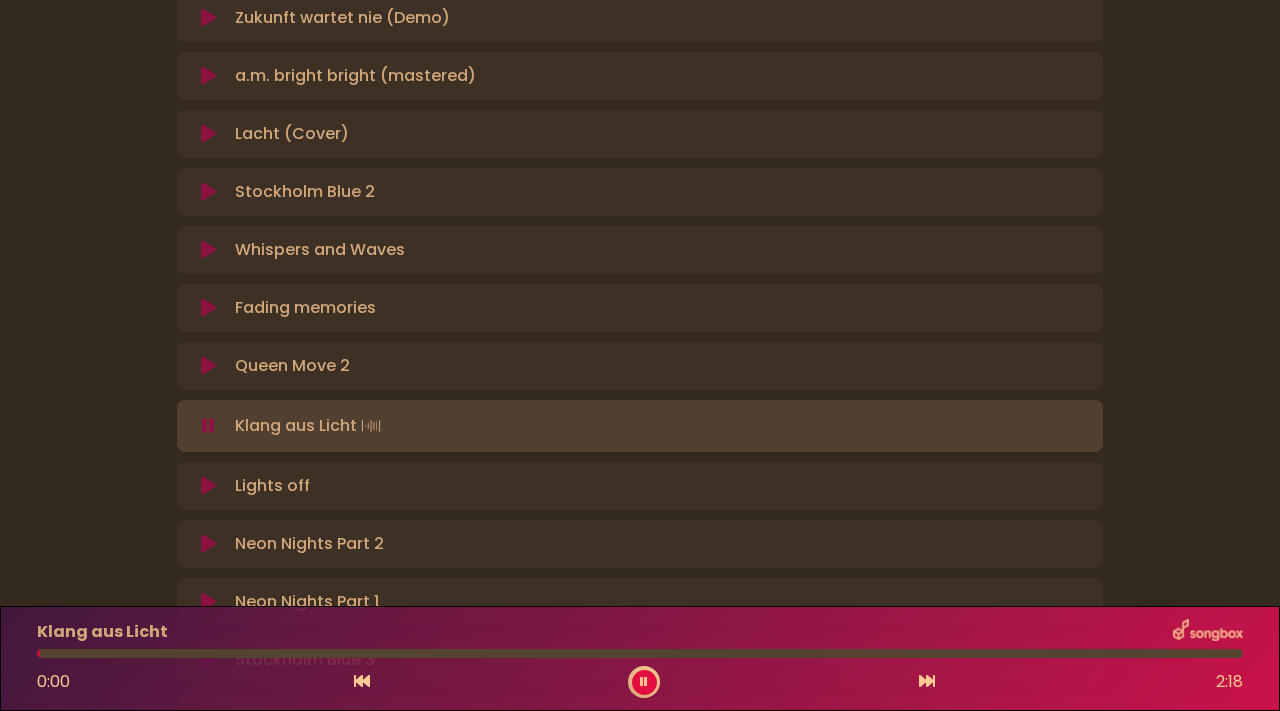 click at bounding box center [208, 486] 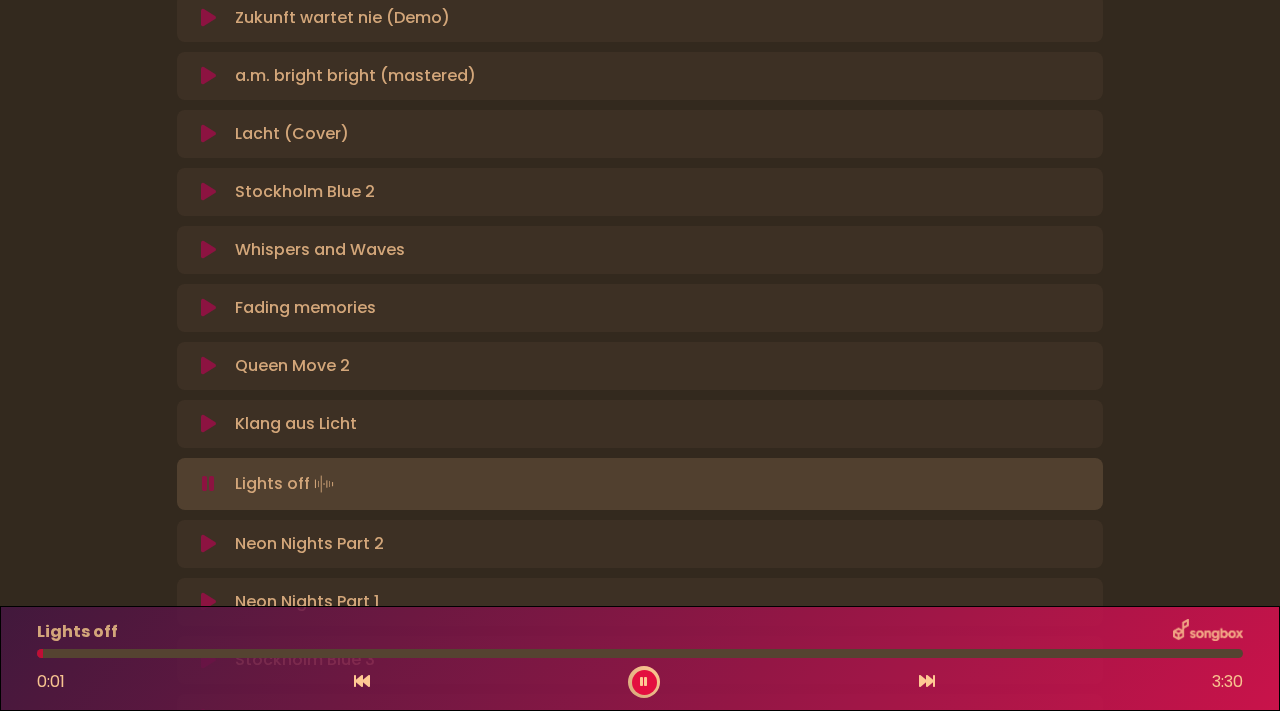 click at bounding box center [208, 544] 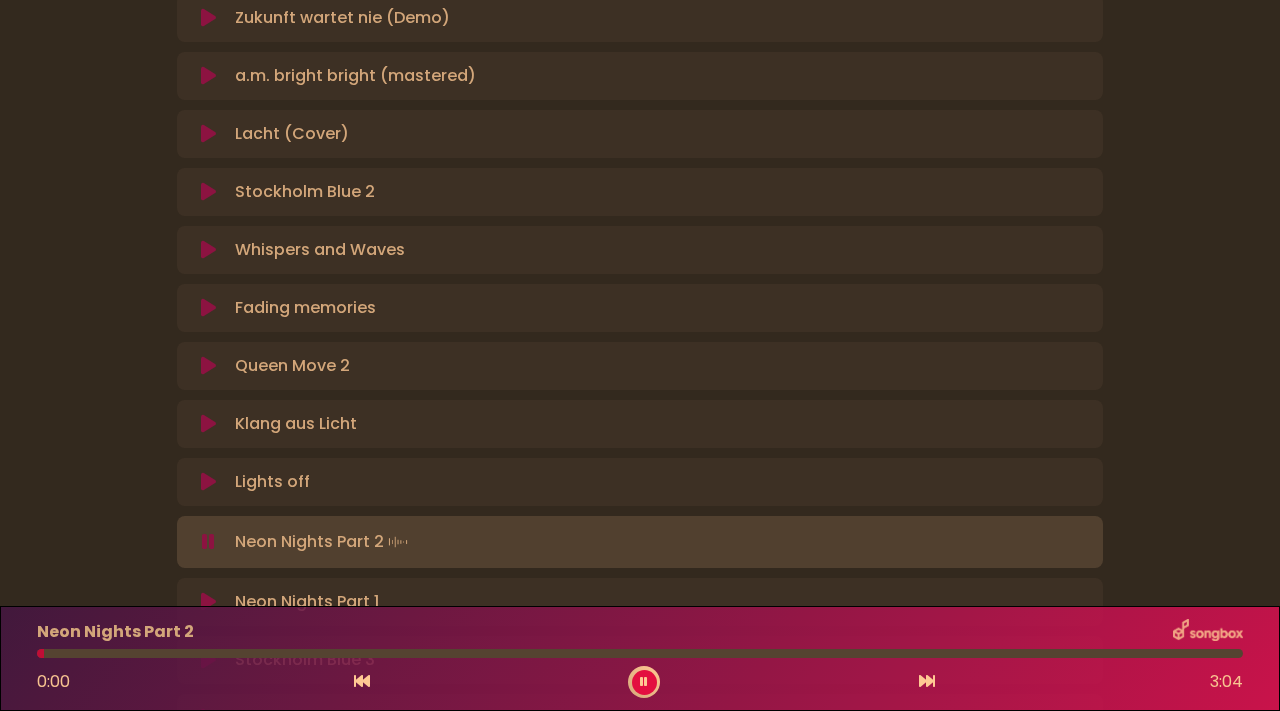 click at bounding box center (208, 602) 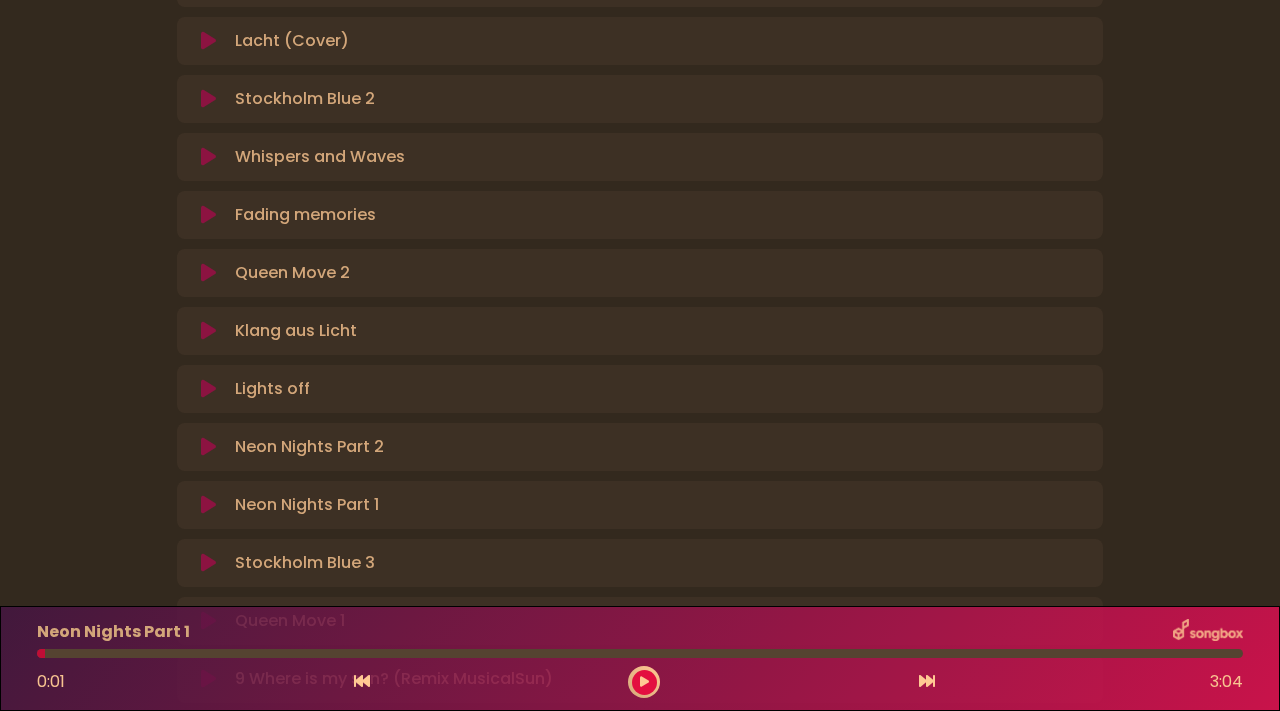 scroll, scrollTop: 742, scrollLeft: 0, axis: vertical 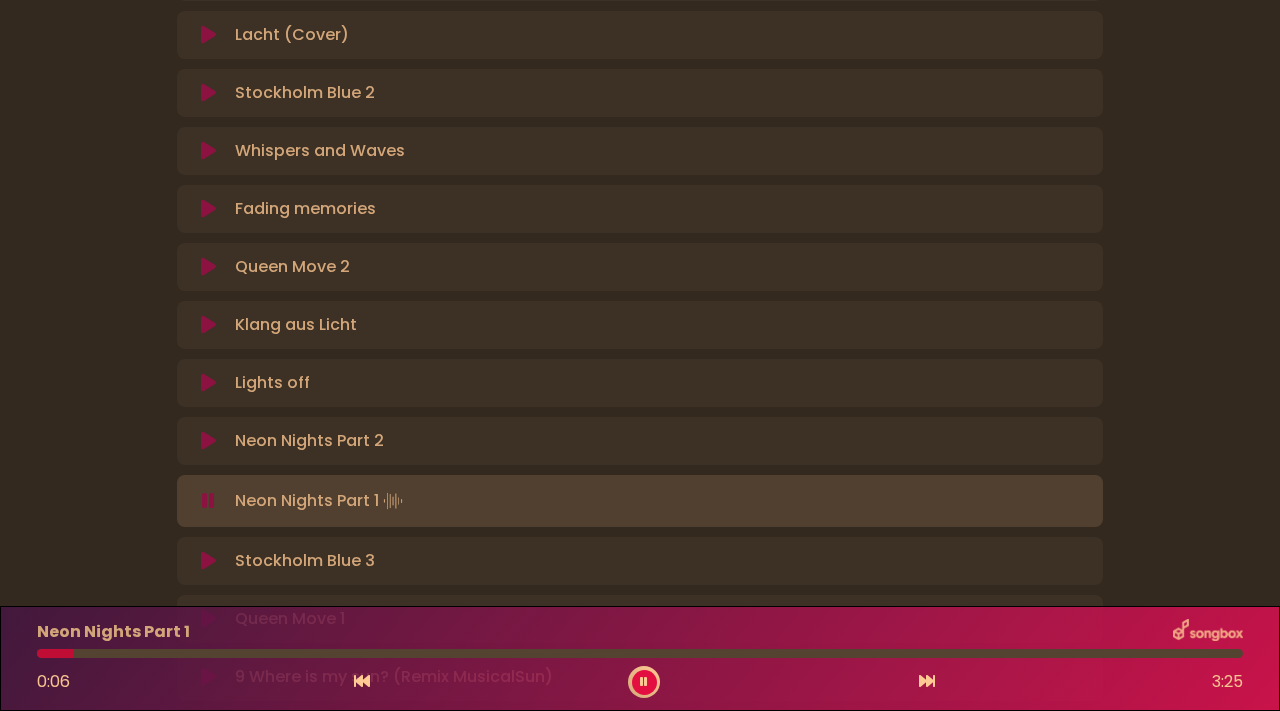 click at bounding box center (208, 441) 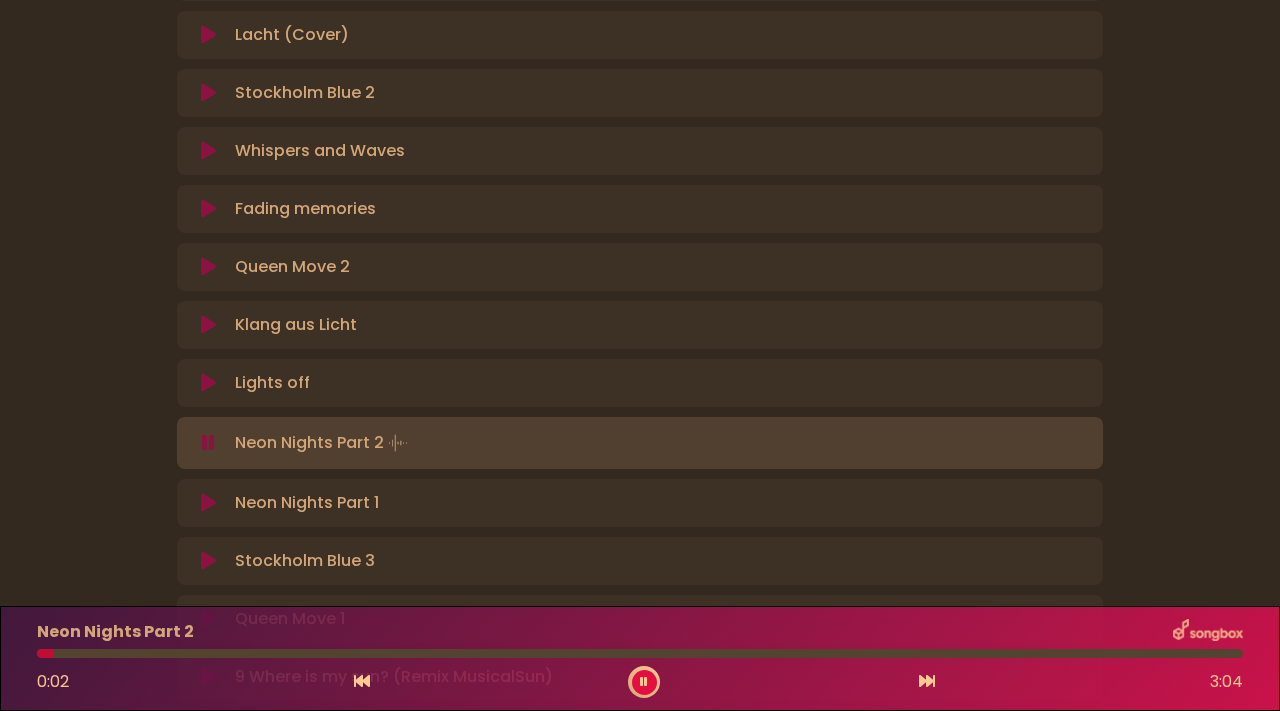 click at bounding box center [640, 653] 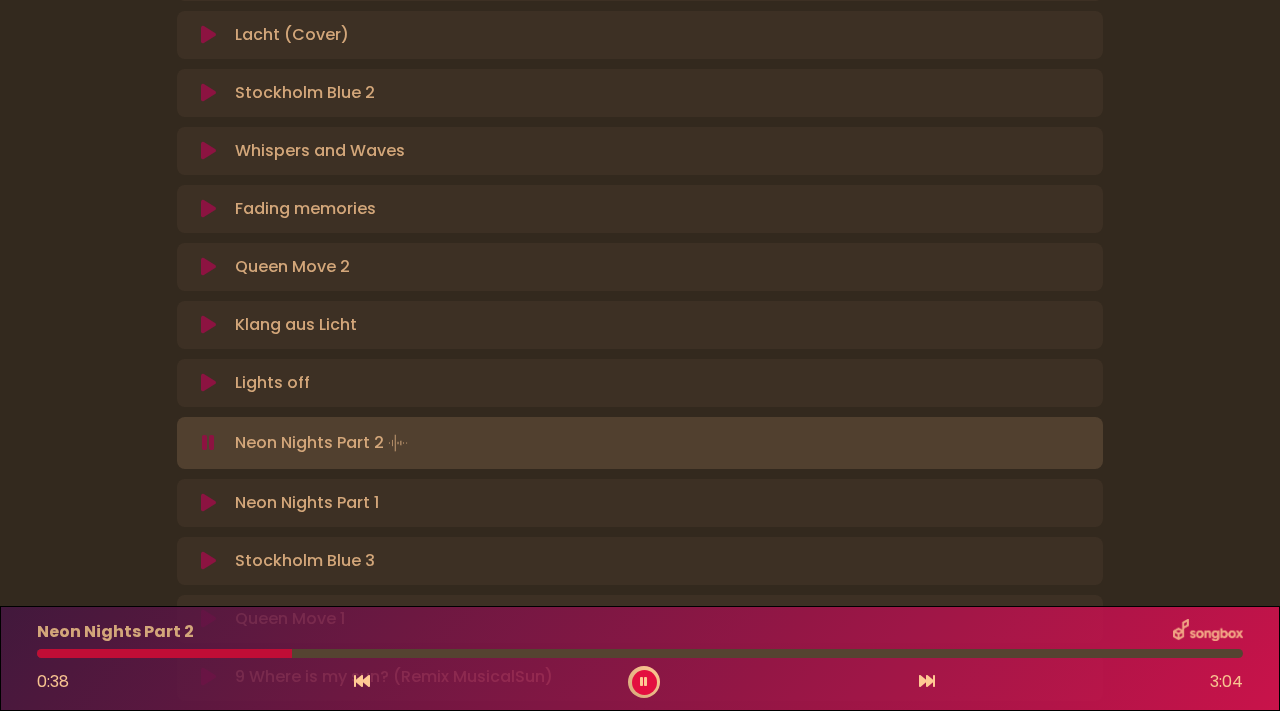 click at bounding box center (640, 653) 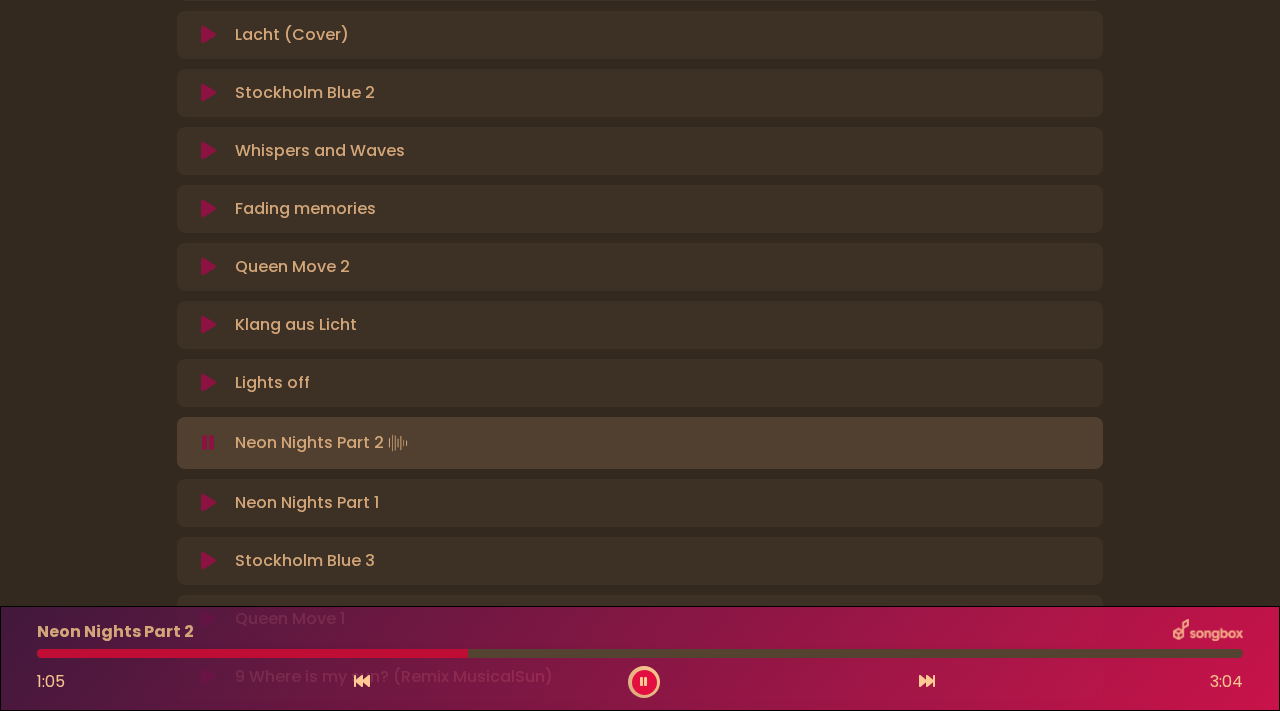 click at bounding box center [640, 653] 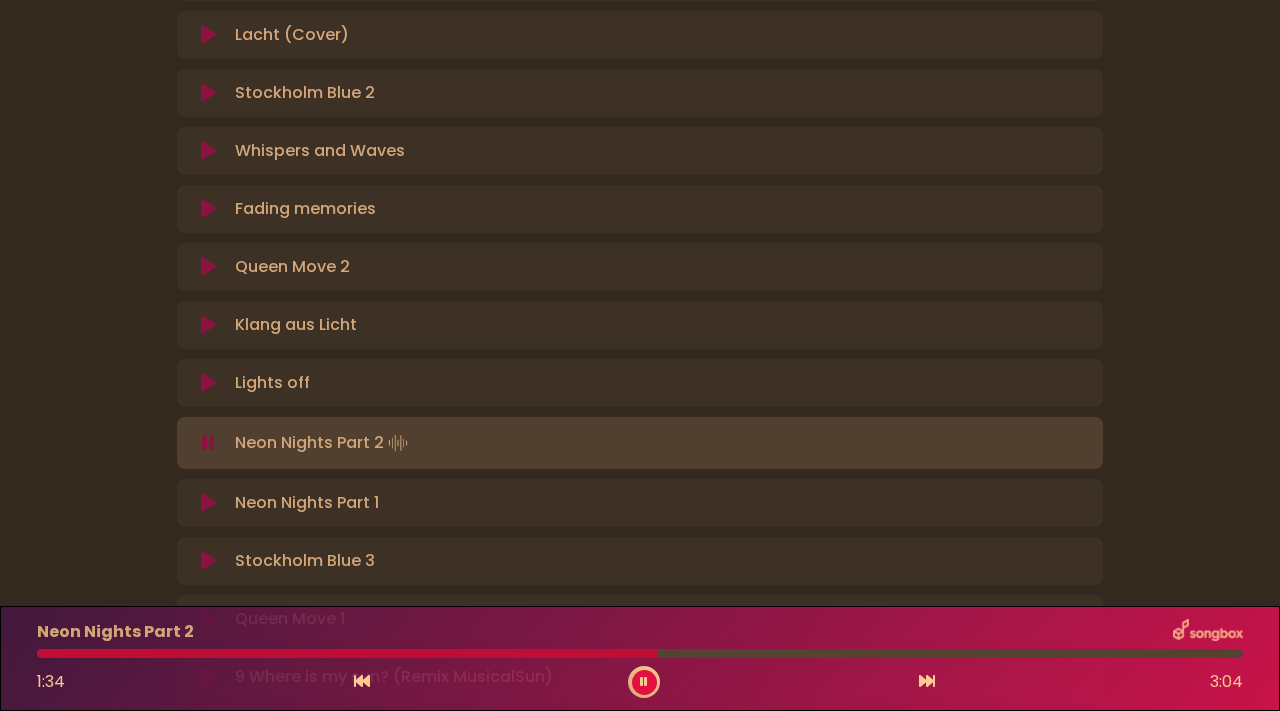 click at bounding box center (640, 653) 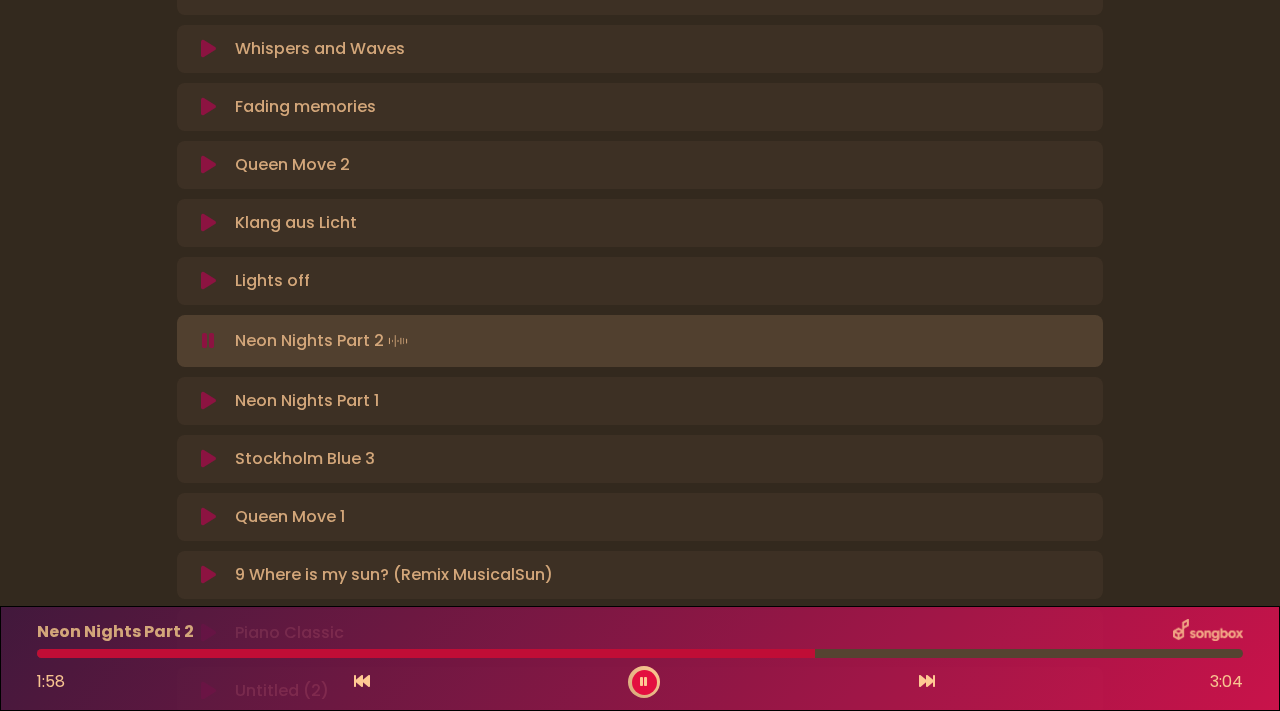 scroll, scrollTop: 846, scrollLeft: 0, axis: vertical 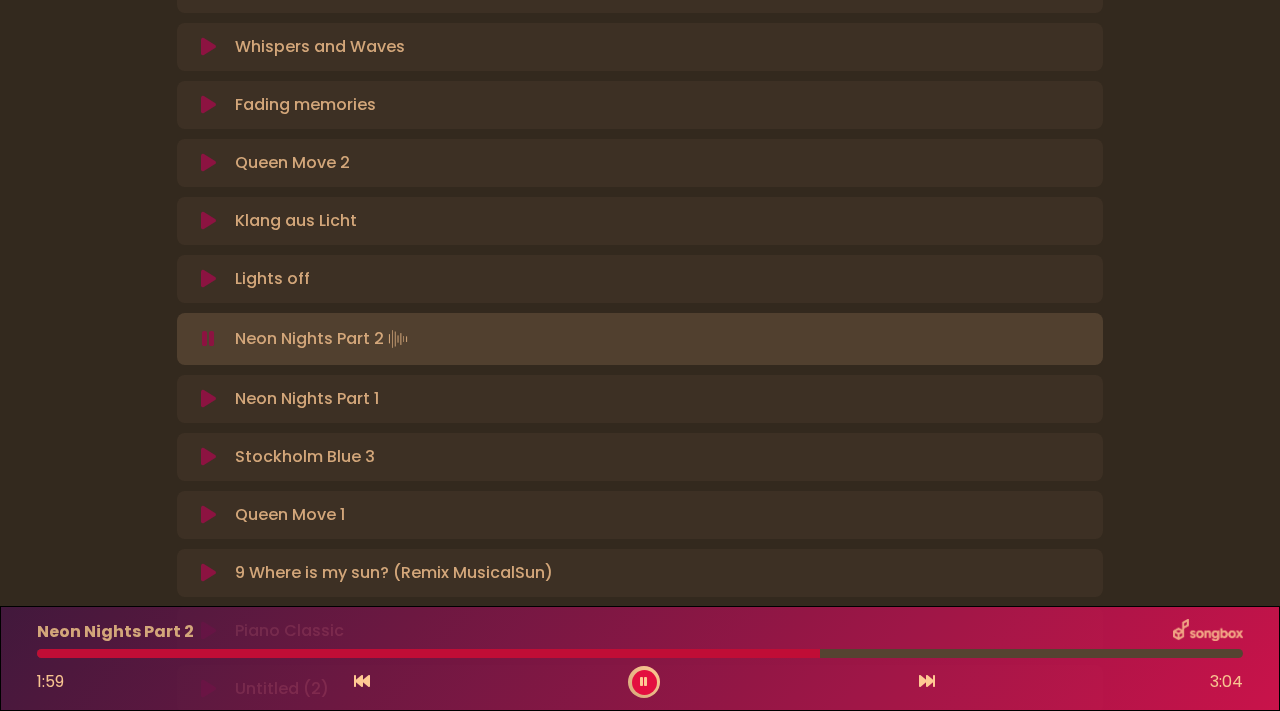 click at bounding box center [208, 457] 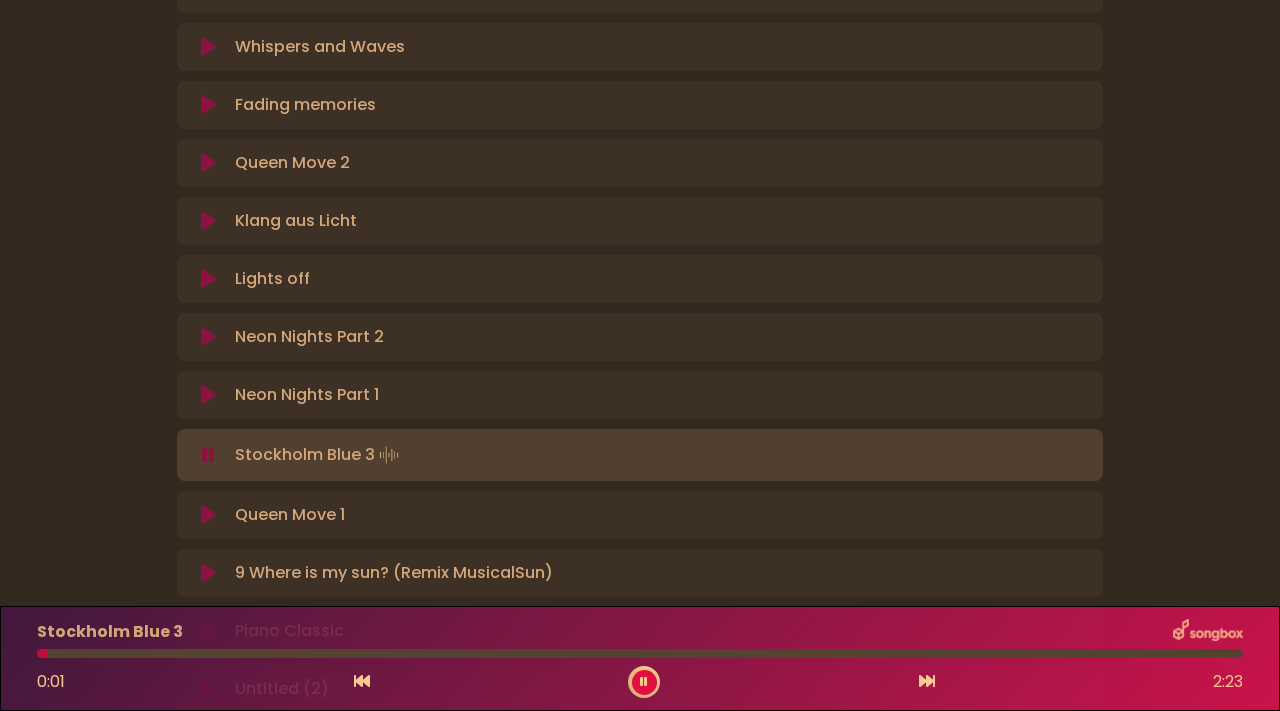 click at bounding box center (640, 653) 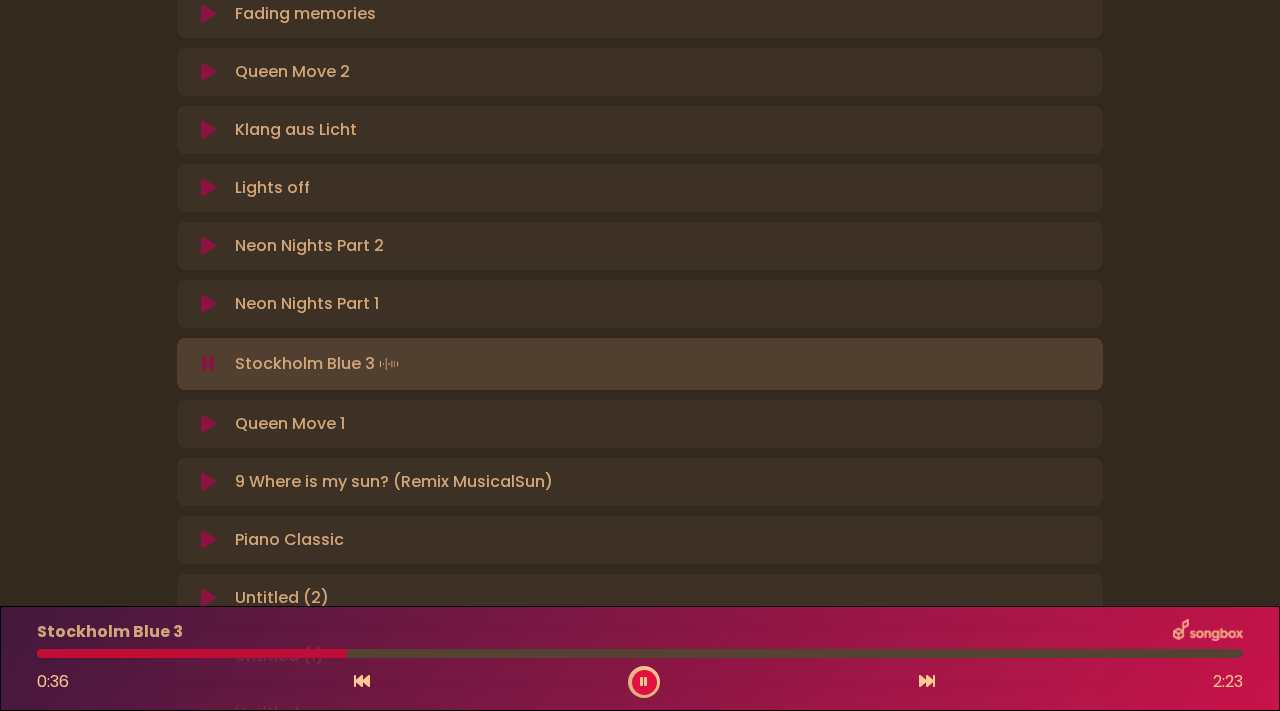scroll, scrollTop: 940, scrollLeft: 0, axis: vertical 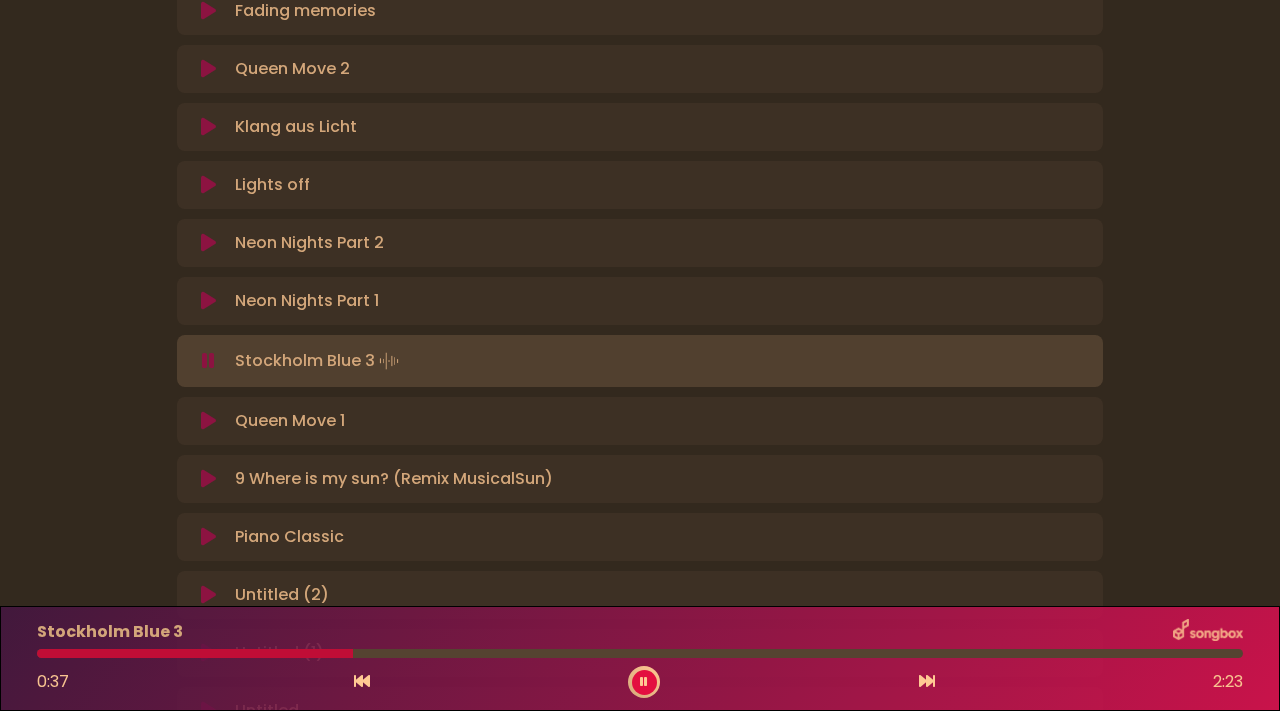 click at bounding box center [208, 479] 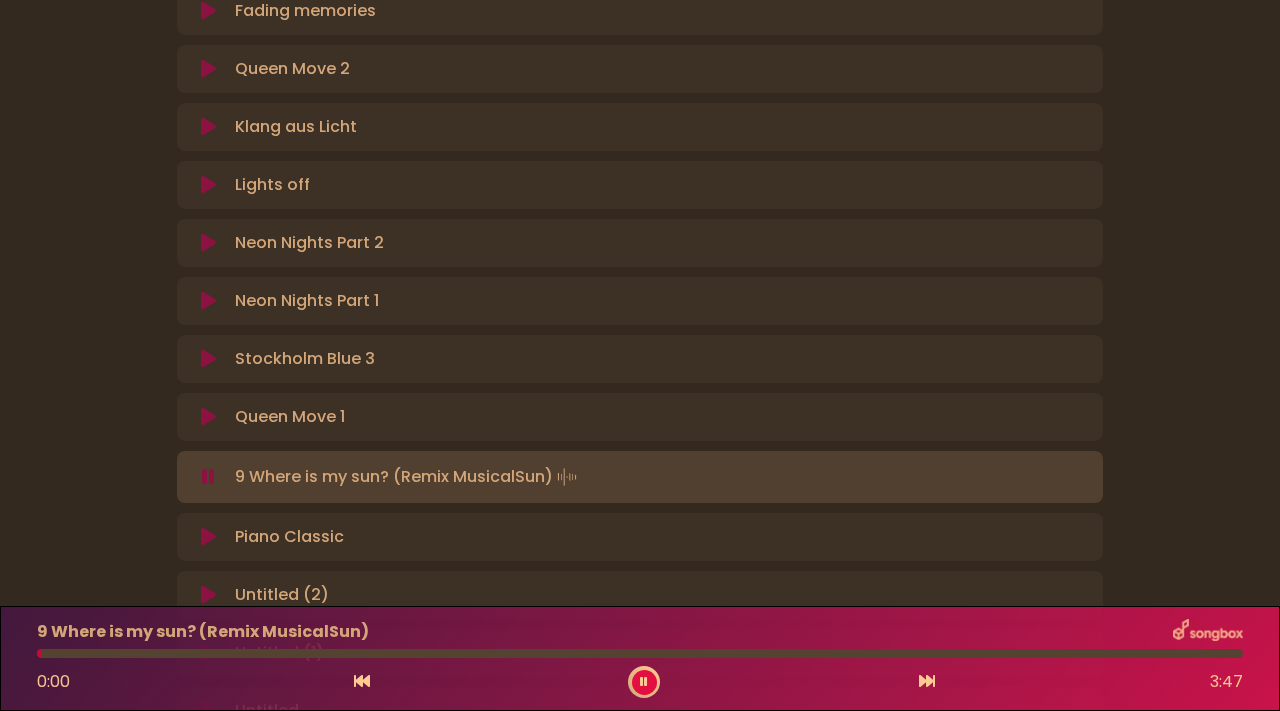click on "9 Where is my sun? (Remix MusicalSun)
0:00
3:47" at bounding box center [640, 658] 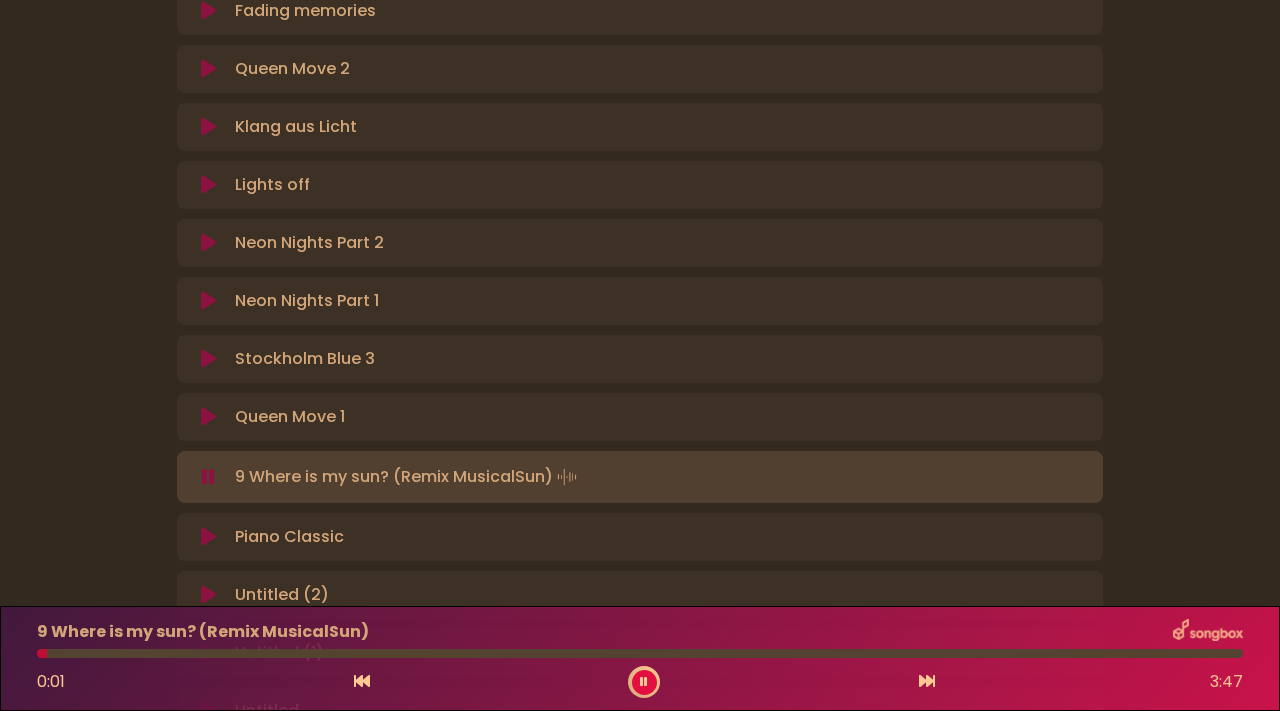 click at bounding box center [640, 653] 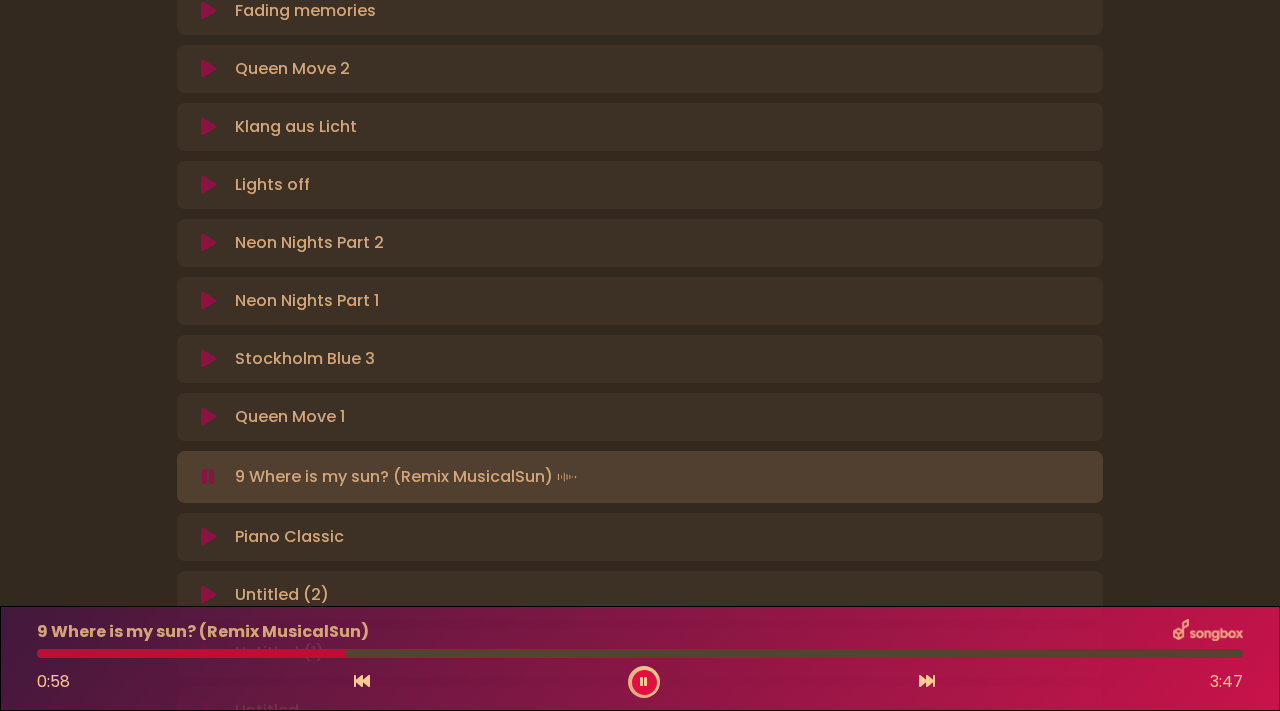 click at bounding box center (208, 537) 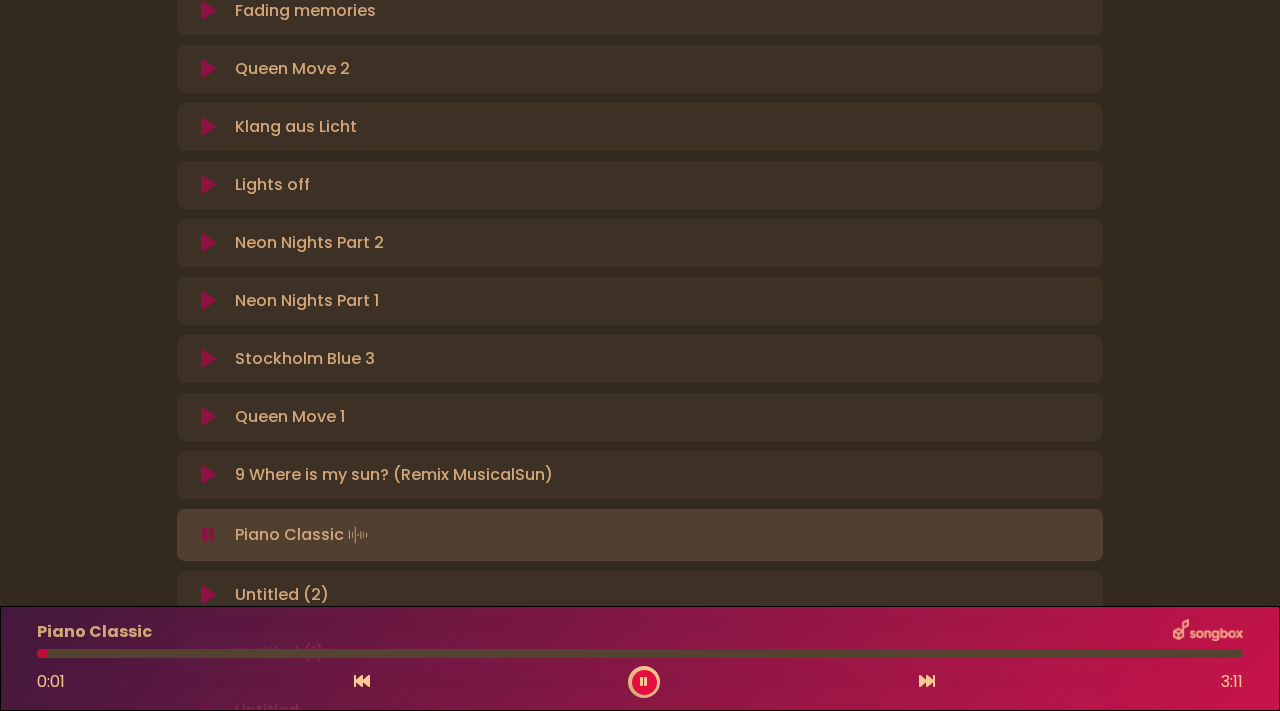 click at bounding box center (640, 653) 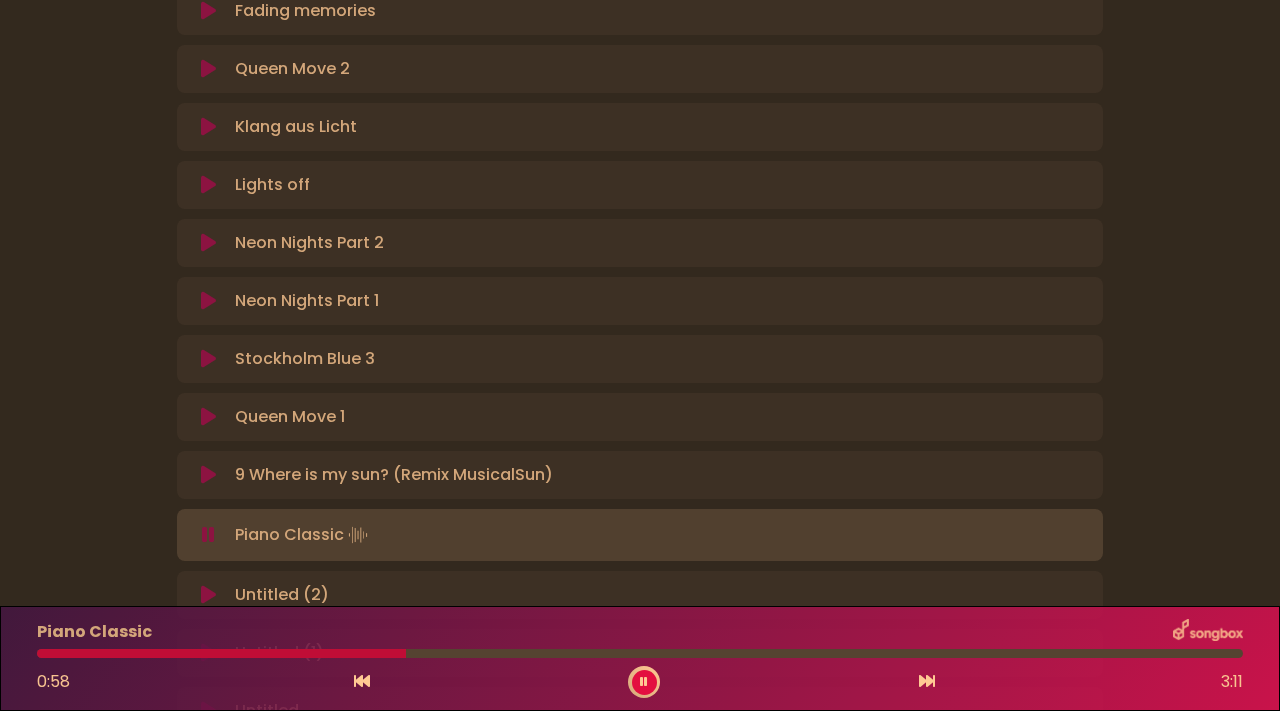 click at bounding box center [640, 653] 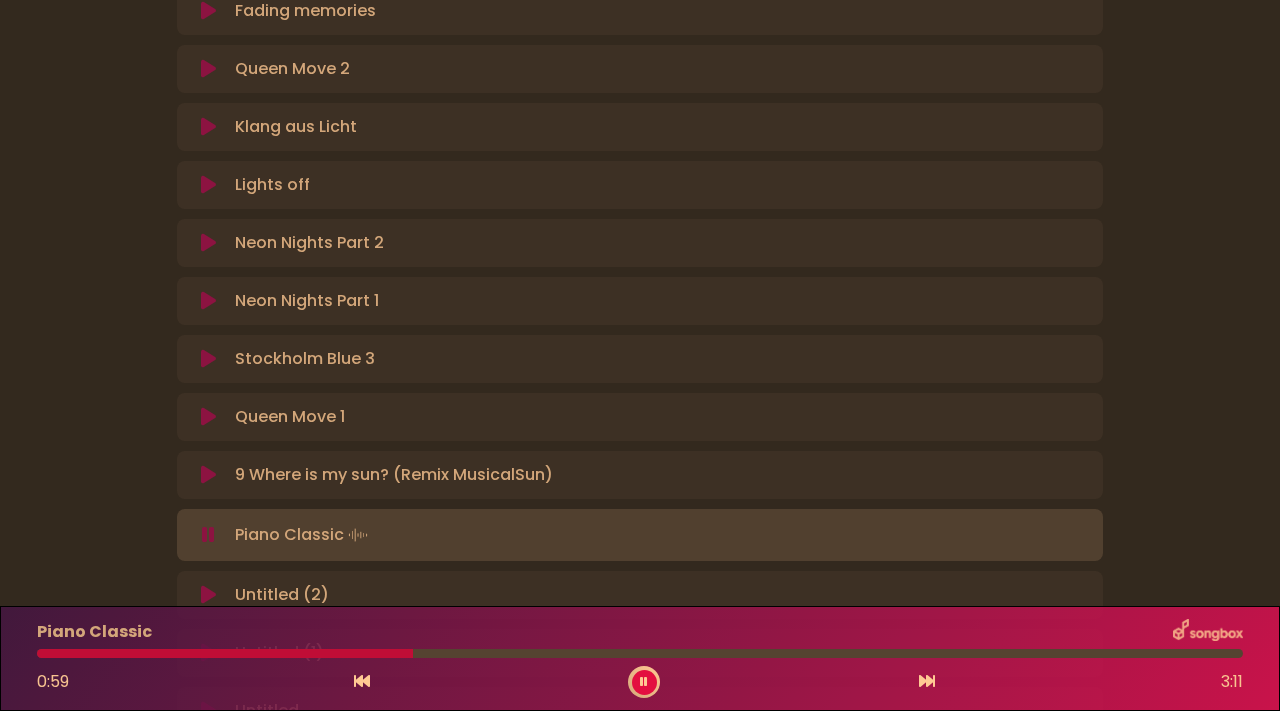 click at bounding box center (208, 595) 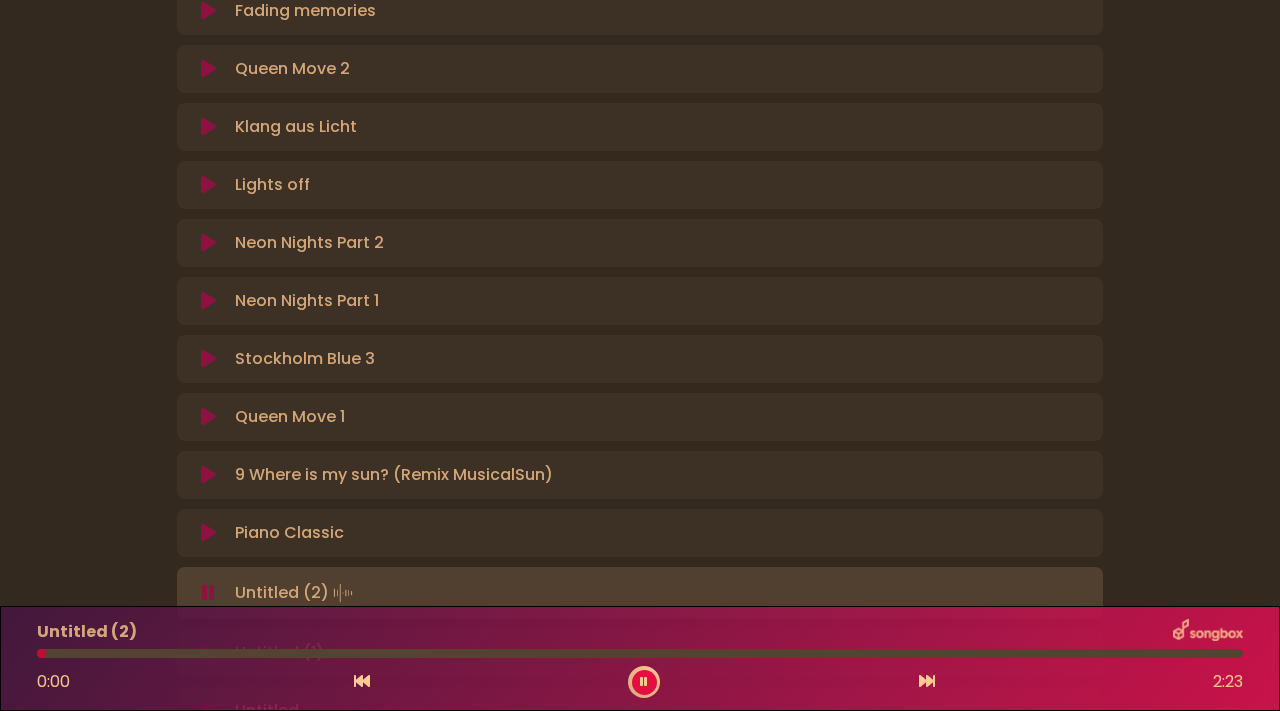 click on "Untitled (2)
0:00
2:23" at bounding box center (640, 658) 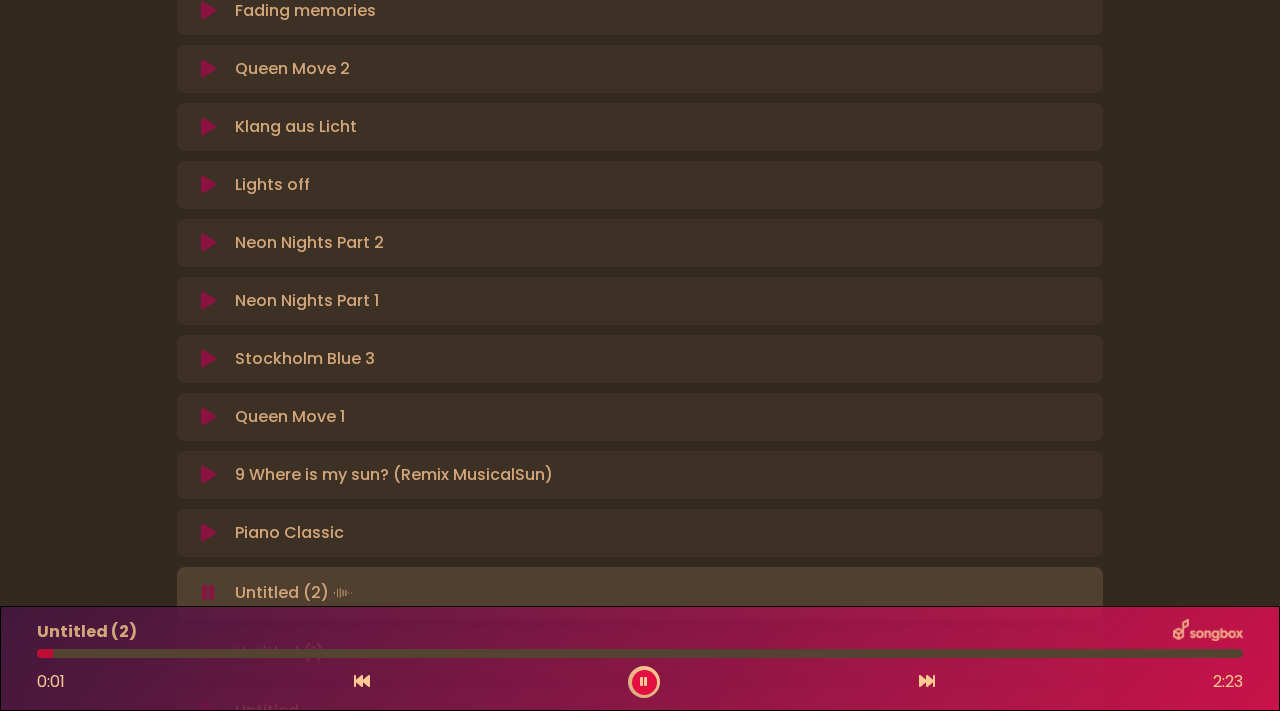 click at bounding box center [640, 653] 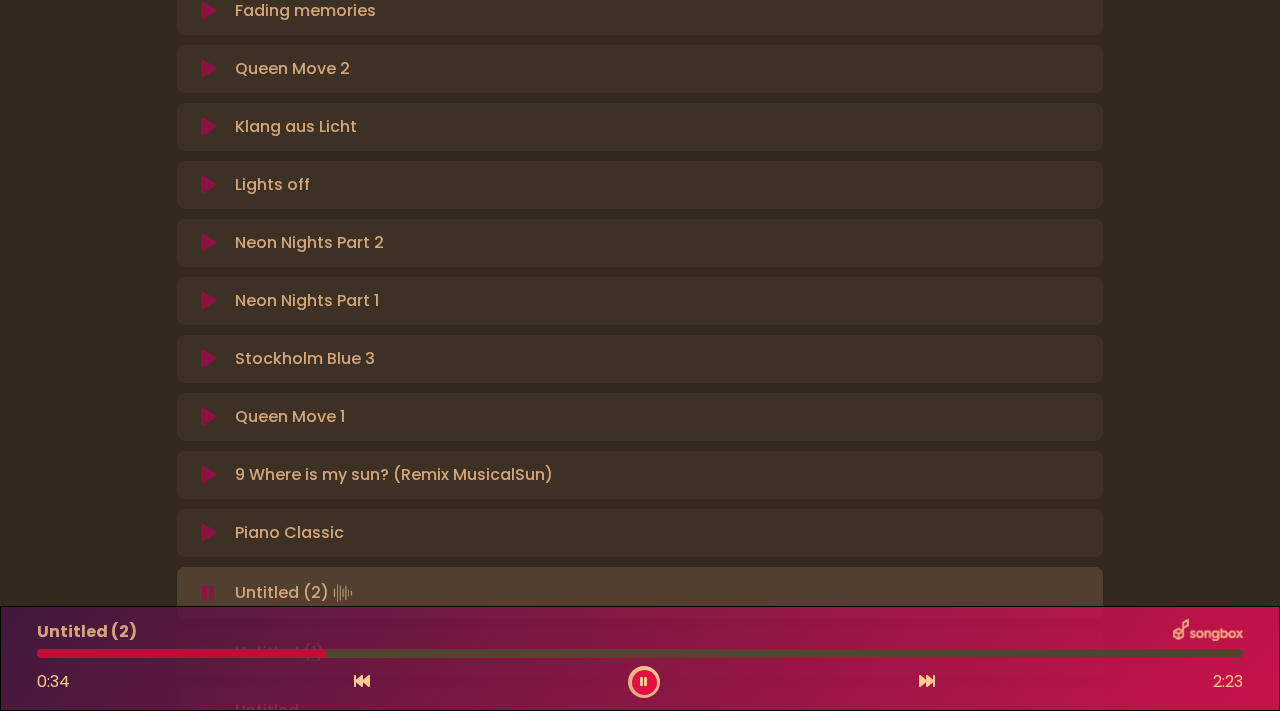 click at bounding box center [640, 653] 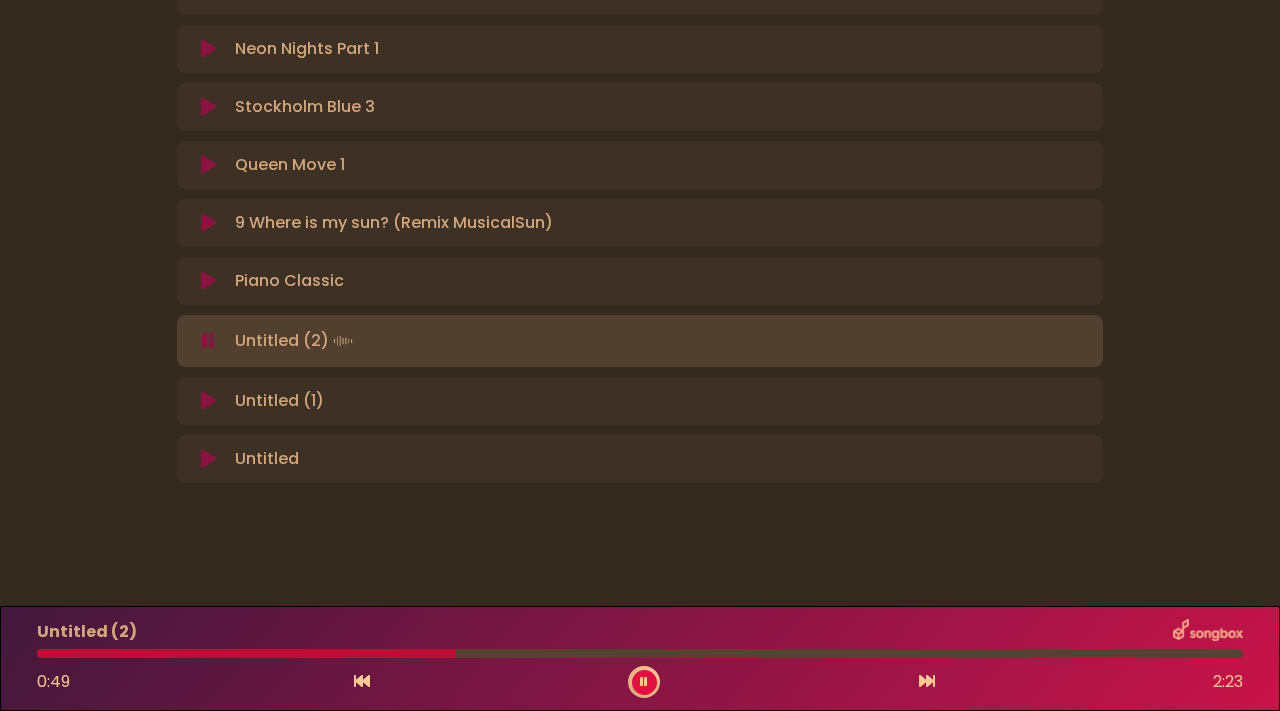 scroll, scrollTop: 1194, scrollLeft: 0, axis: vertical 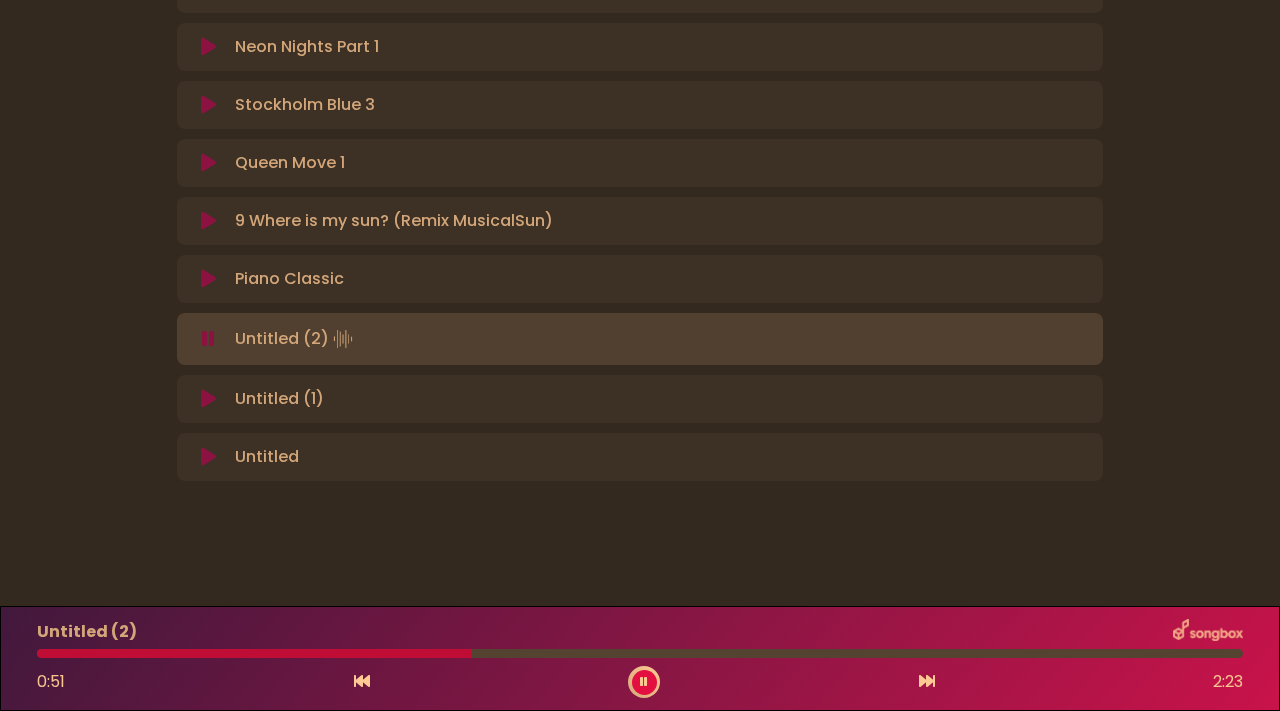 click at bounding box center (208, 399) 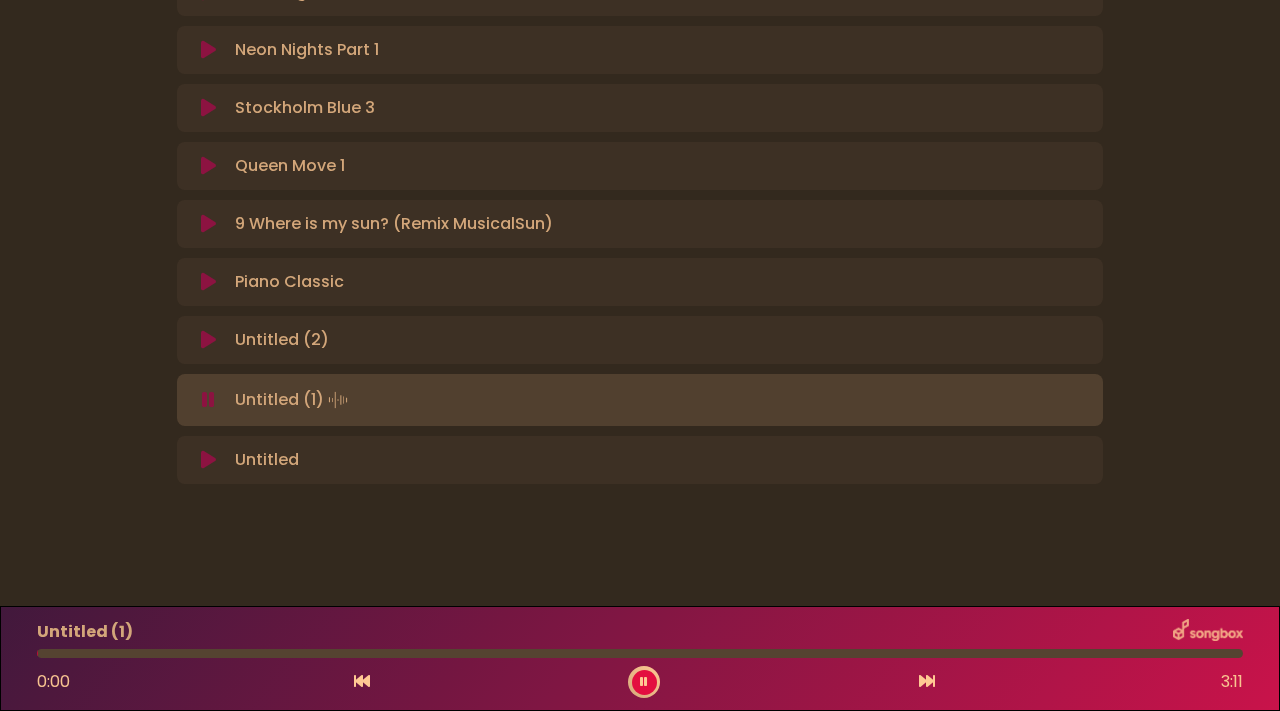 scroll, scrollTop: 1194, scrollLeft: 0, axis: vertical 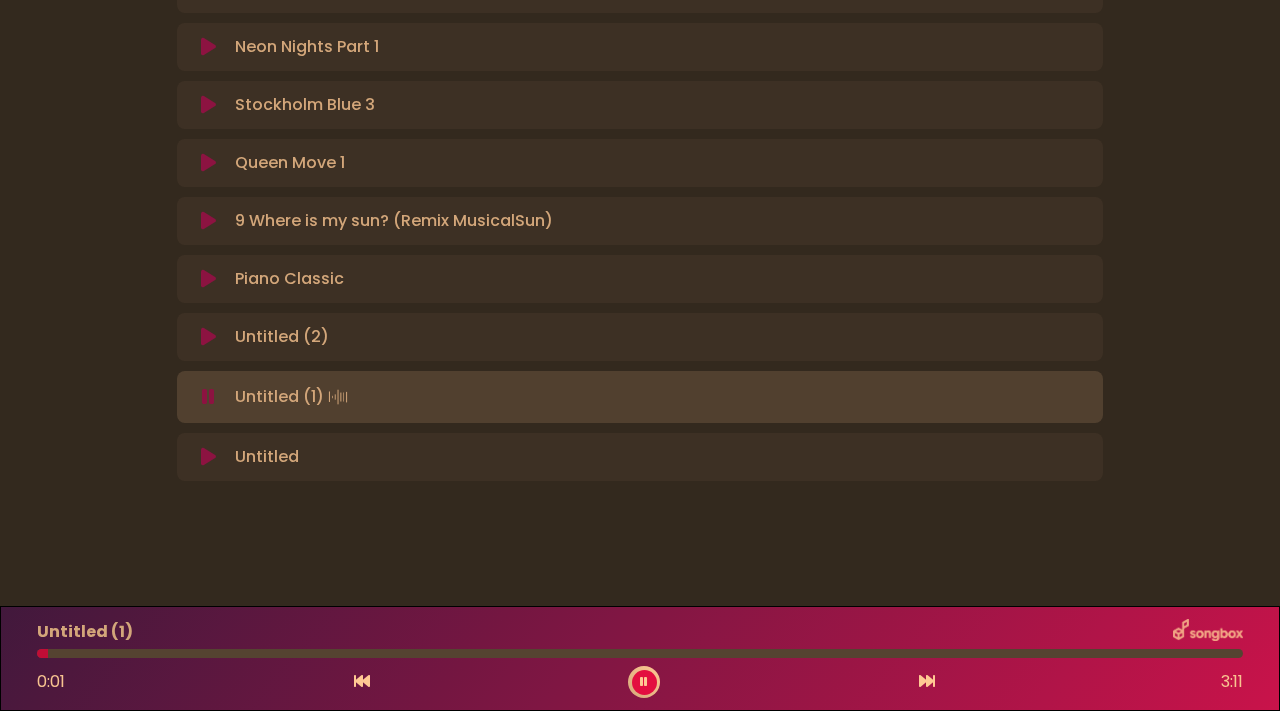 click at bounding box center (640, 653) 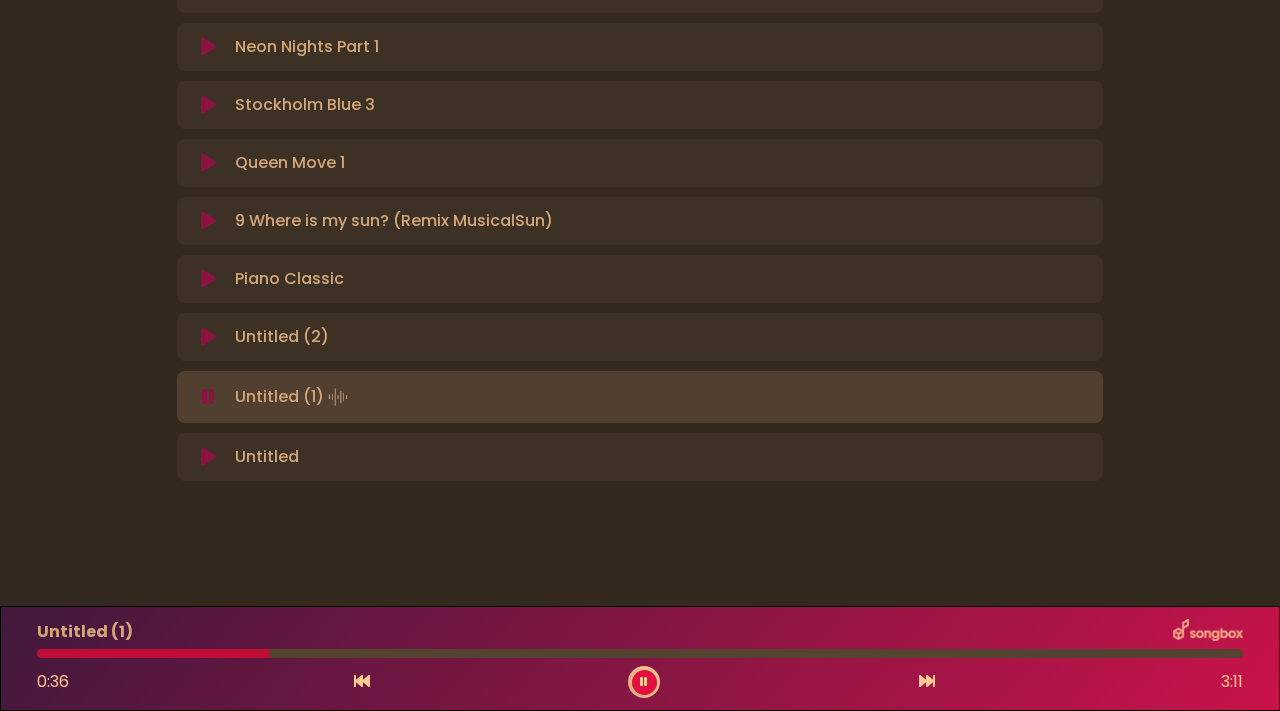 click on "Untitled (1)
0:36
3:11" at bounding box center (640, 658) 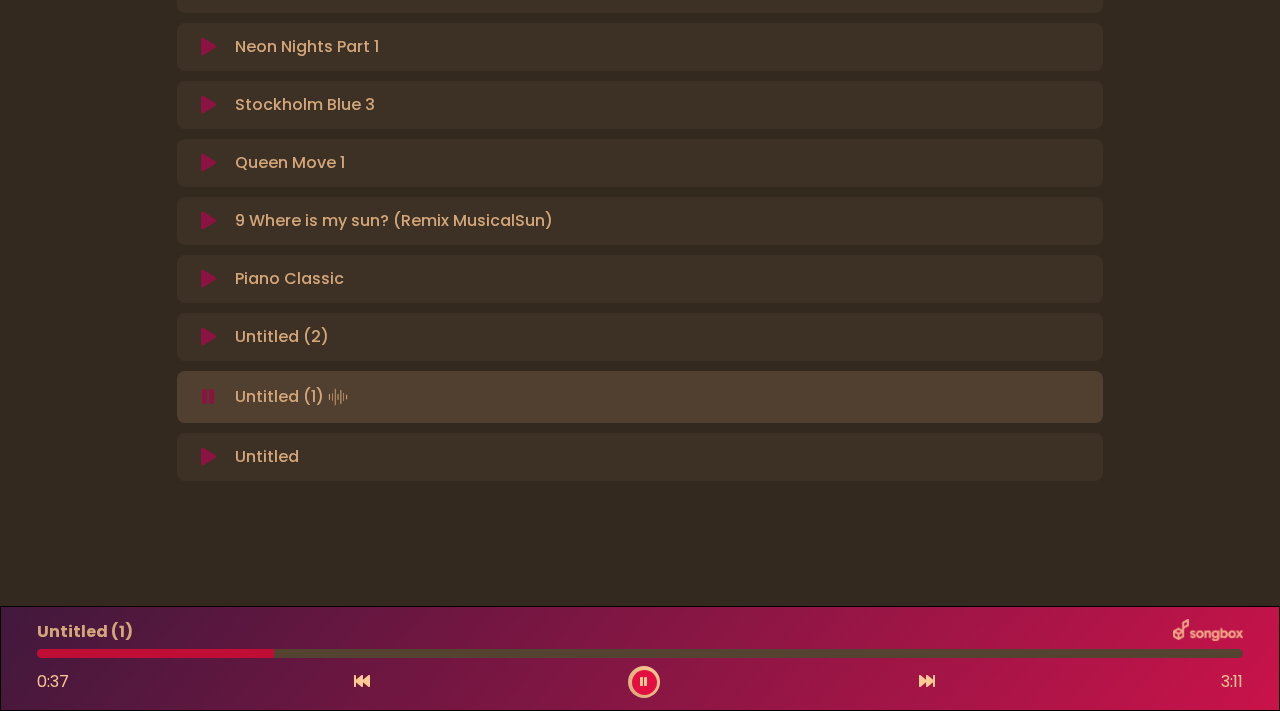 click on "Untitled (1)
0:37
3:11" at bounding box center [640, 658] 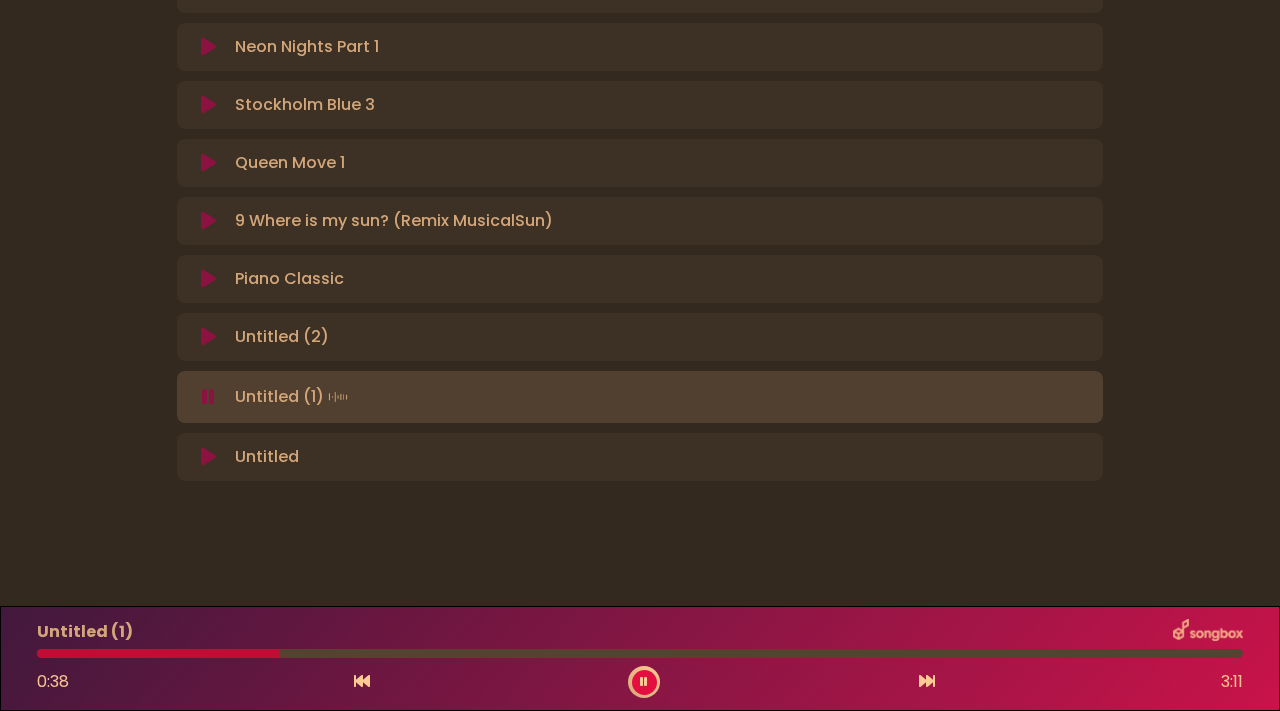 click at bounding box center (640, 653) 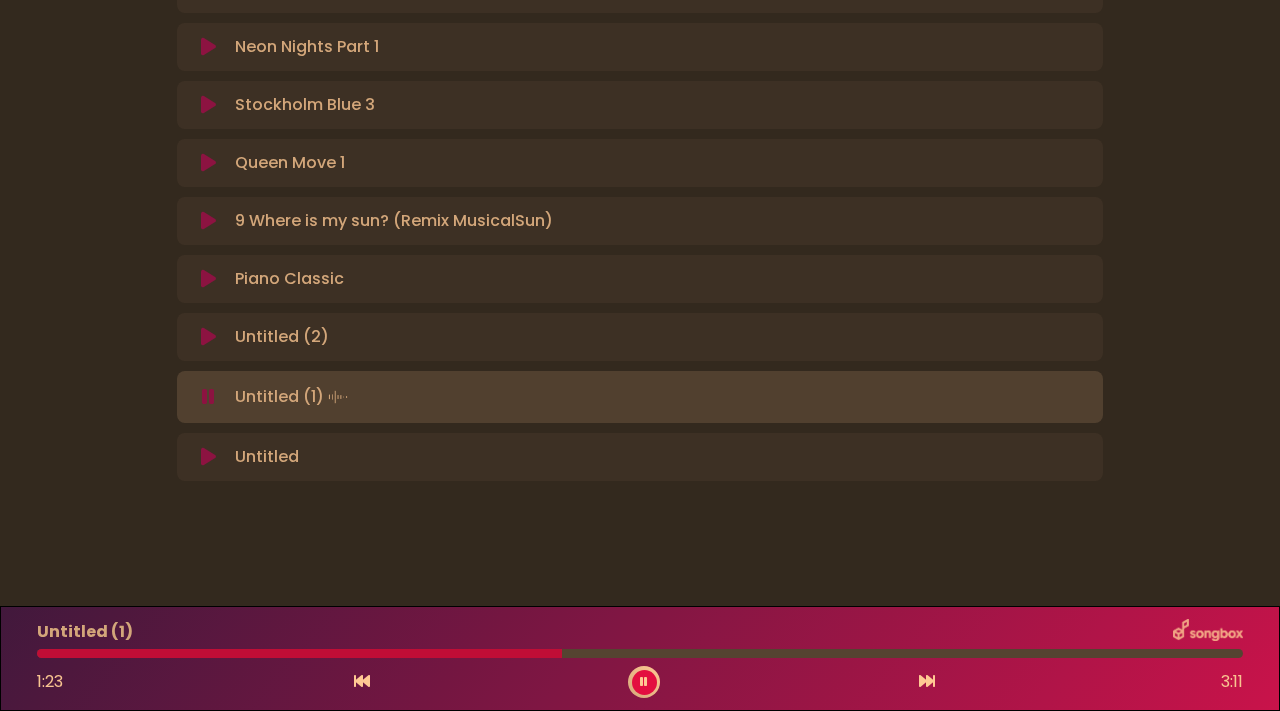 click at bounding box center (640, 653) 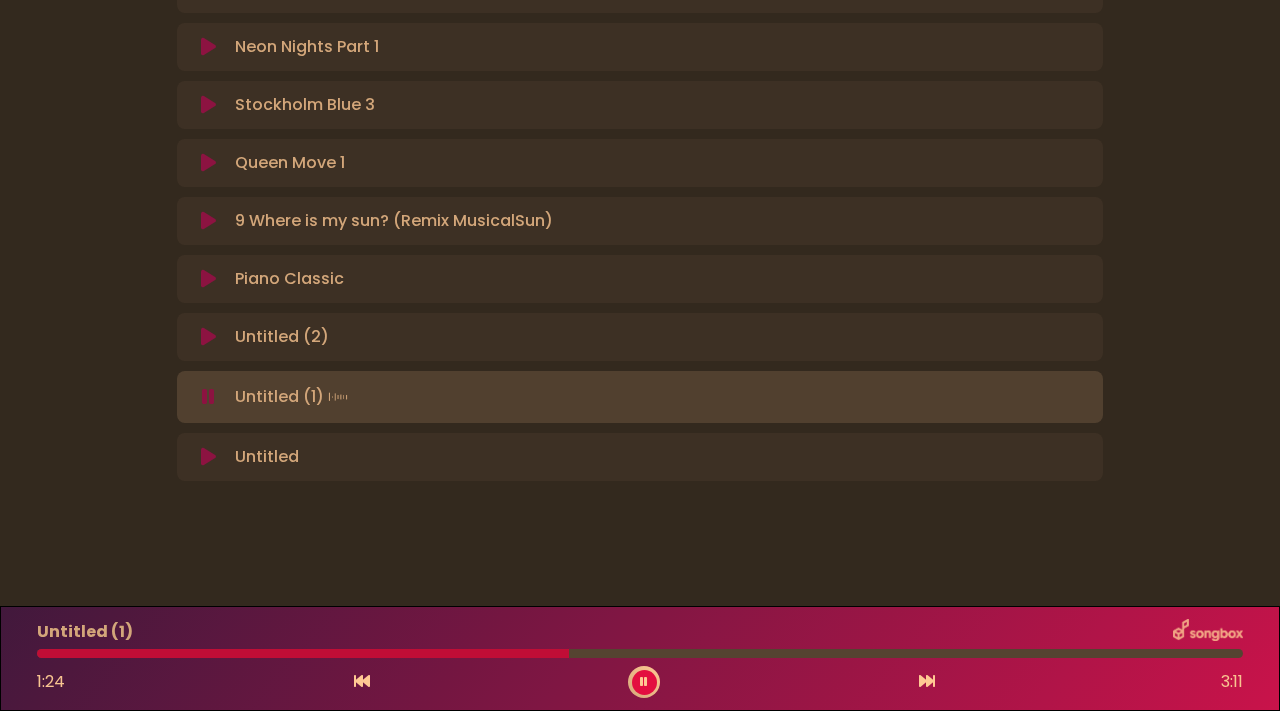 click at bounding box center (640, 653) 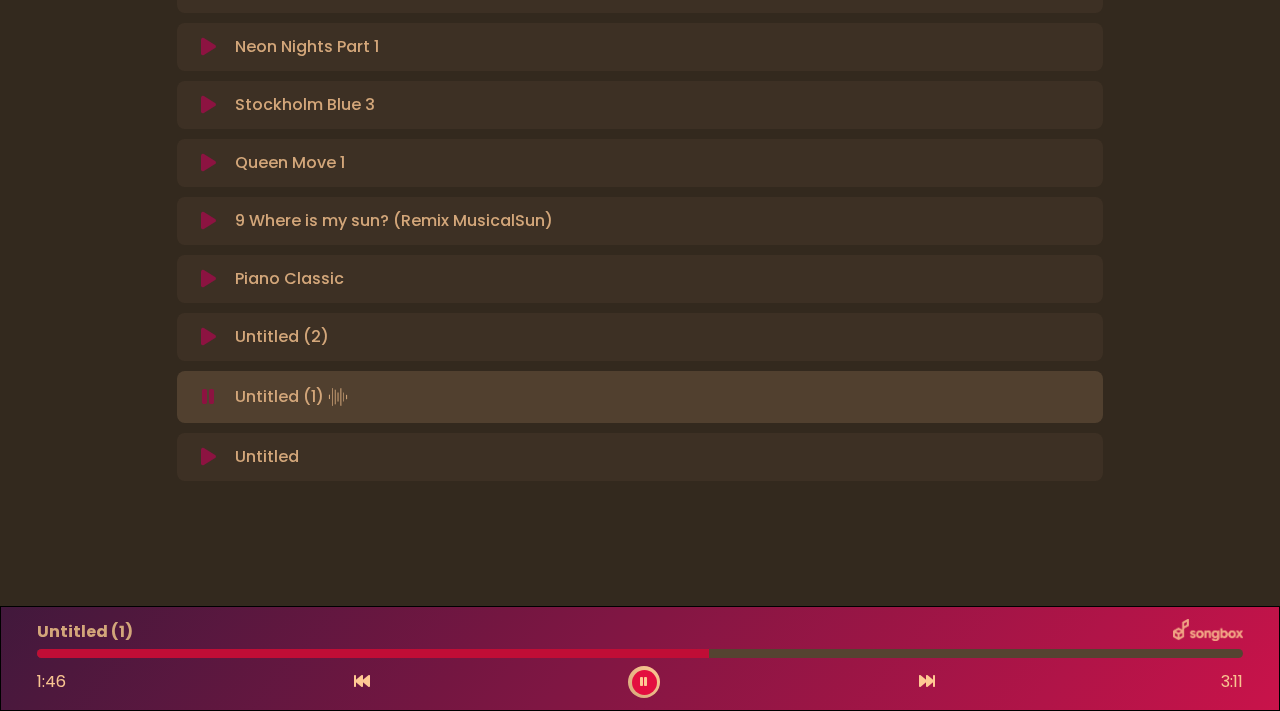 click at bounding box center [208, 457] 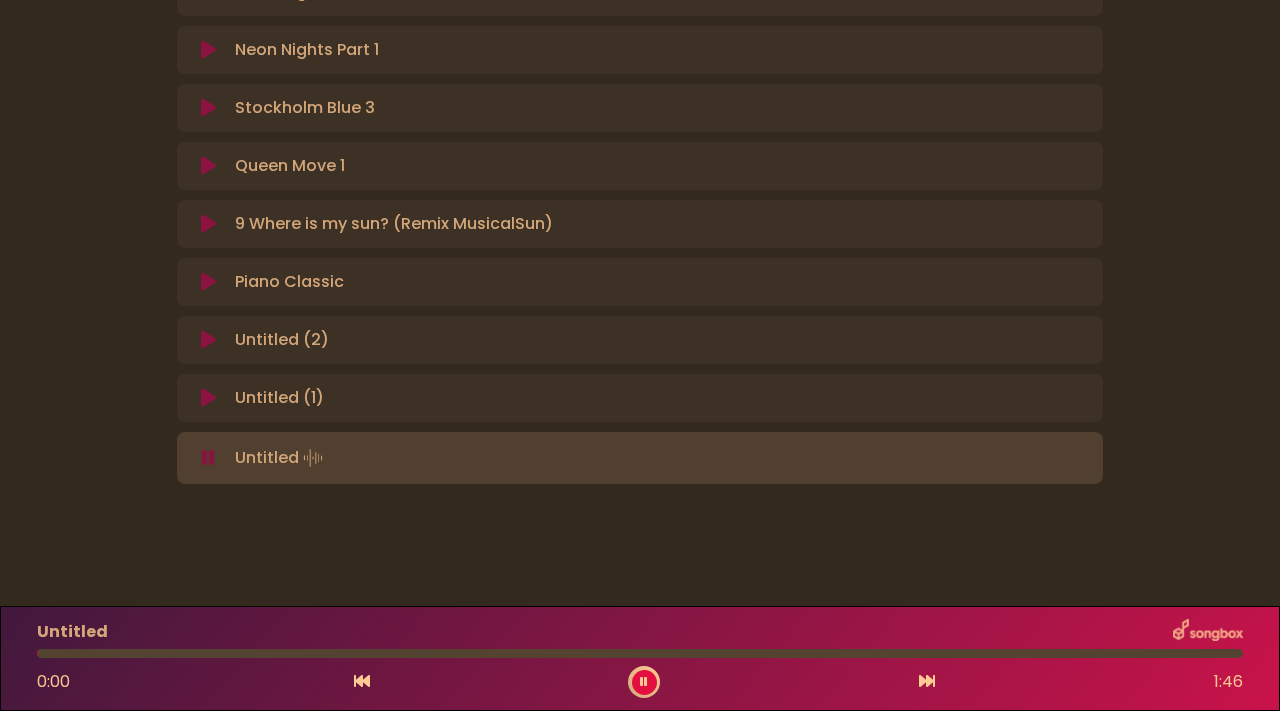 scroll, scrollTop: 1194, scrollLeft: 0, axis: vertical 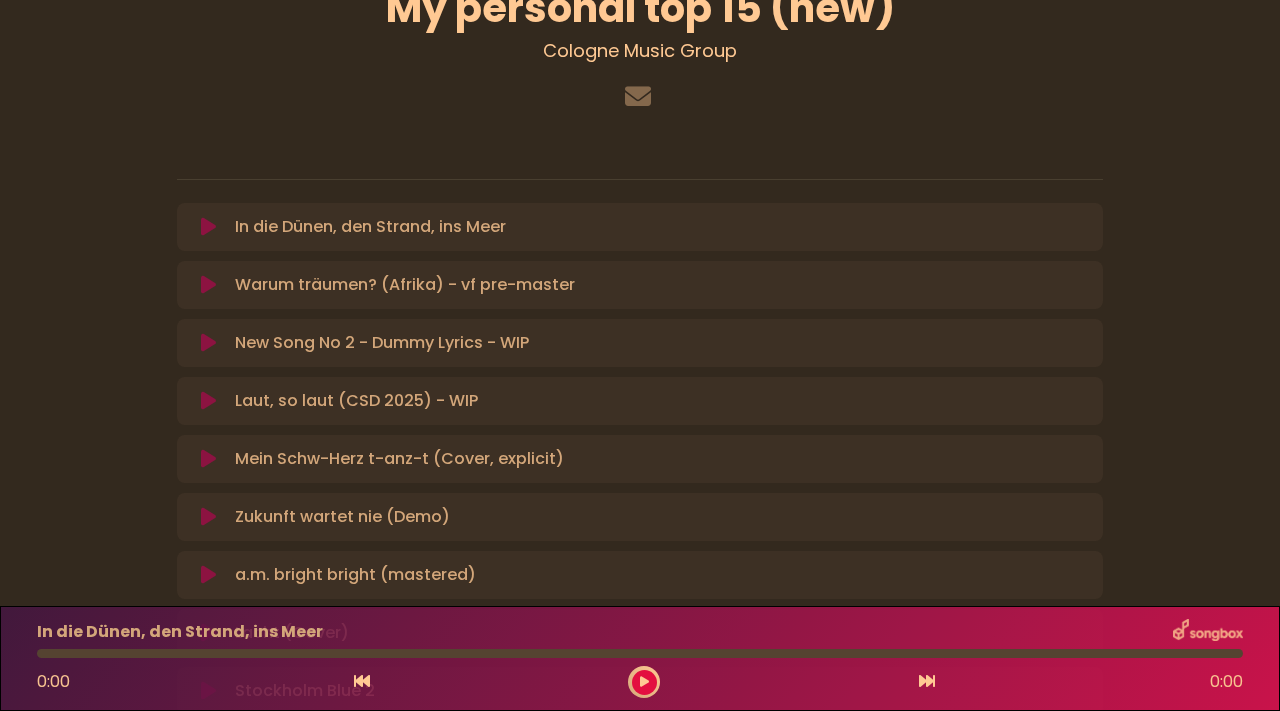 click at bounding box center (208, 401) 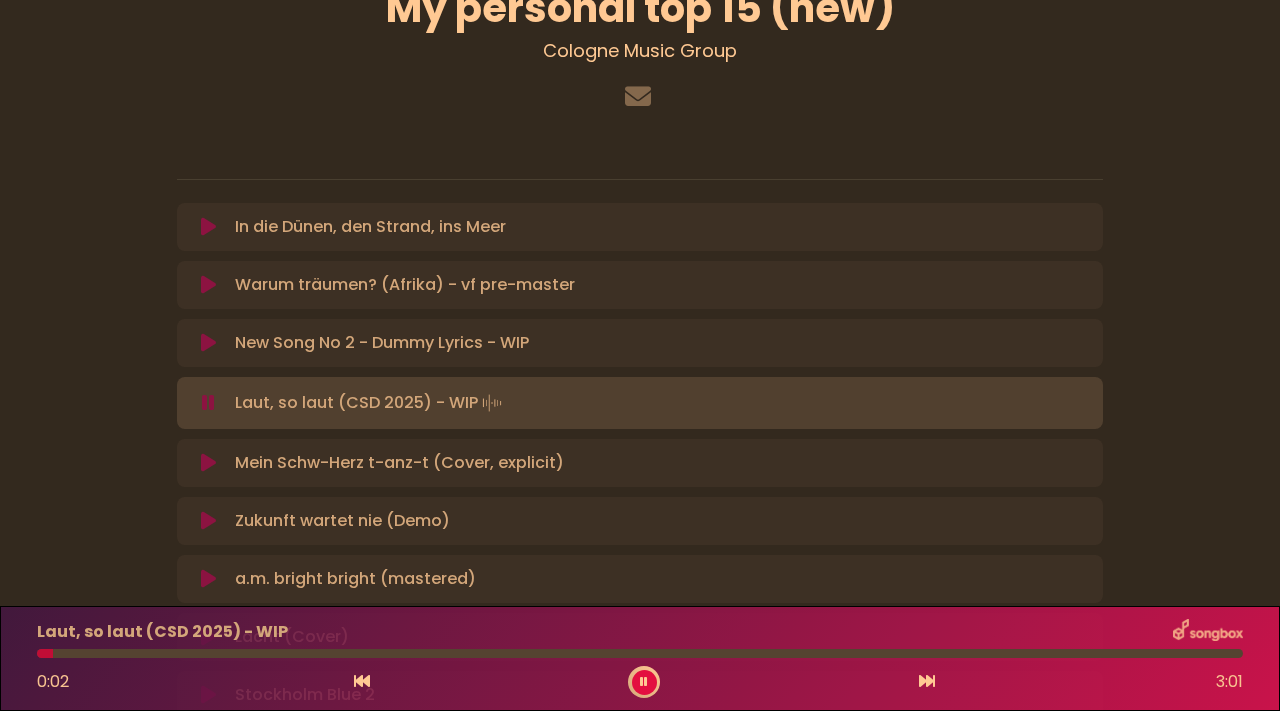 click at bounding box center (208, 463) 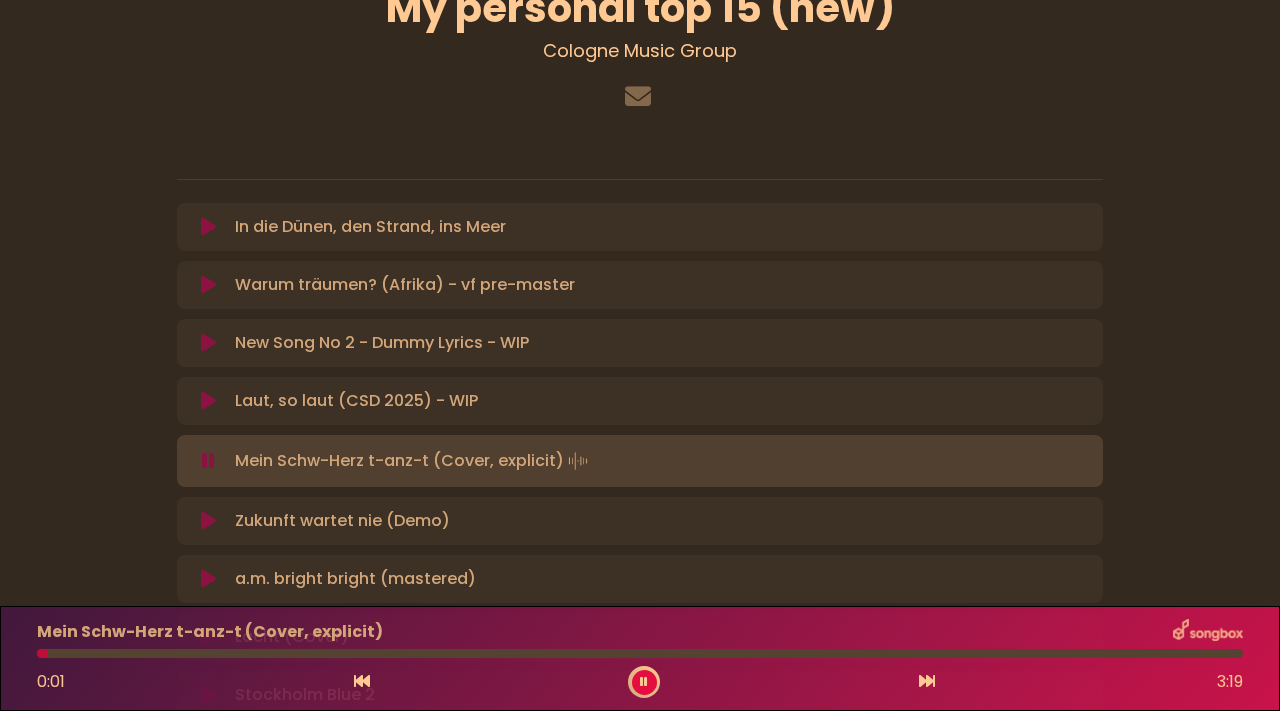 click at bounding box center (208, 521) 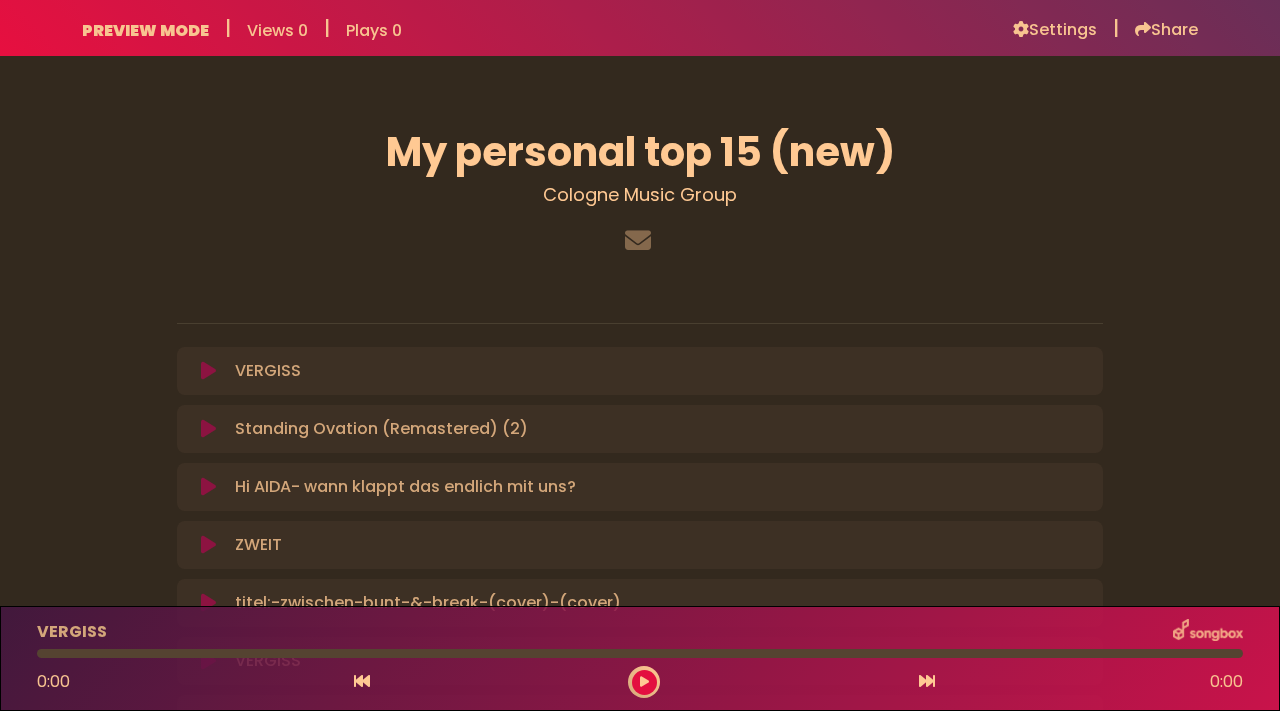 scroll, scrollTop: 0, scrollLeft: 0, axis: both 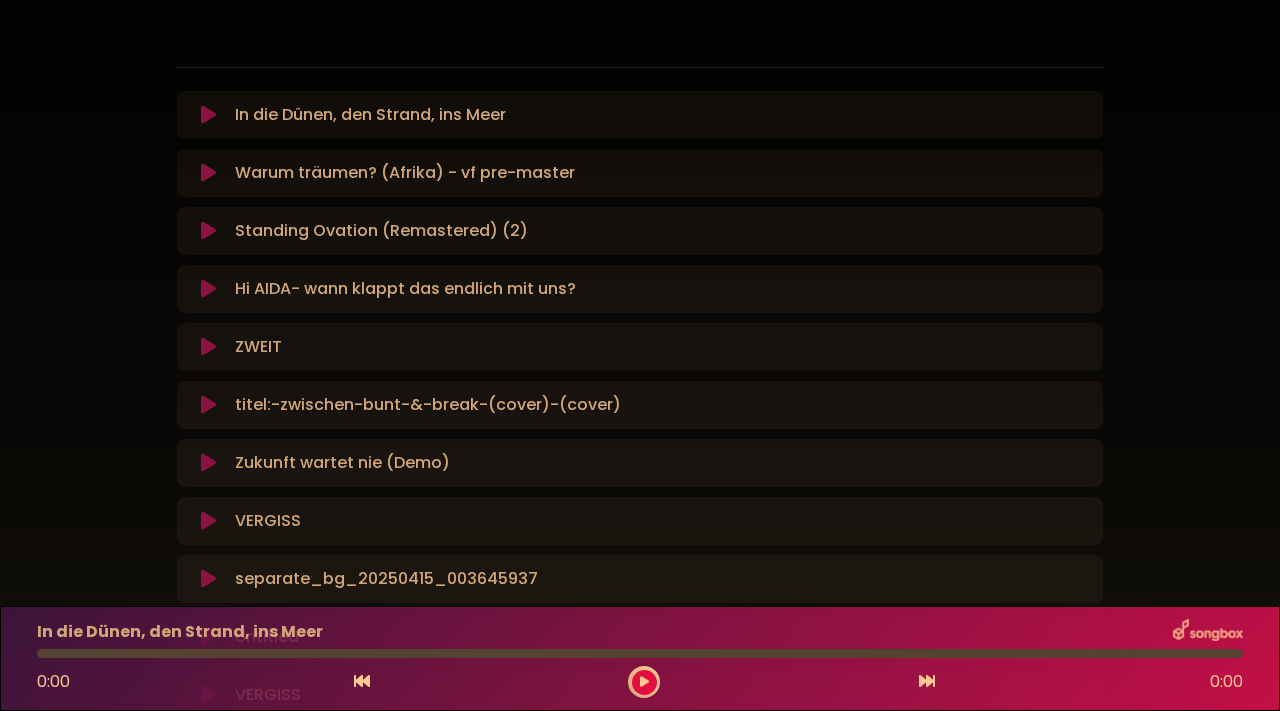 click at bounding box center (208, 231) 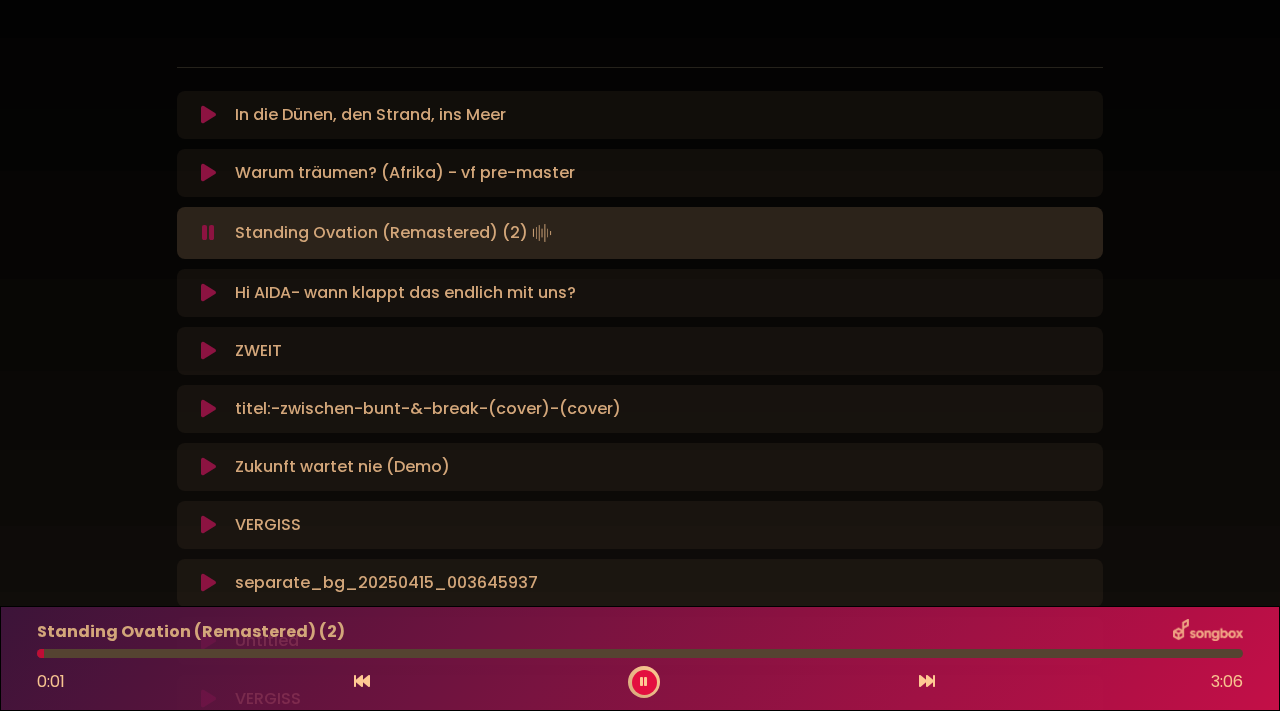 click at bounding box center (208, 293) 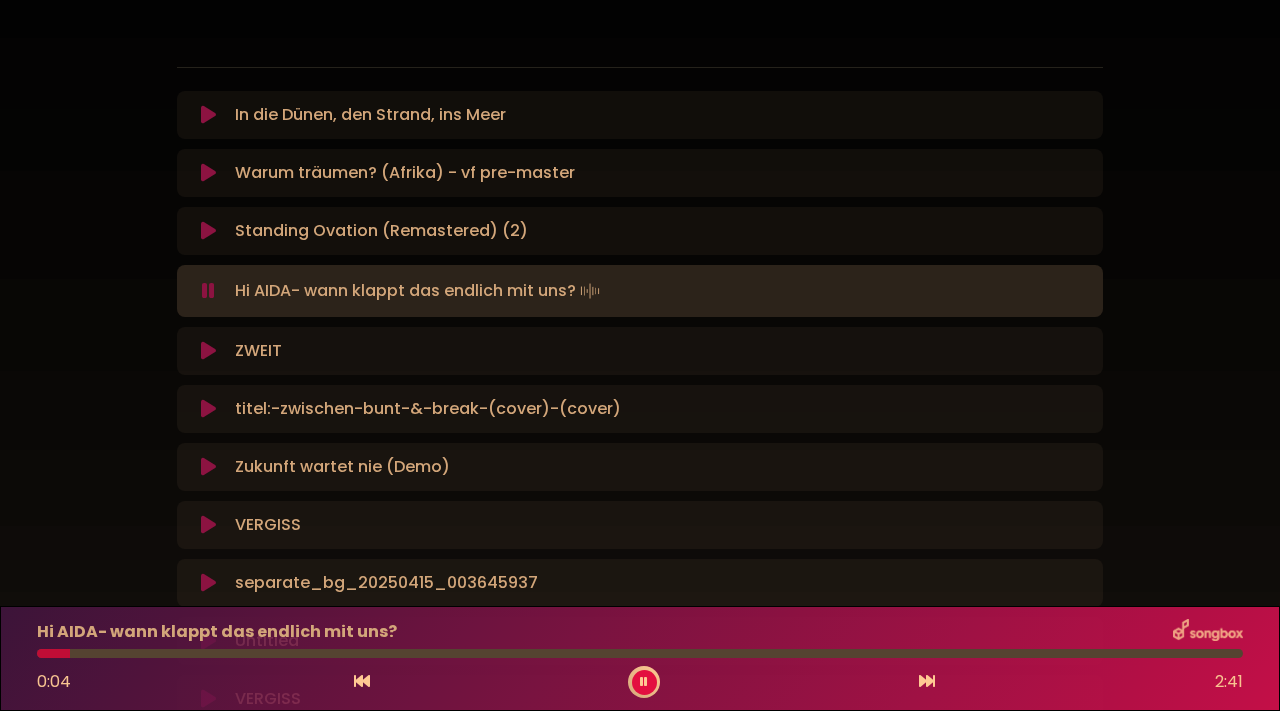 click on "Hi AIDA- wann klappt das endlich mit uns?
0:04
2:41" at bounding box center (640, 658) 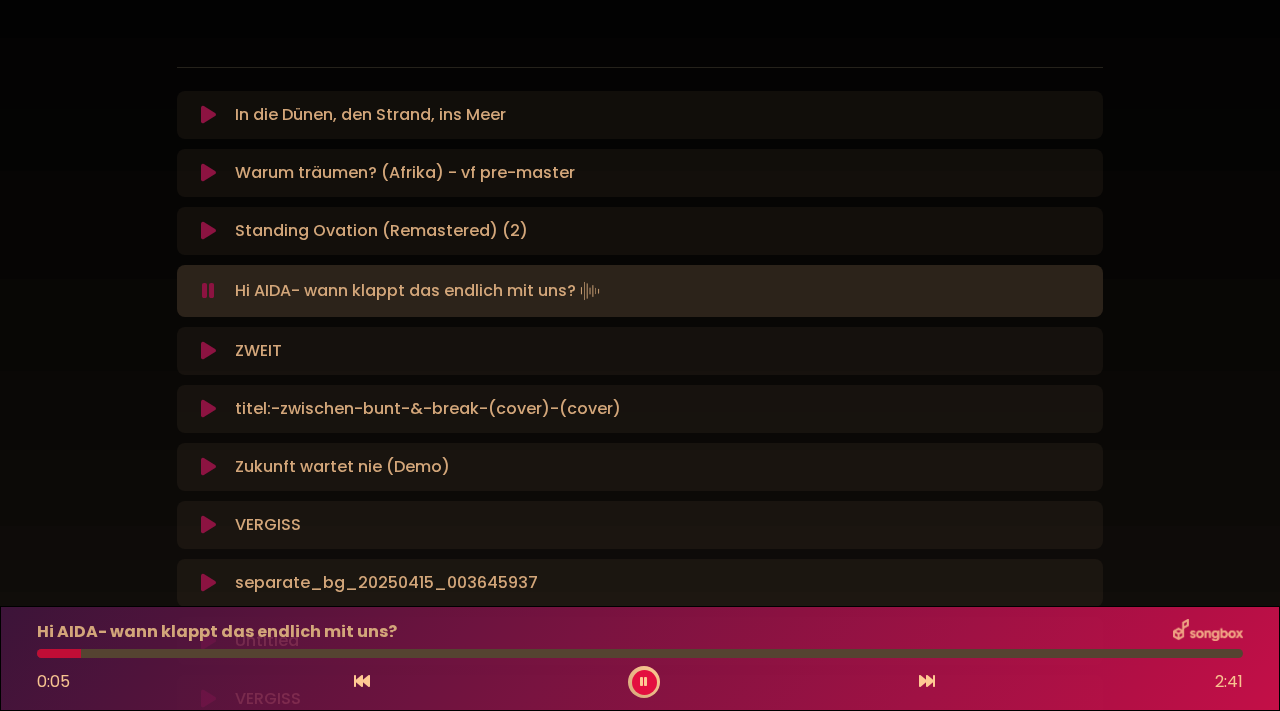 click on "Hi AIDA- wann klappt das endlich mit uns?
0:05
2:41" at bounding box center (640, 658) 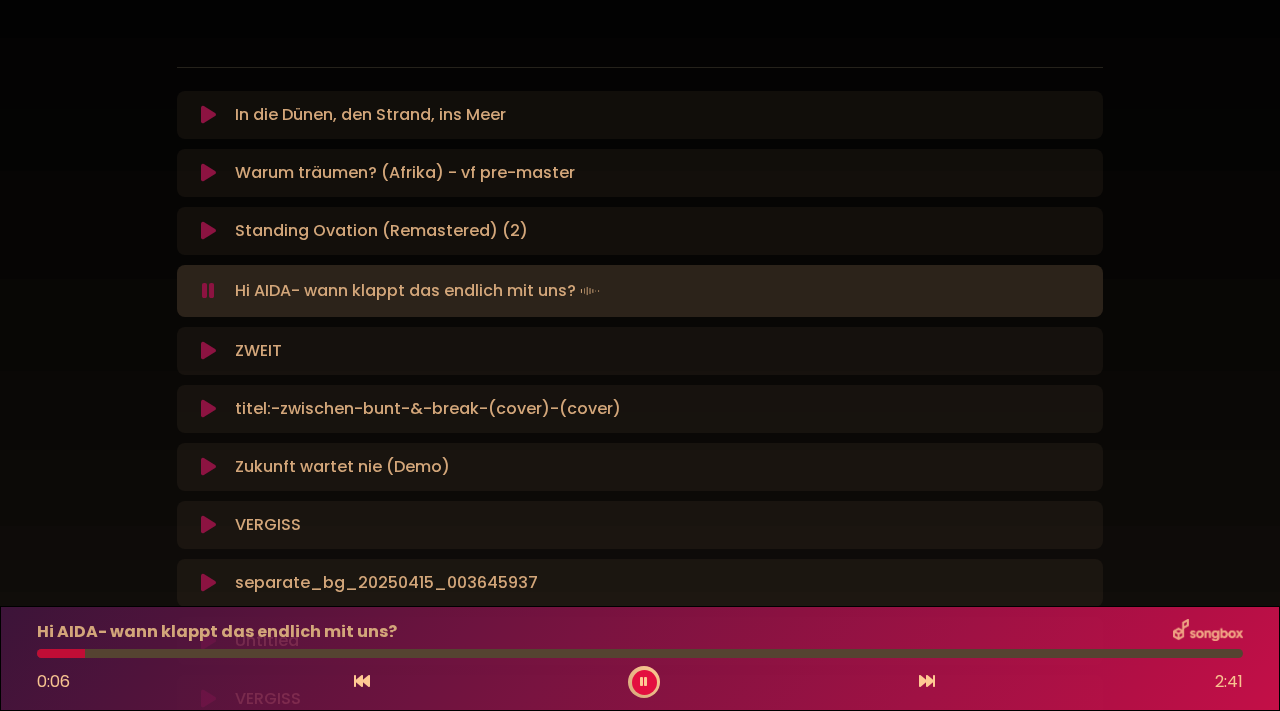 click at bounding box center [640, 653] 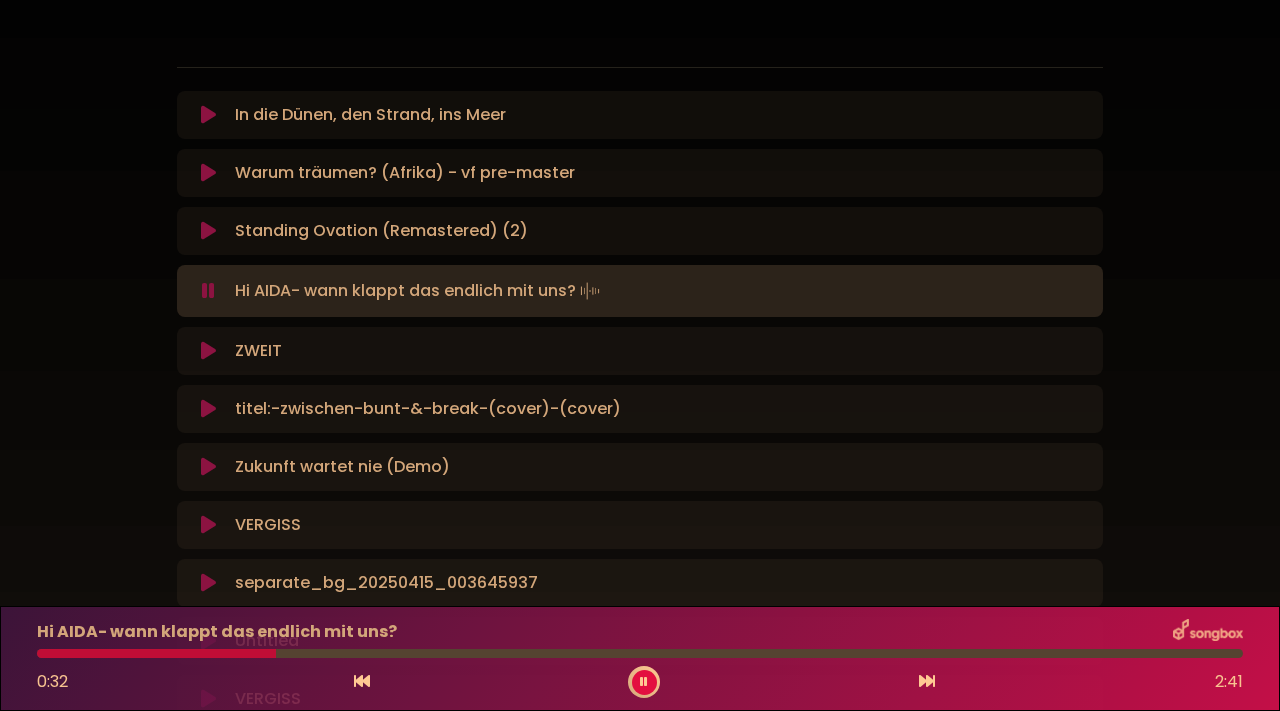 click at bounding box center [640, 653] 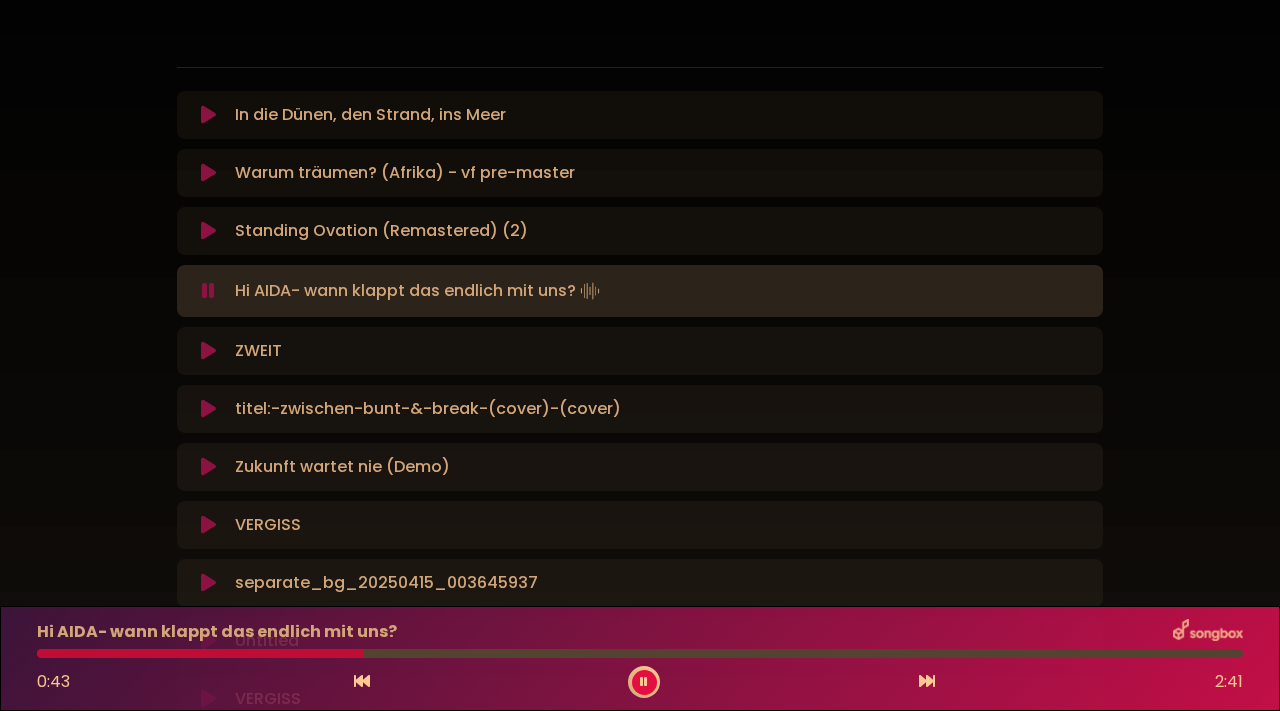 click at bounding box center [208, 351] 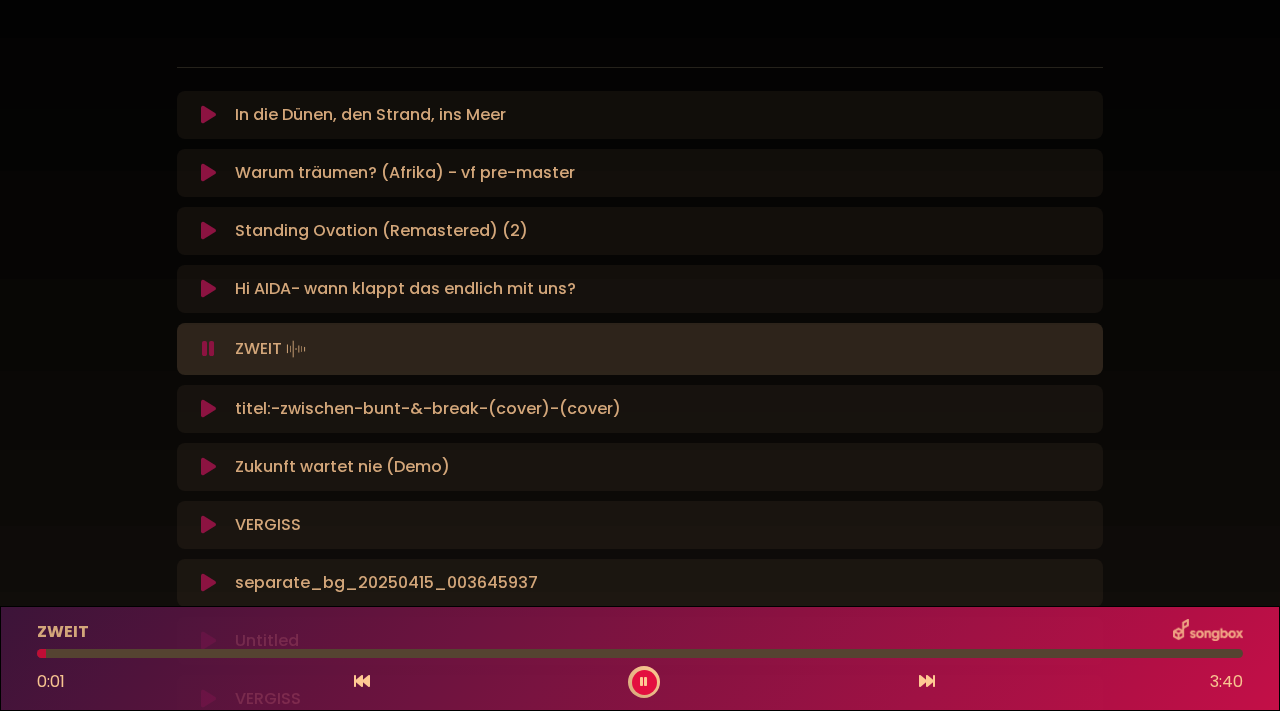 click on "ZWEIT
0:01
3:40" at bounding box center [640, 658] 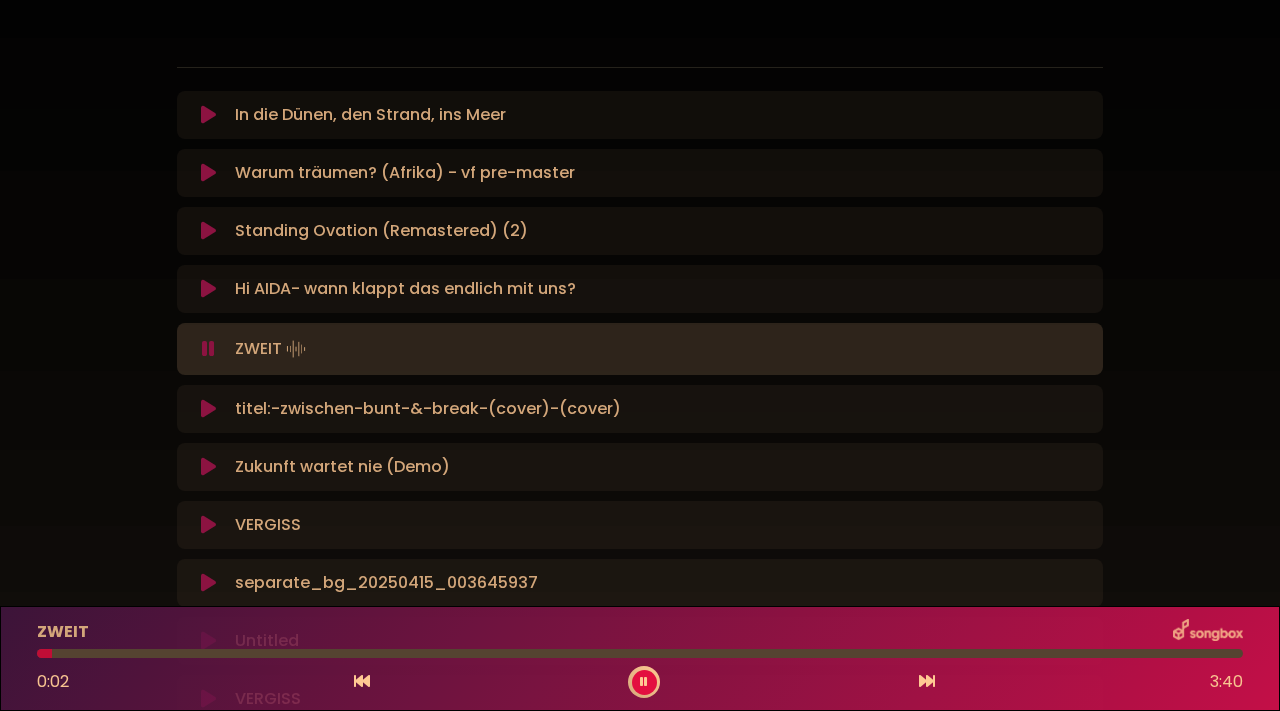 click at bounding box center [640, 653] 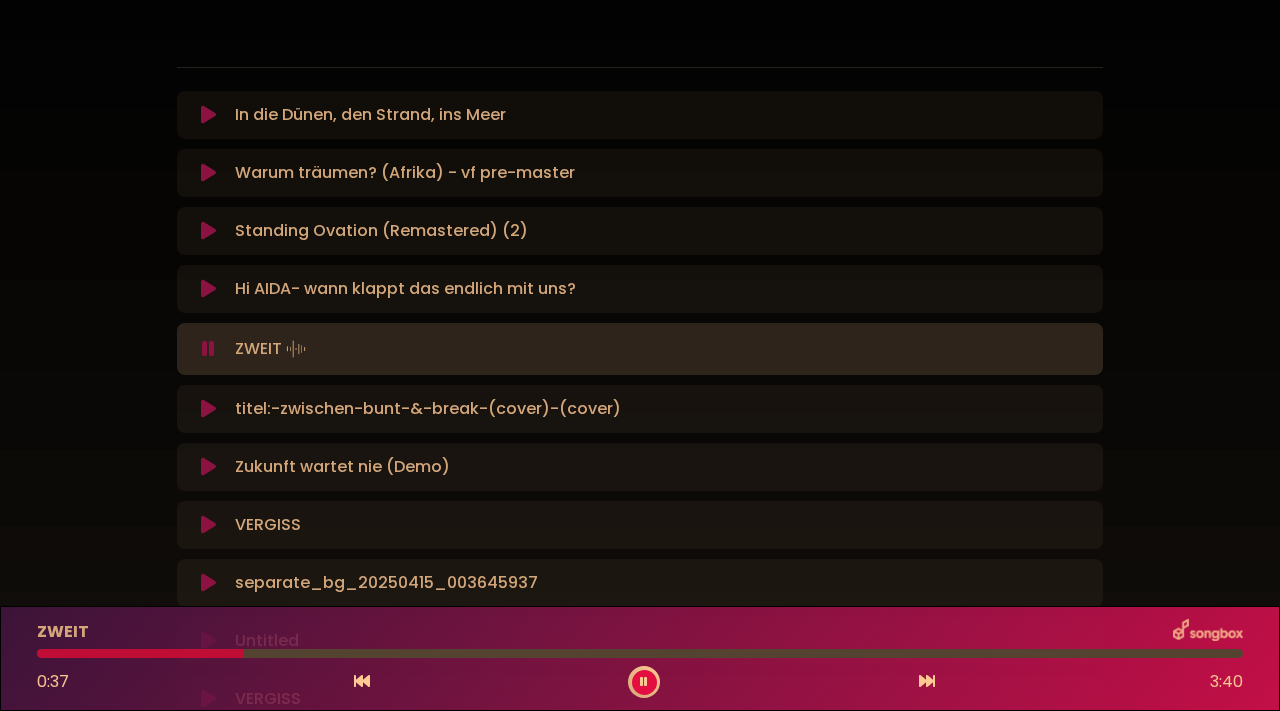 click at bounding box center (640, 653) 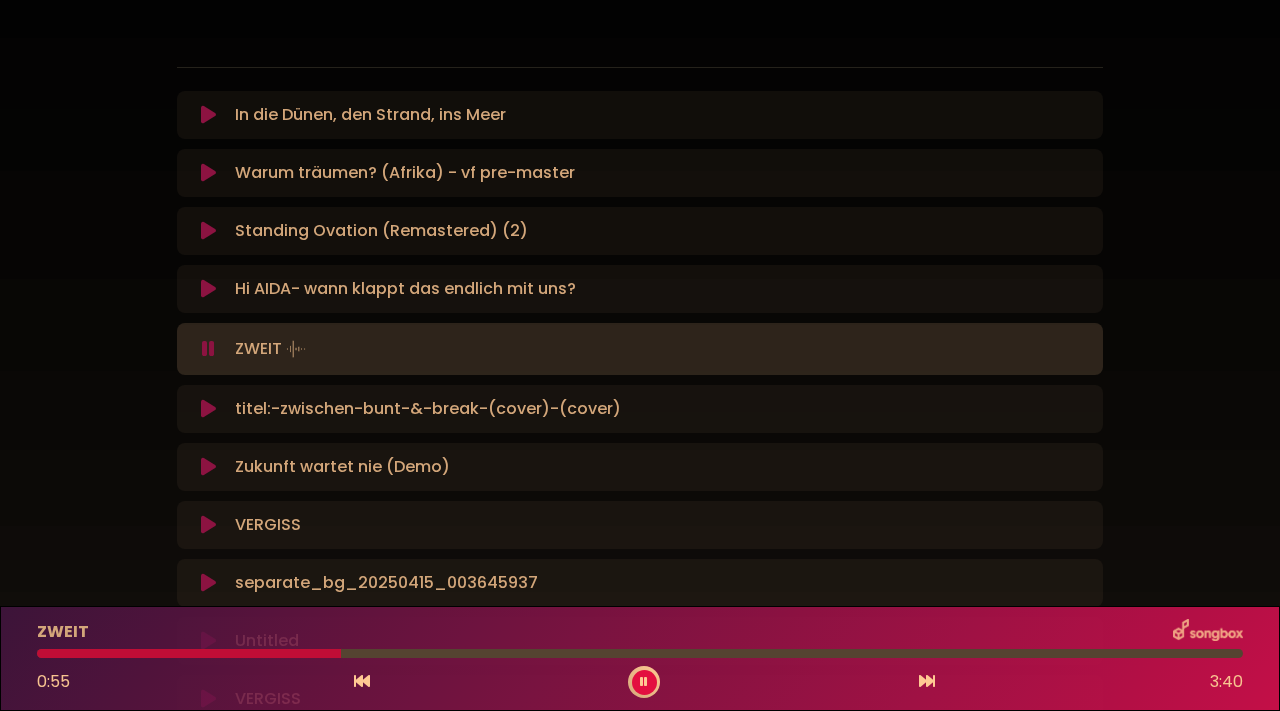 click at bounding box center (640, 653) 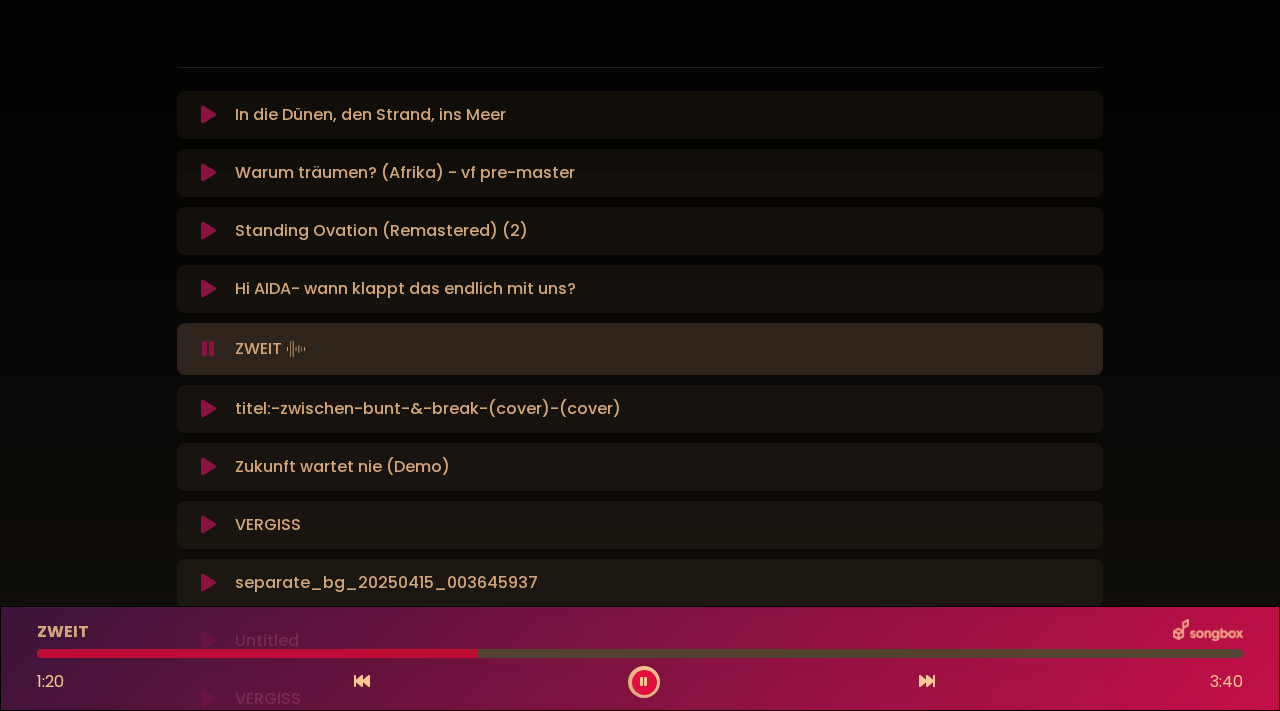 click at bounding box center (640, 653) 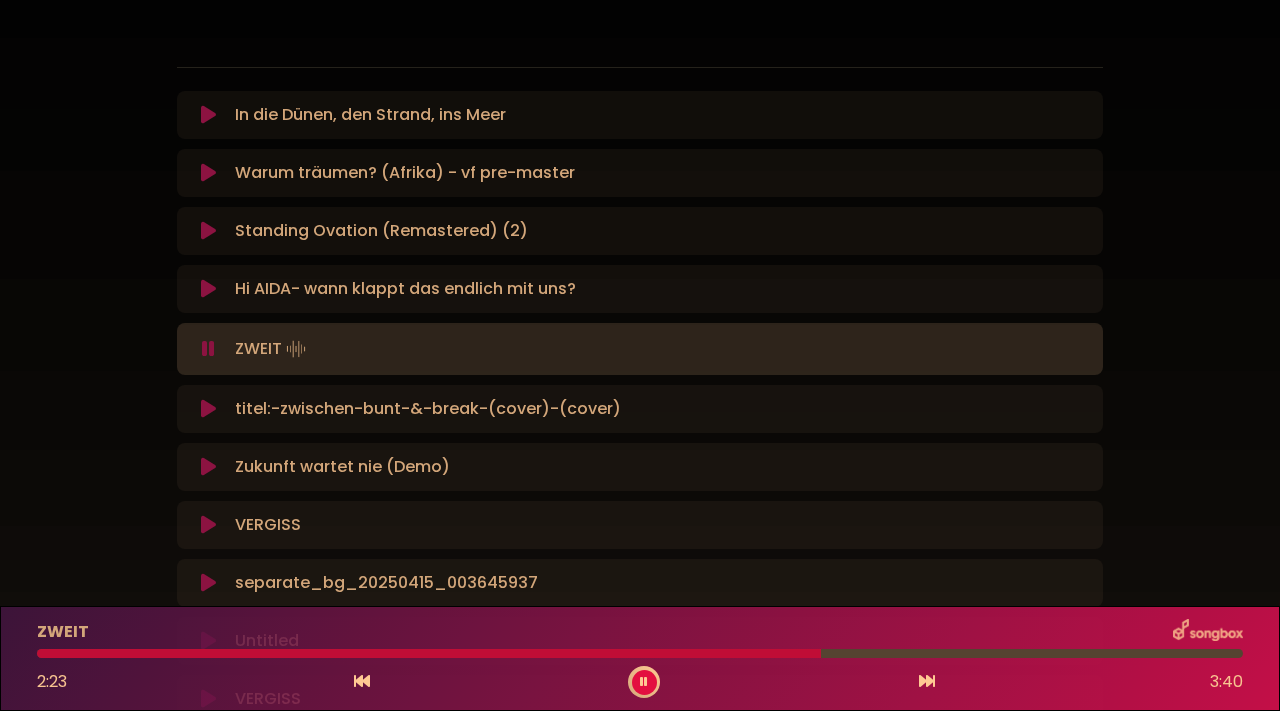 click at bounding box center [644, 682] 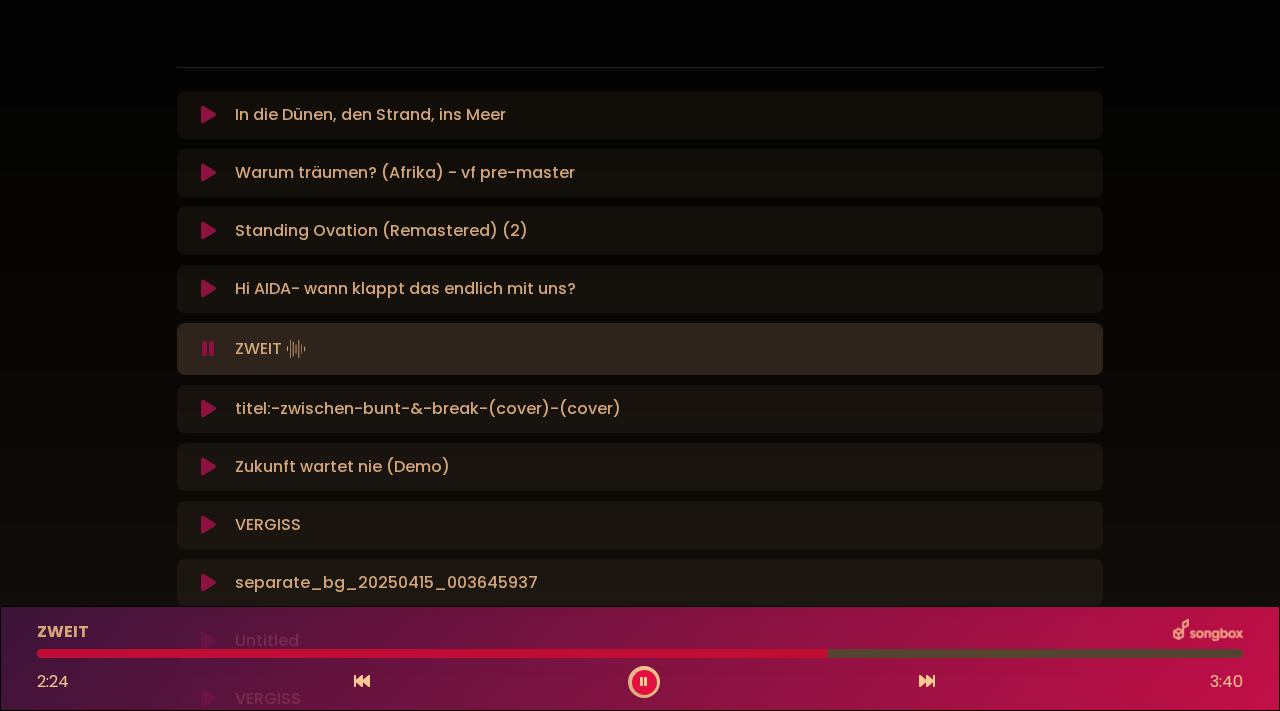 click on "2:24
3:40" at bounding box center [640, 682] 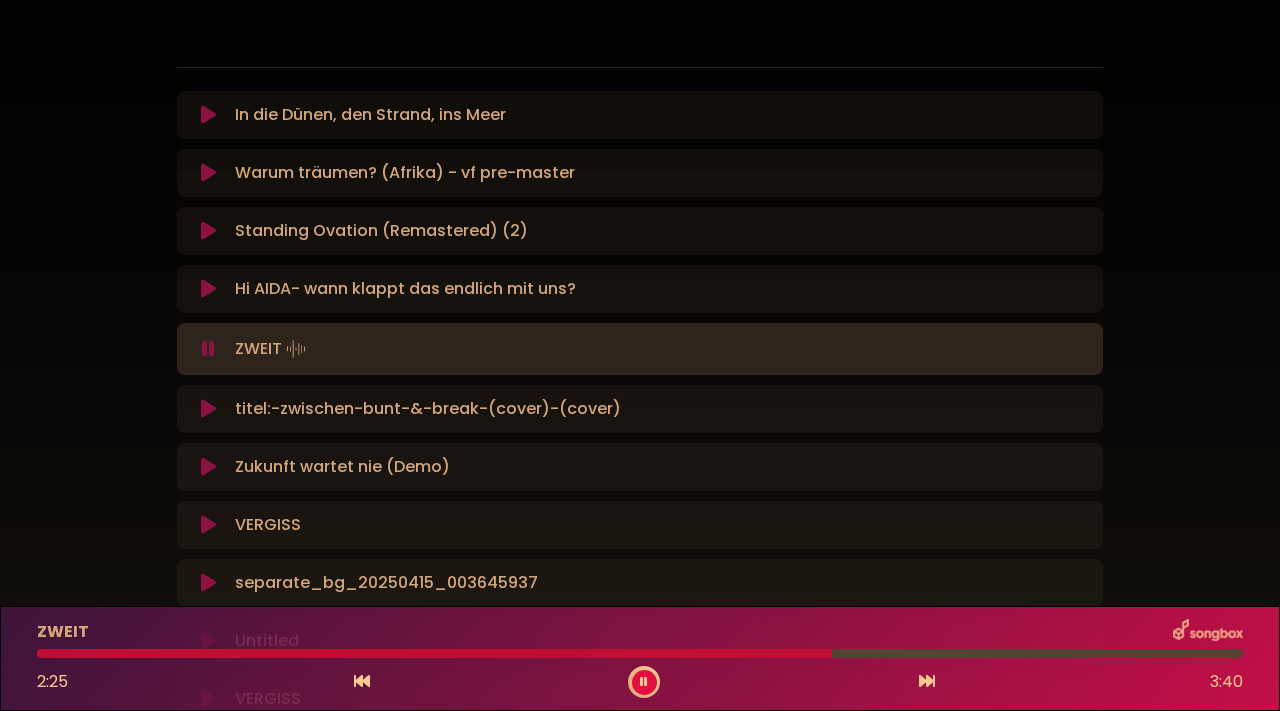 click at bounding box center [644, 682] 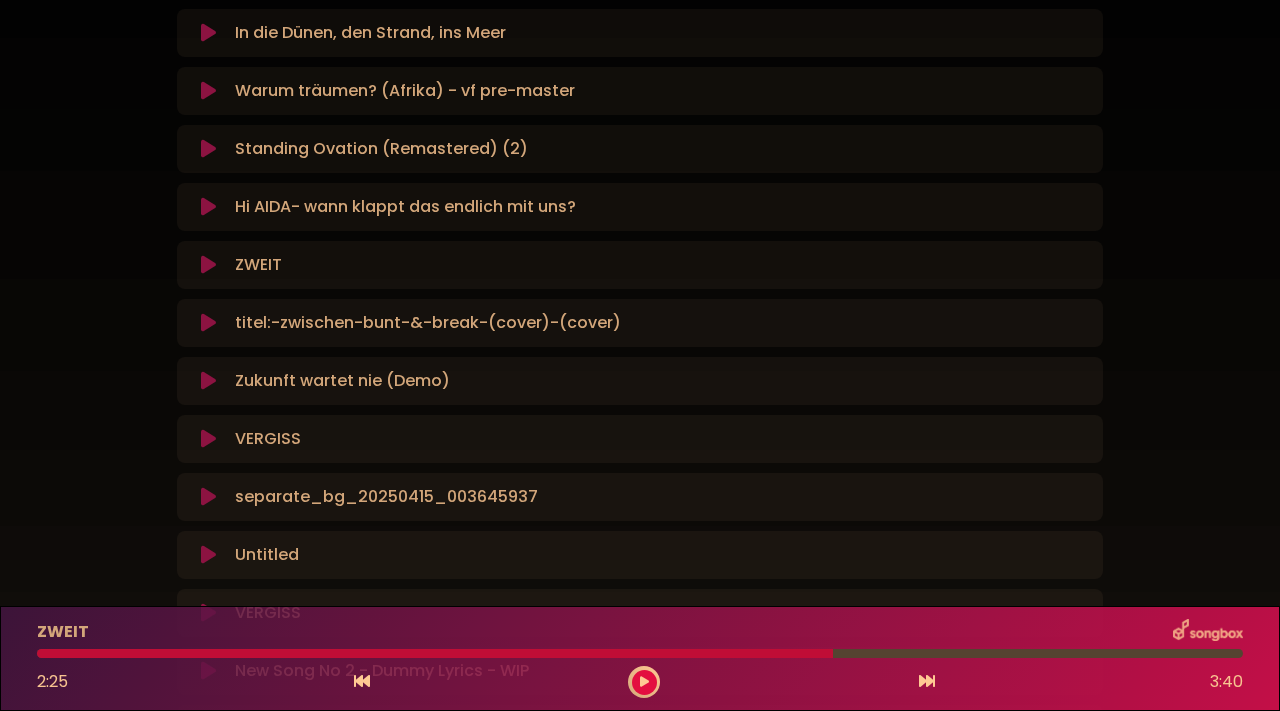 scroll, scrollTop: 366, scrollLeft: 0, axis: vertical 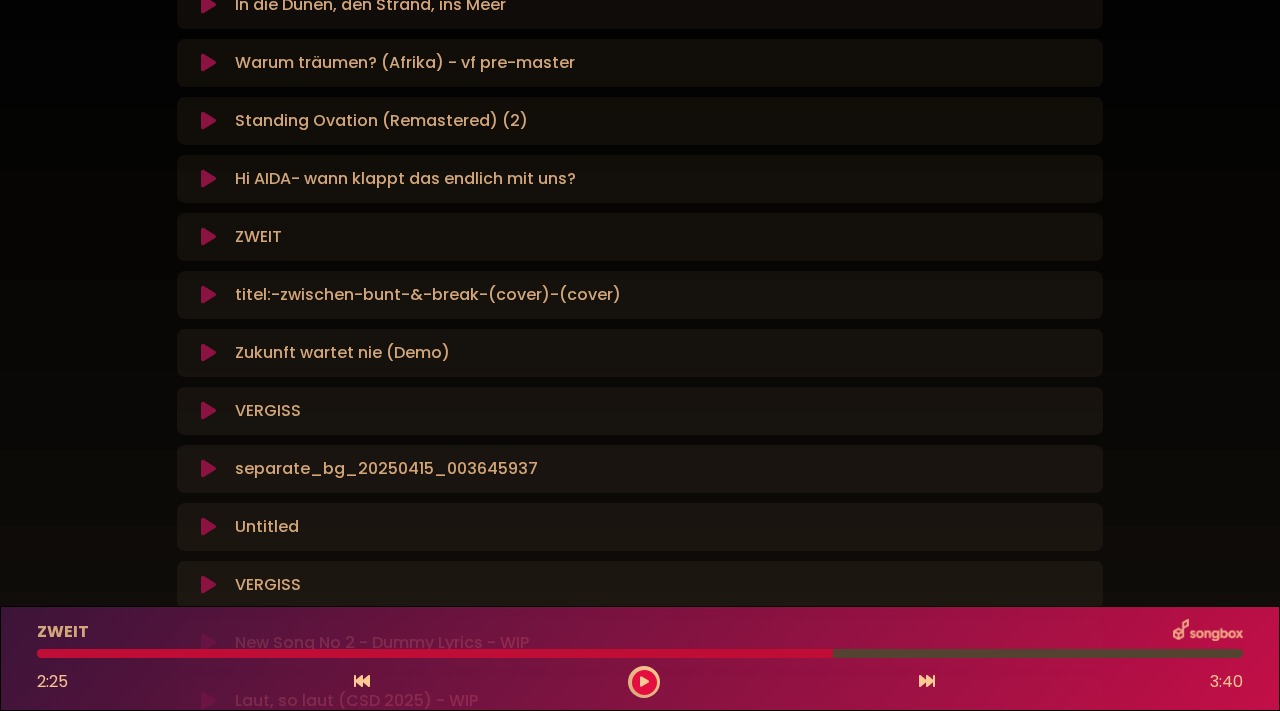 click at bounding box center [208, 295] 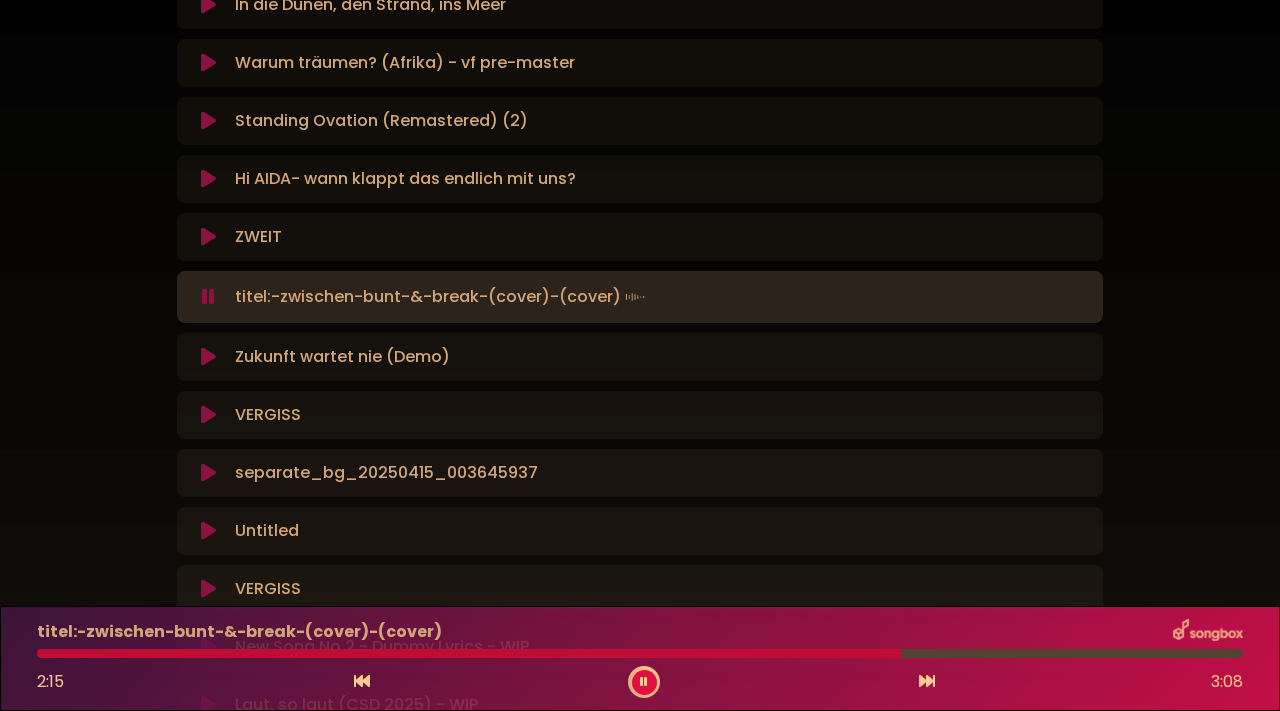 click at bounding box center (208, 473) 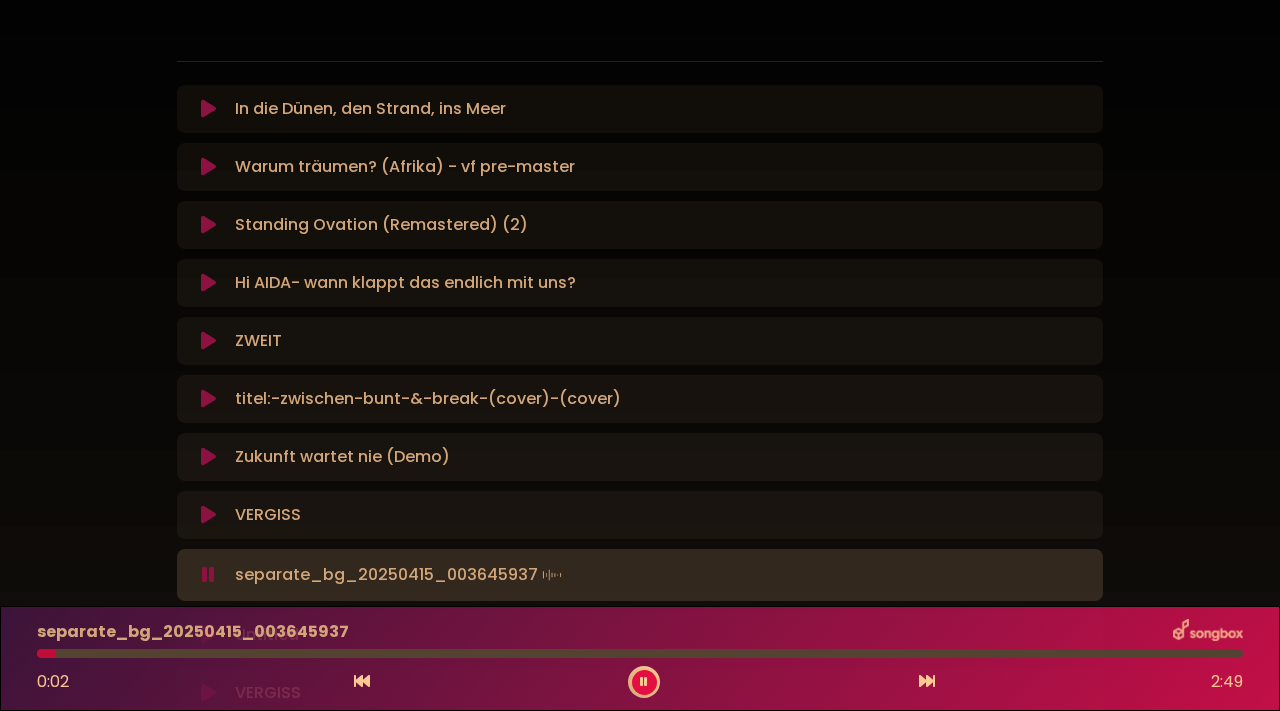 scroll, scrollTop: 350, scrollLeft: 0, axis: vertical 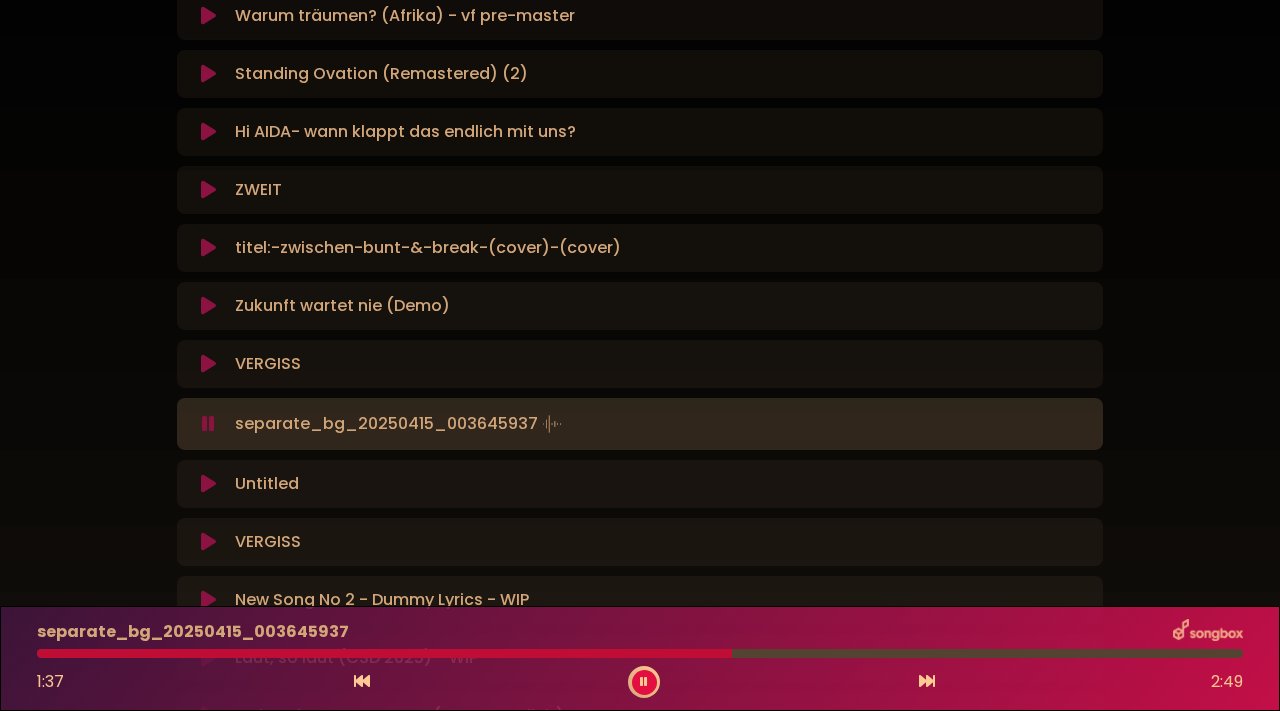 click at bounding box center (208, 484) 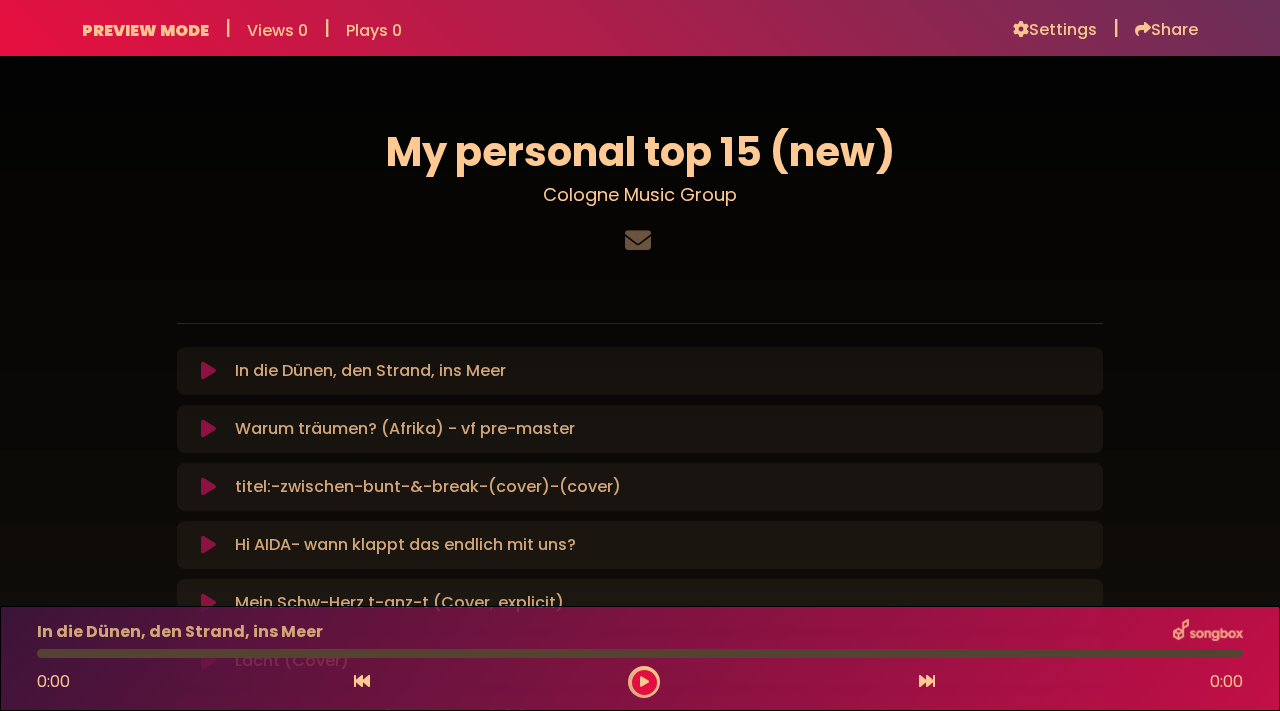 scroll, scrollTop: 0, scrollLeft: 0, axis: both 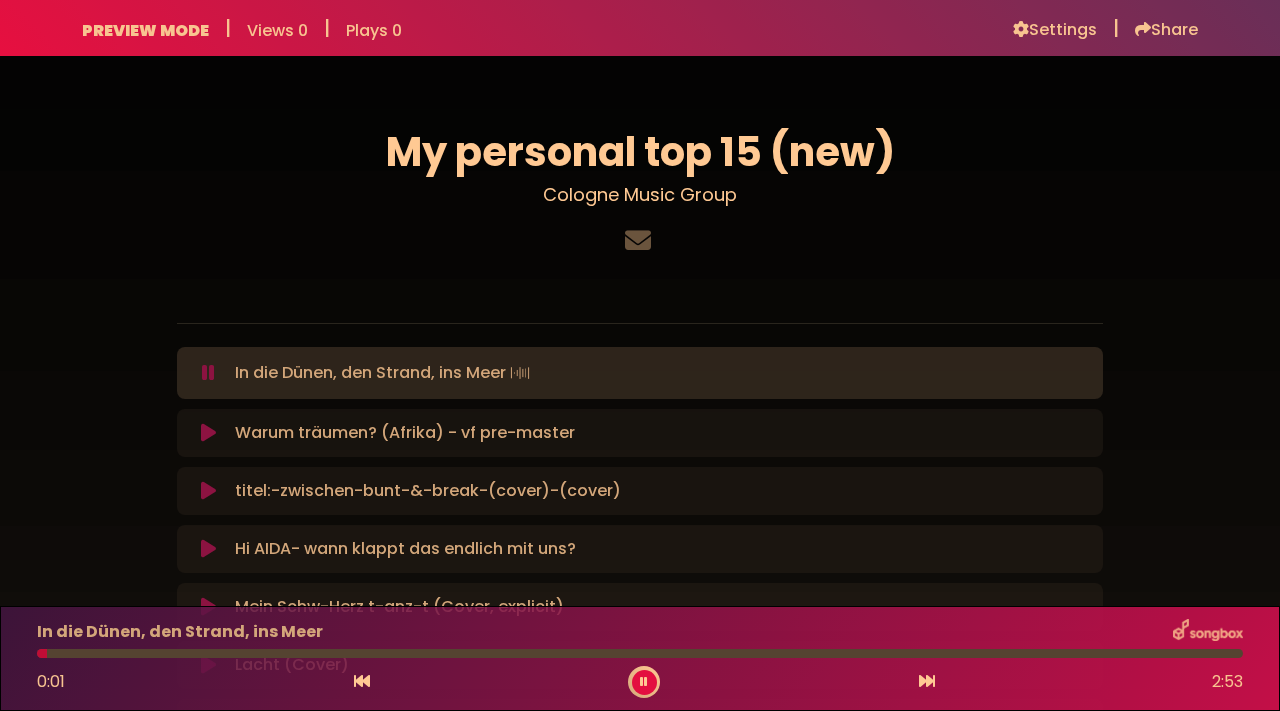 click at bounding box center [644, 682] 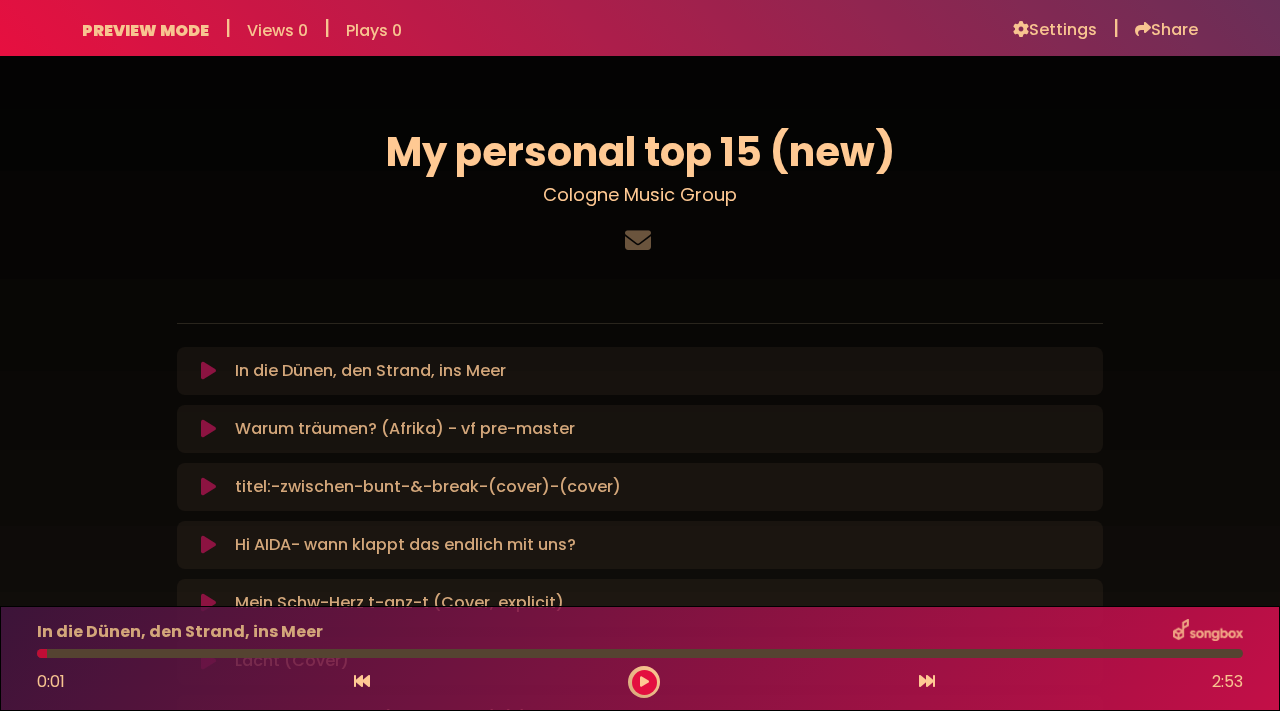 type 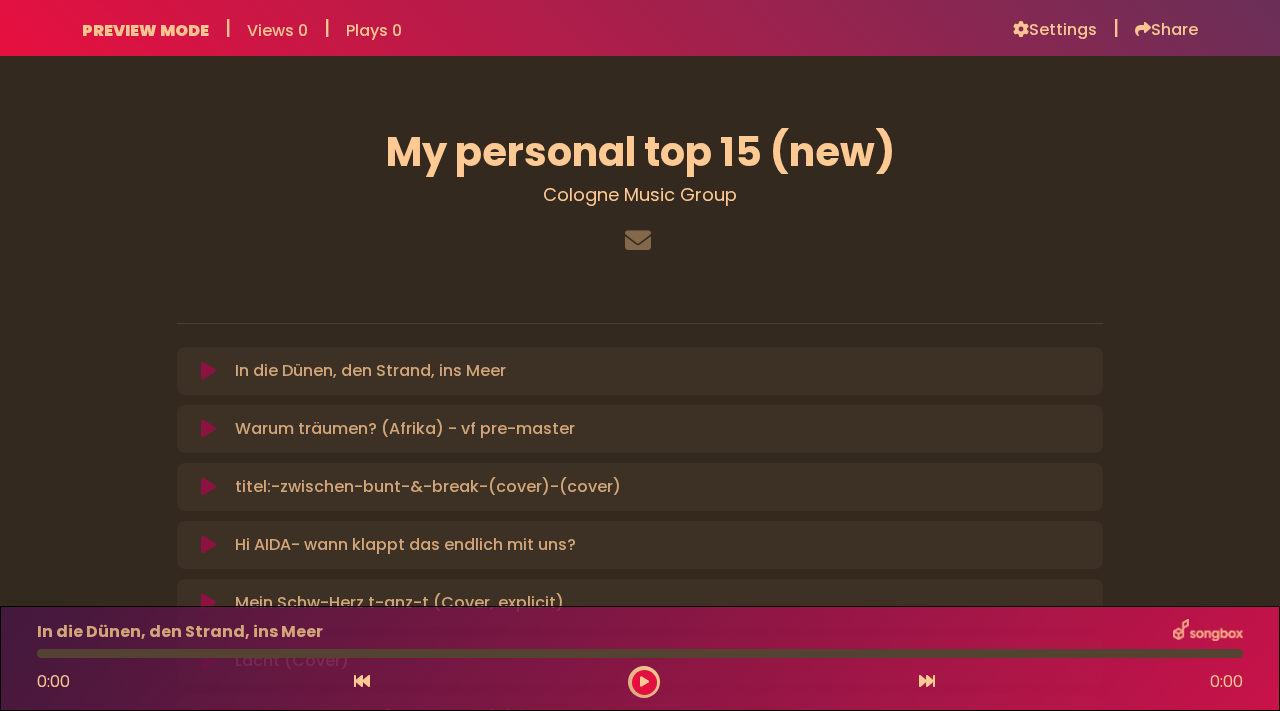 scroll, scrollTop: 0, scrollLeft: 0, axis: both 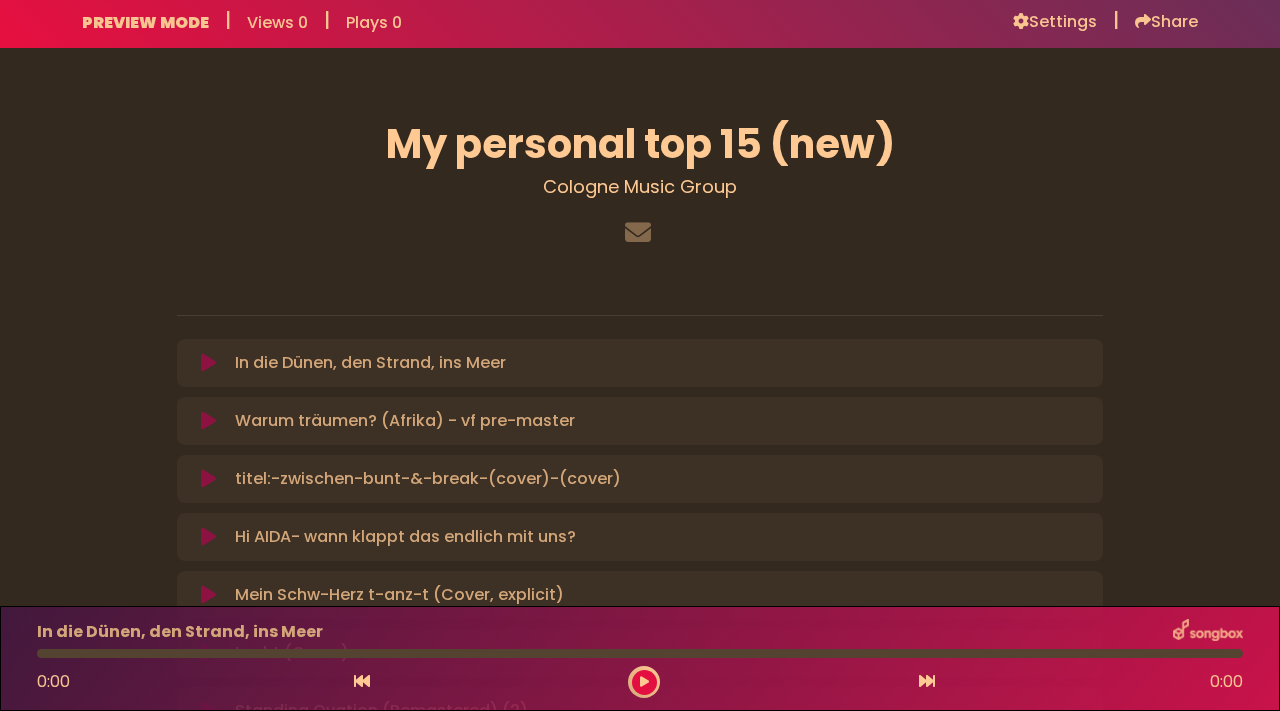 click on "In die Dünen, den Strand, ins Meer
Loading Track...
Your Feedback Name Email" at bounding box center [640, 363] 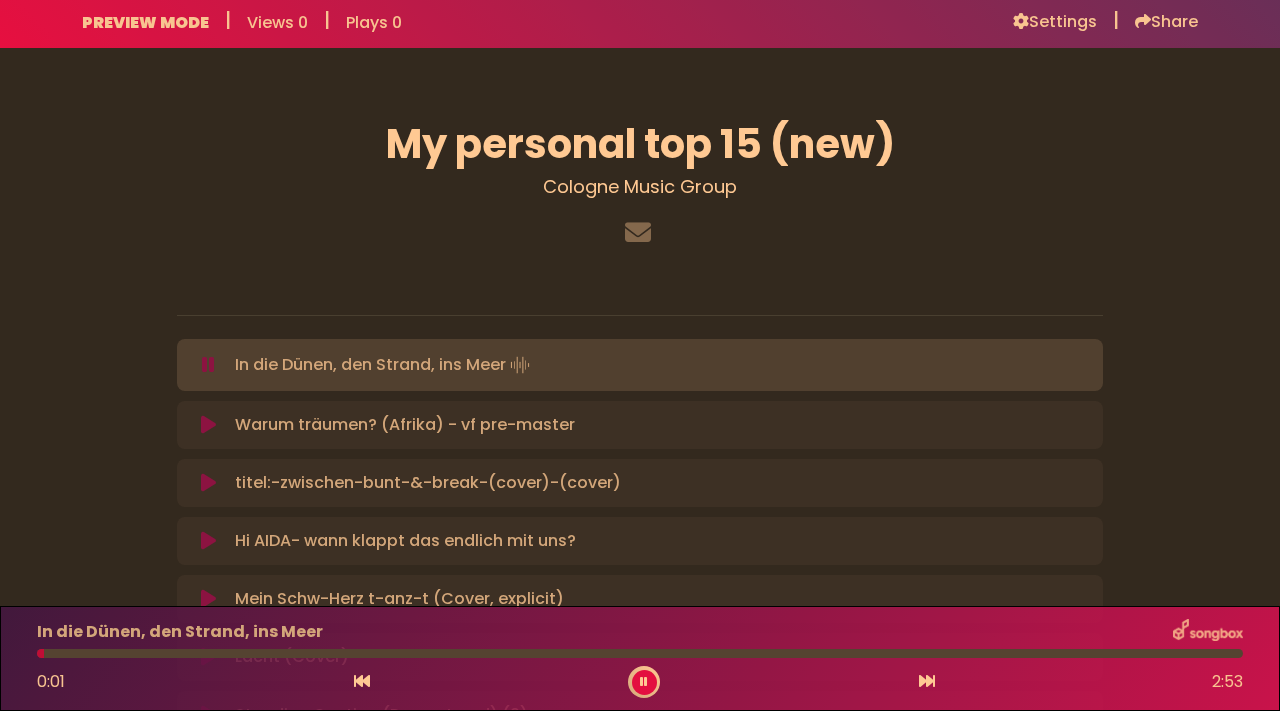 click at bounding box center [208, 425] 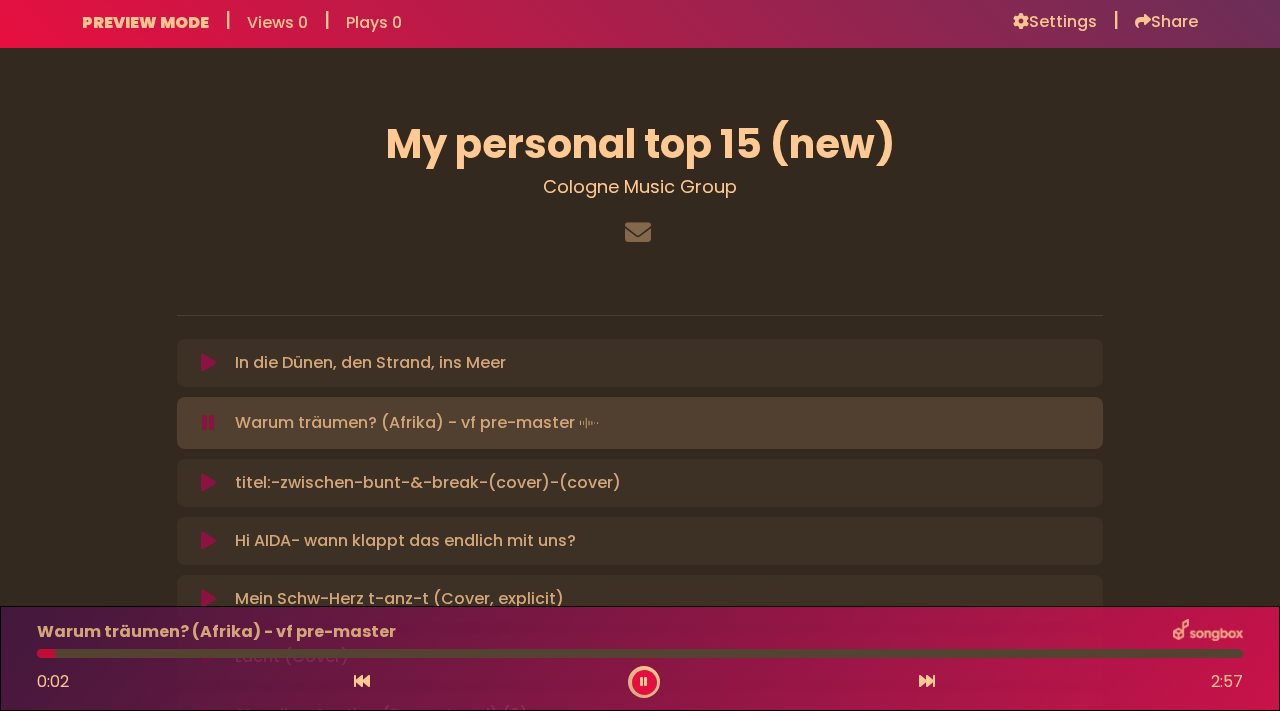 click at bounding box center (208, 483) 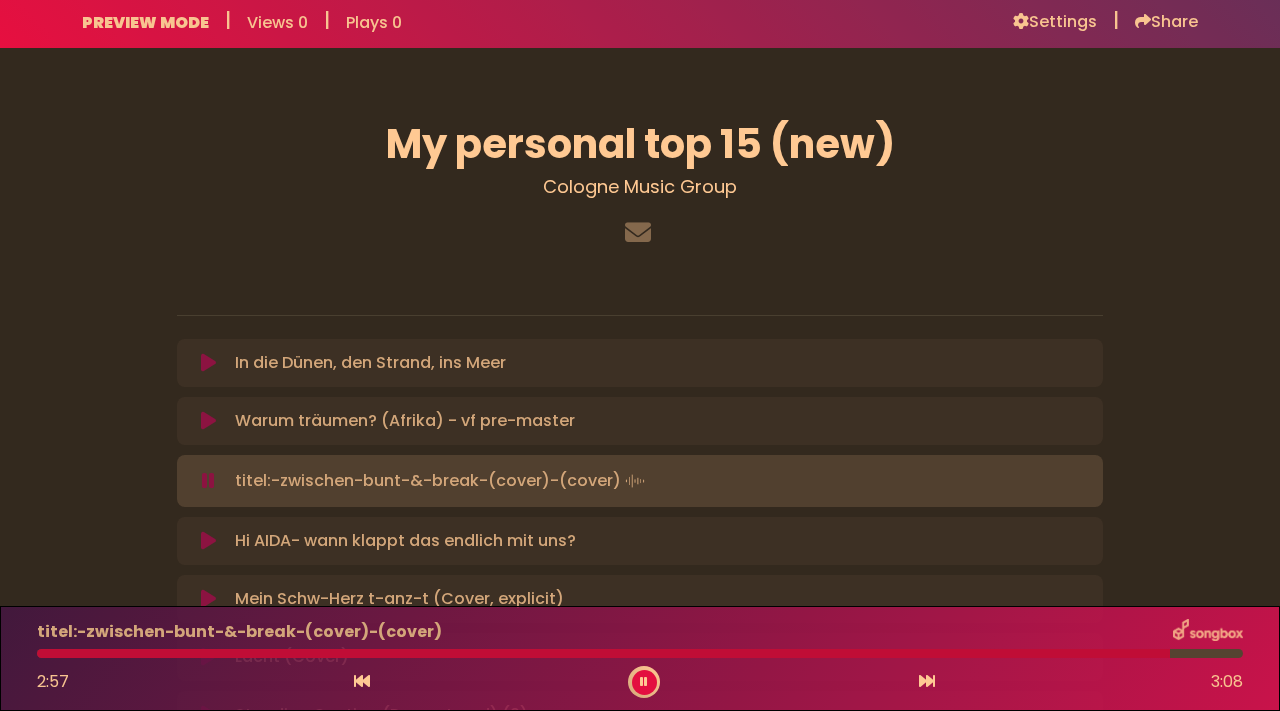 click at bounding box center (208, 541) 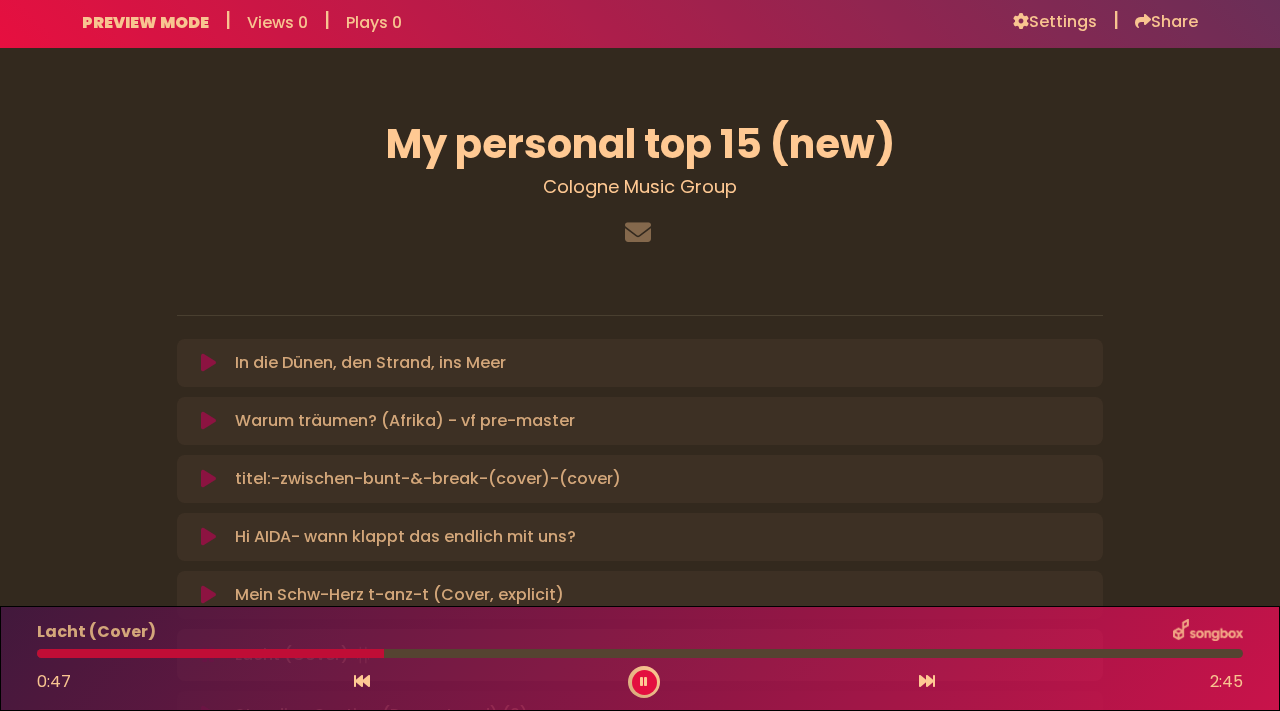 click at bounding box center (644, 682) 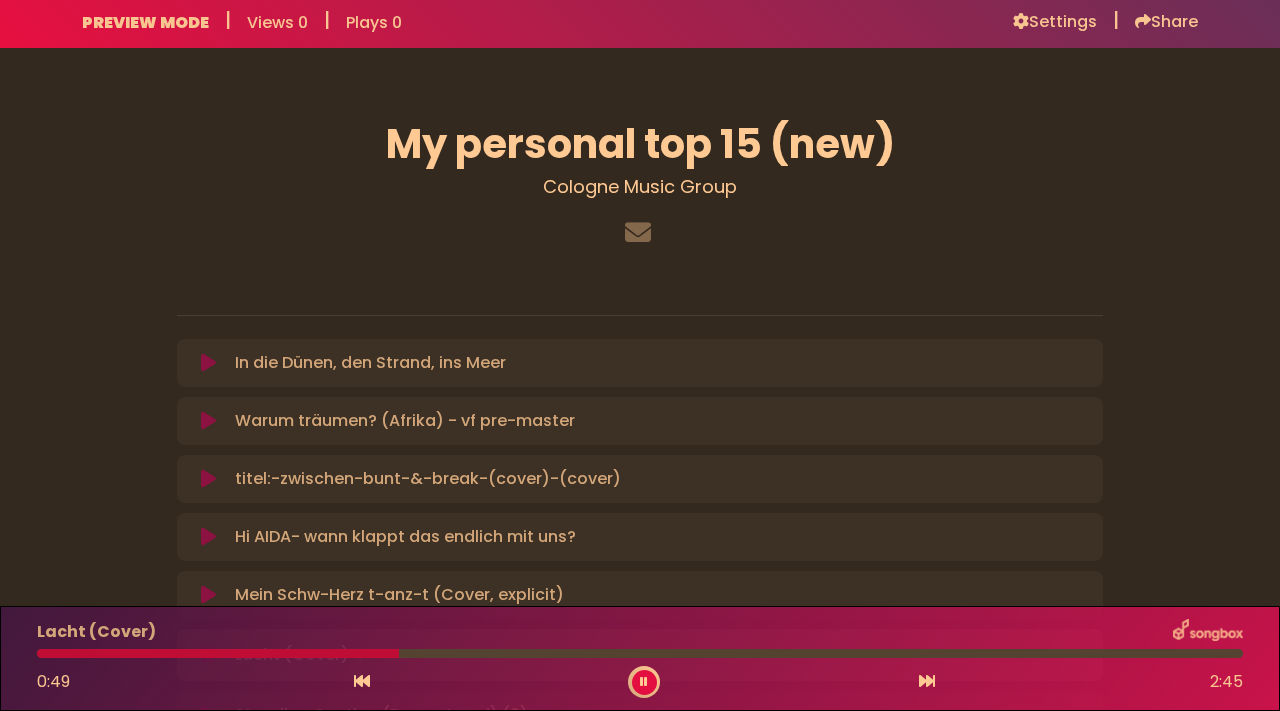 click at bounding box center [644, 682] 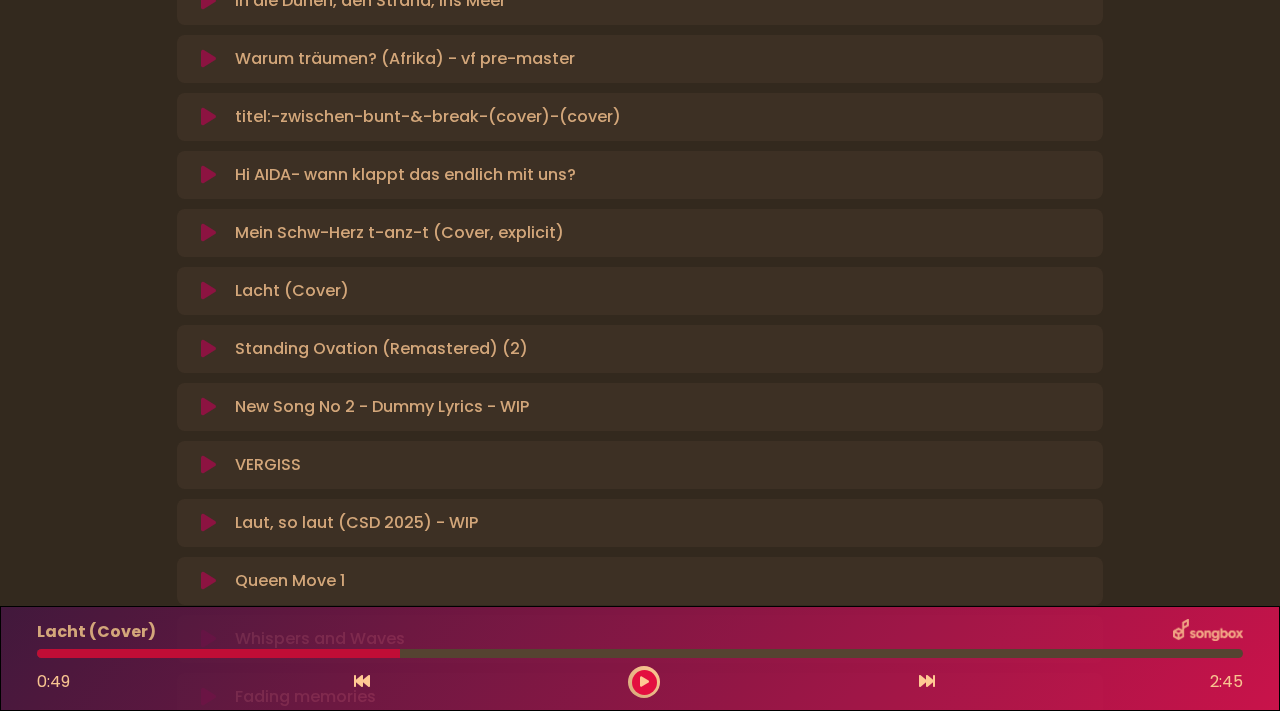scroll, scrollTop: 377, scrollLeft: 0, axis: vertical 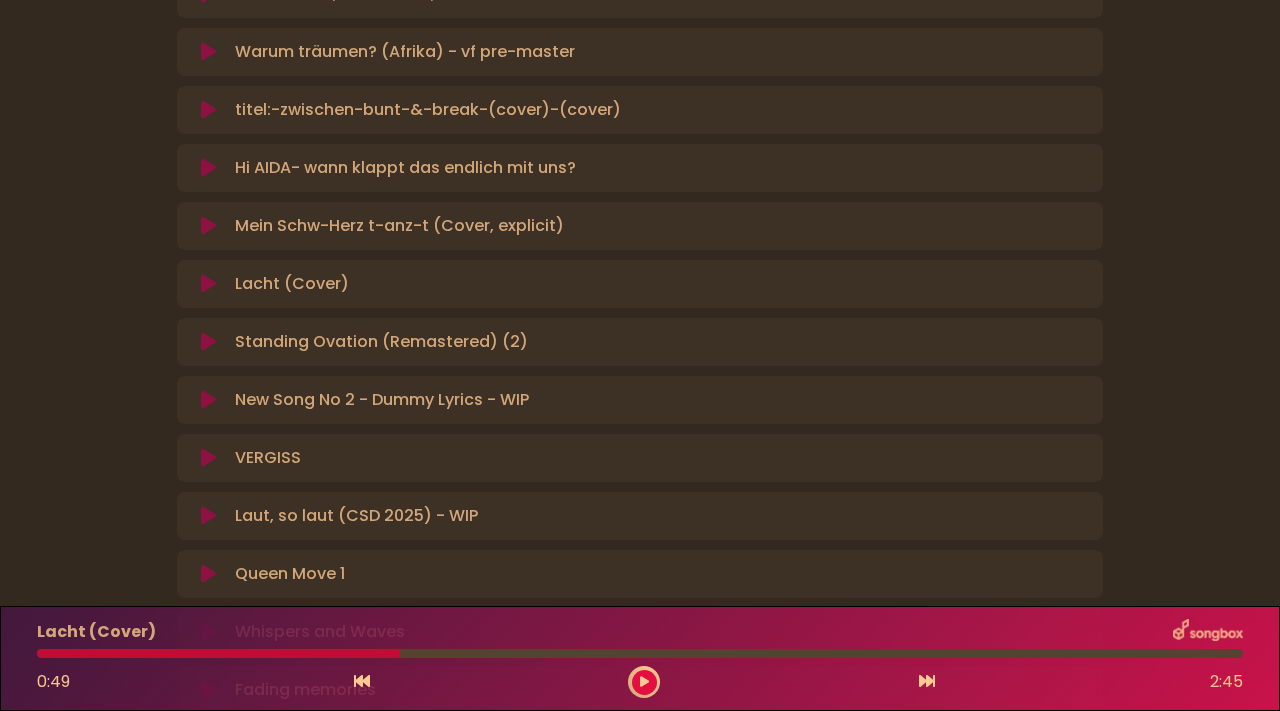 click at bounding box center [208, 342] 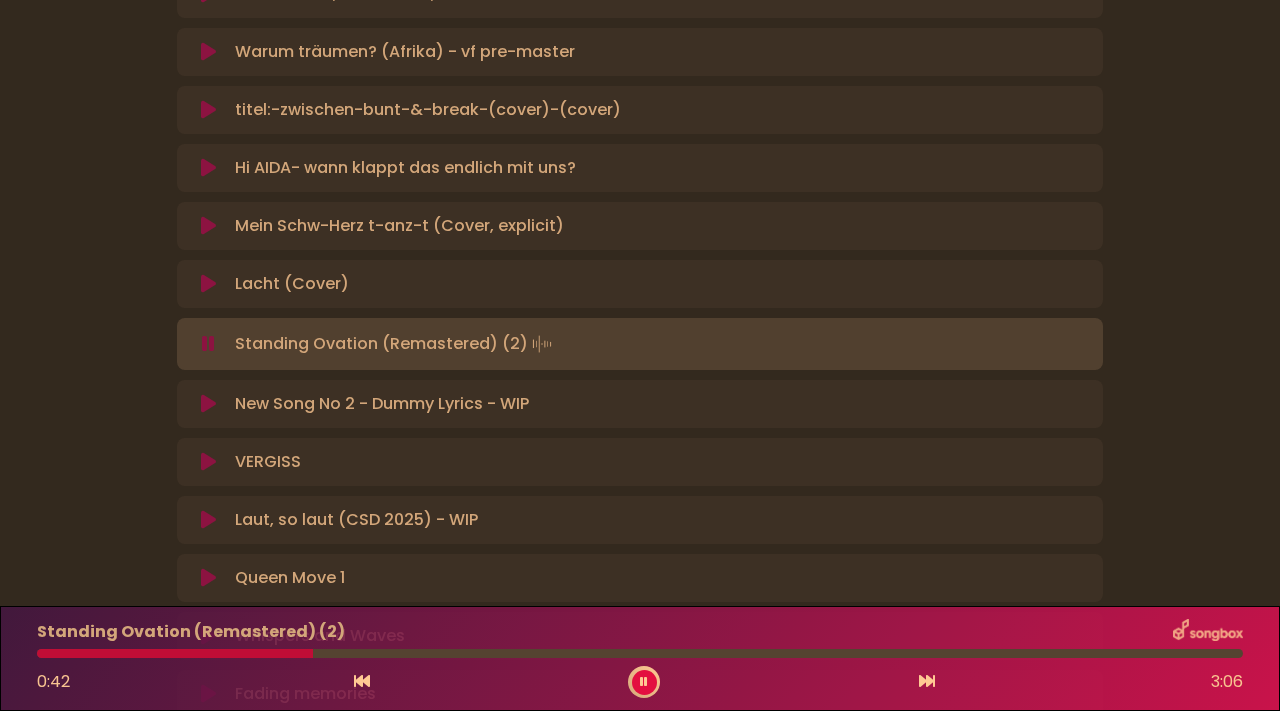 click at bounding box center [208, 404] 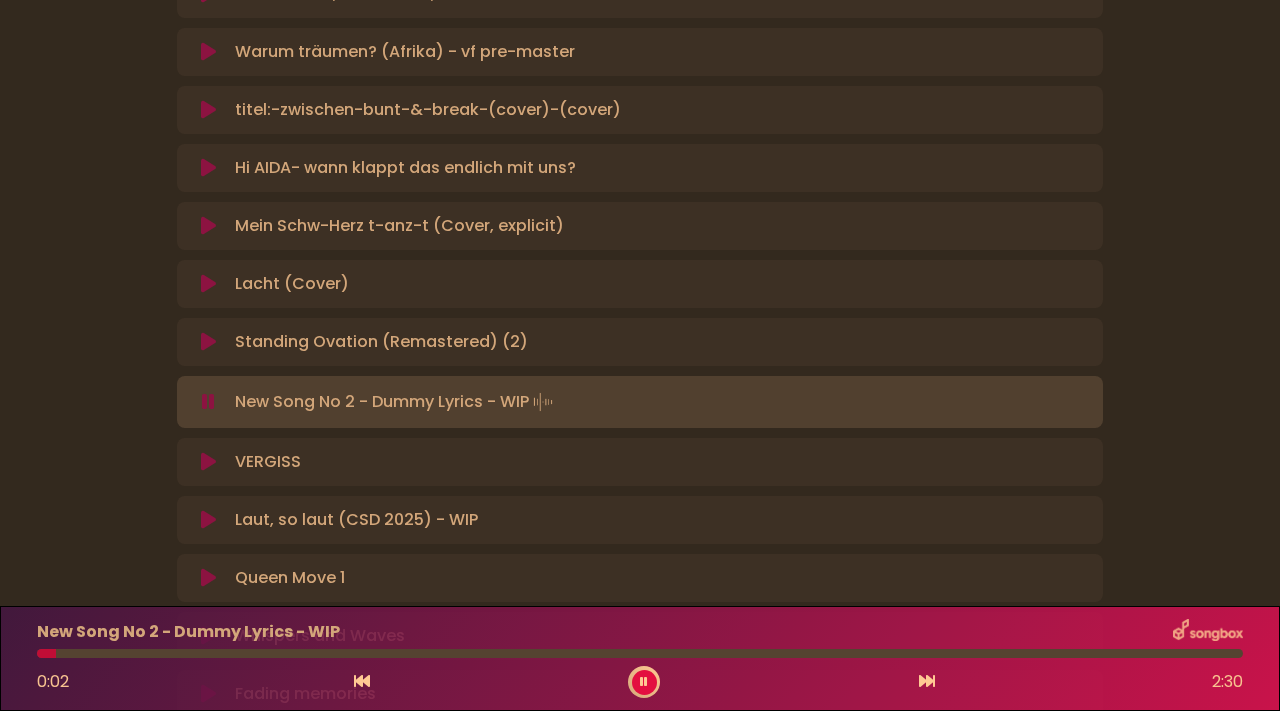 click at bounding box center [208, 462] 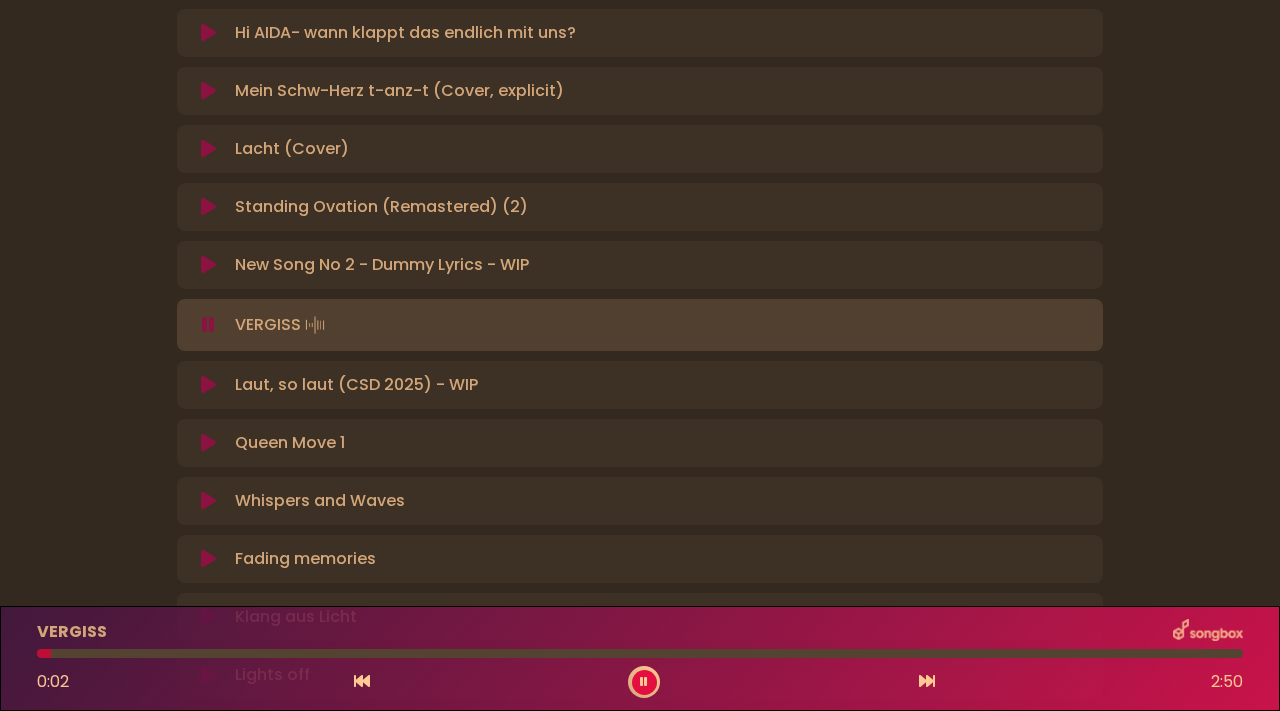 scroll, scrollTop: 540, scrollLeft: 0, axis: vertical 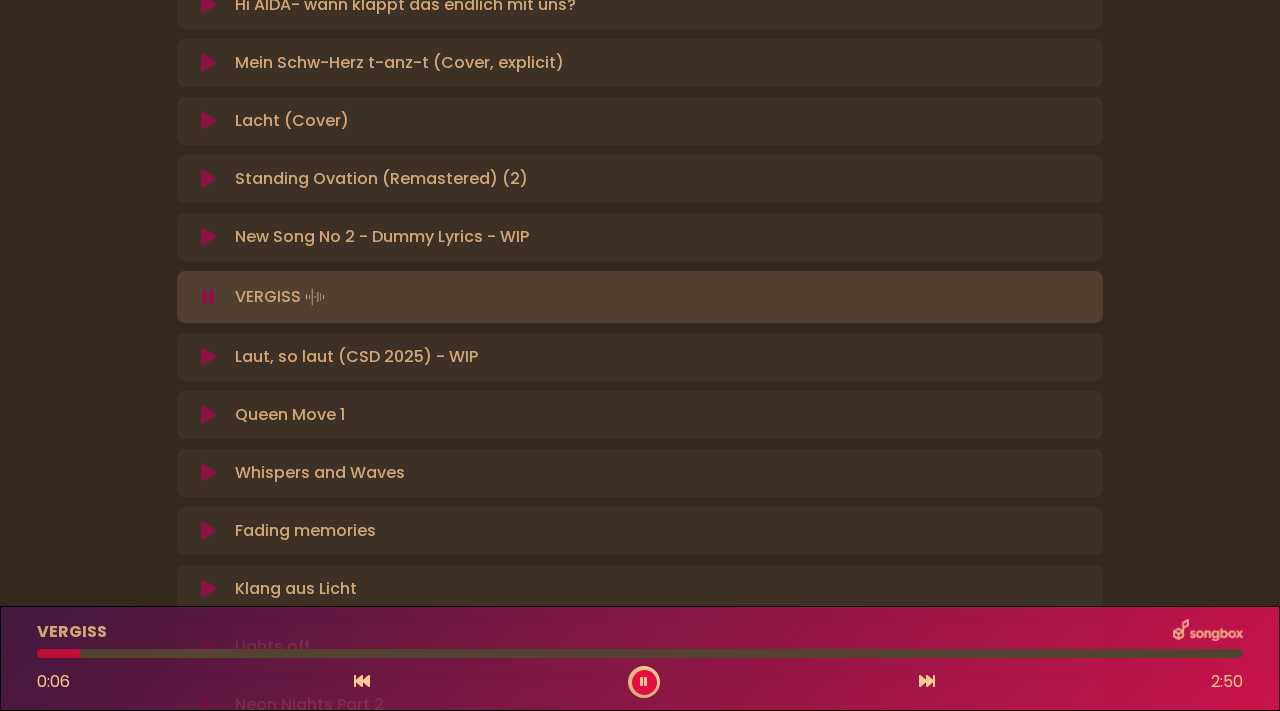type 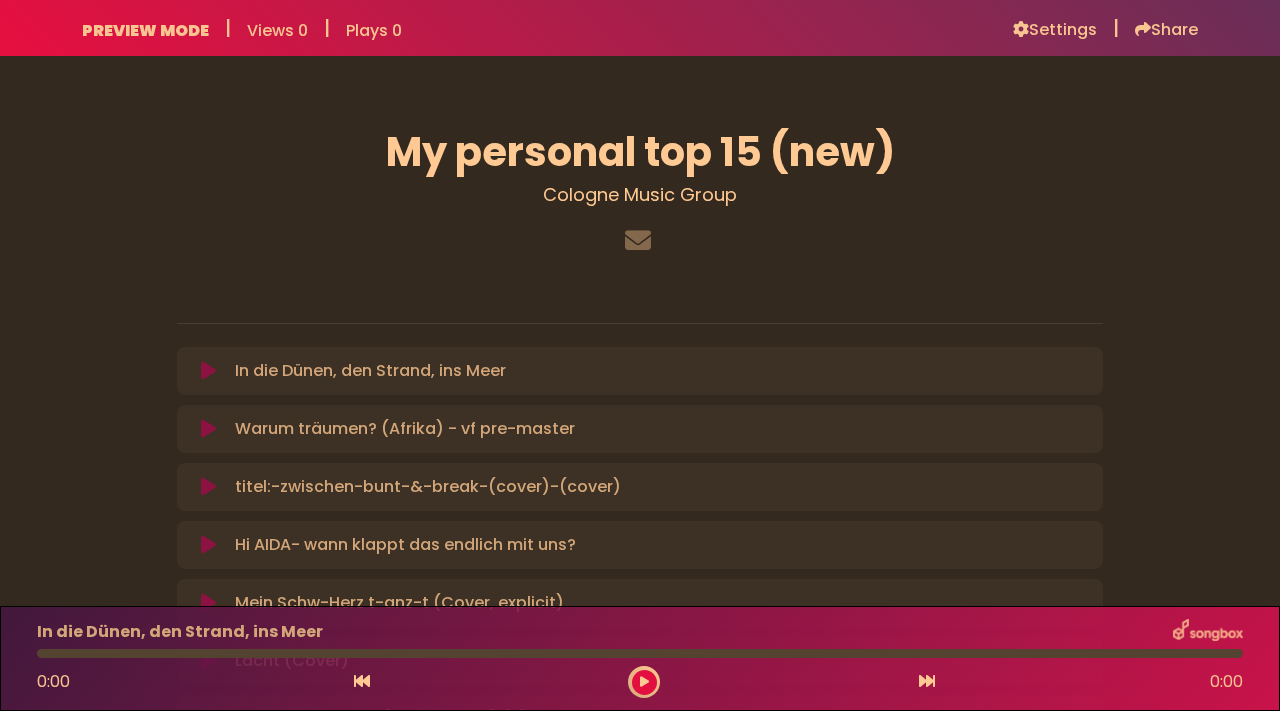 scroll, scrollTop: 0, scrollLeft: 0, axis: both 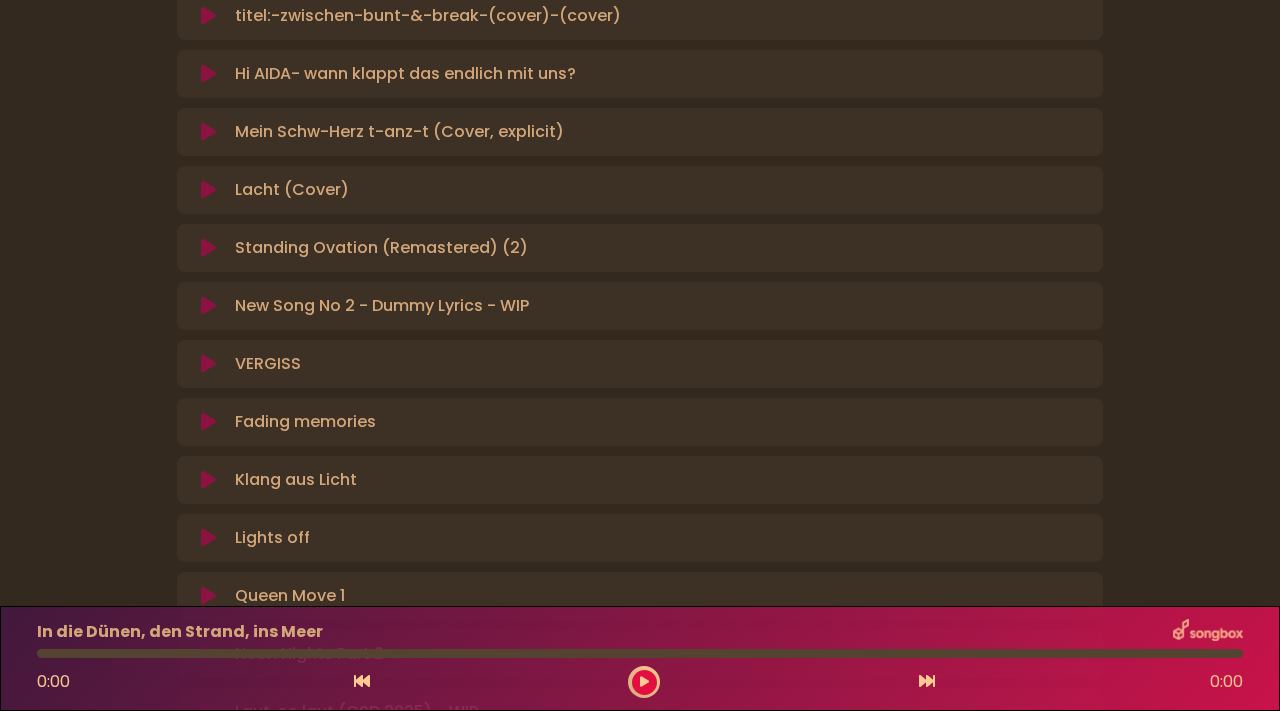 click at bounding box center [208, 422] 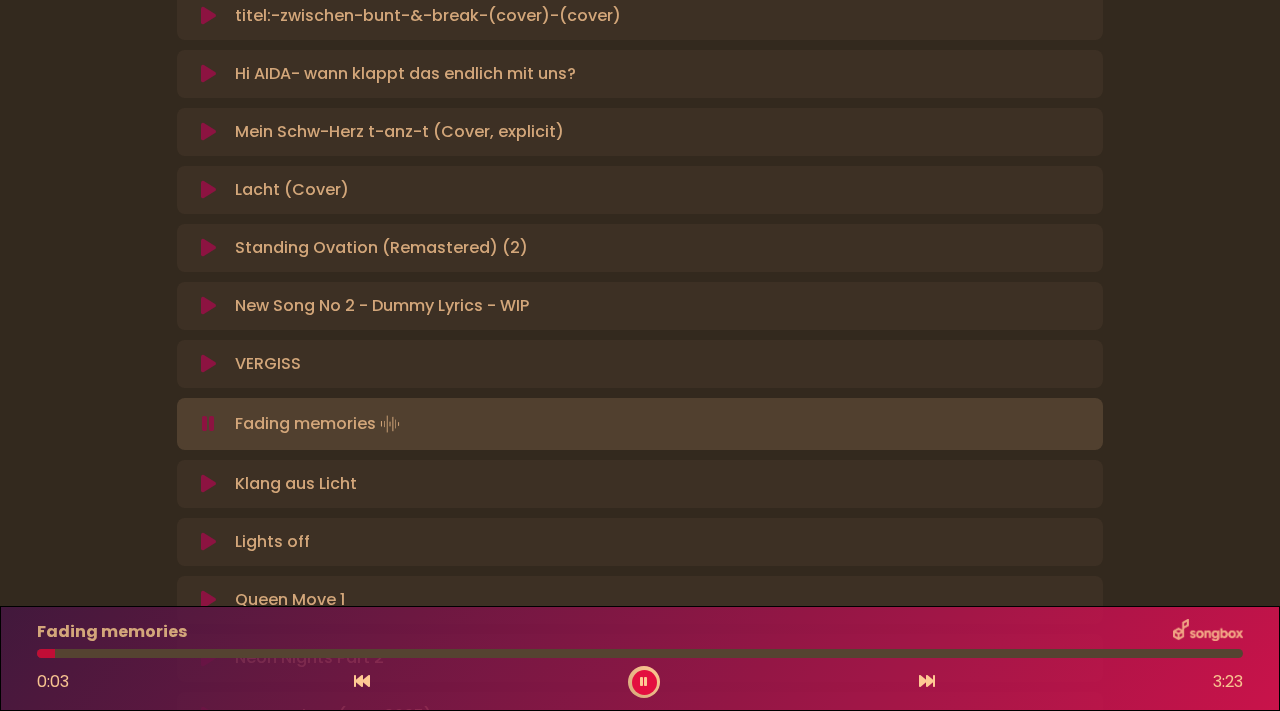 click at bounding box center (208, 484) 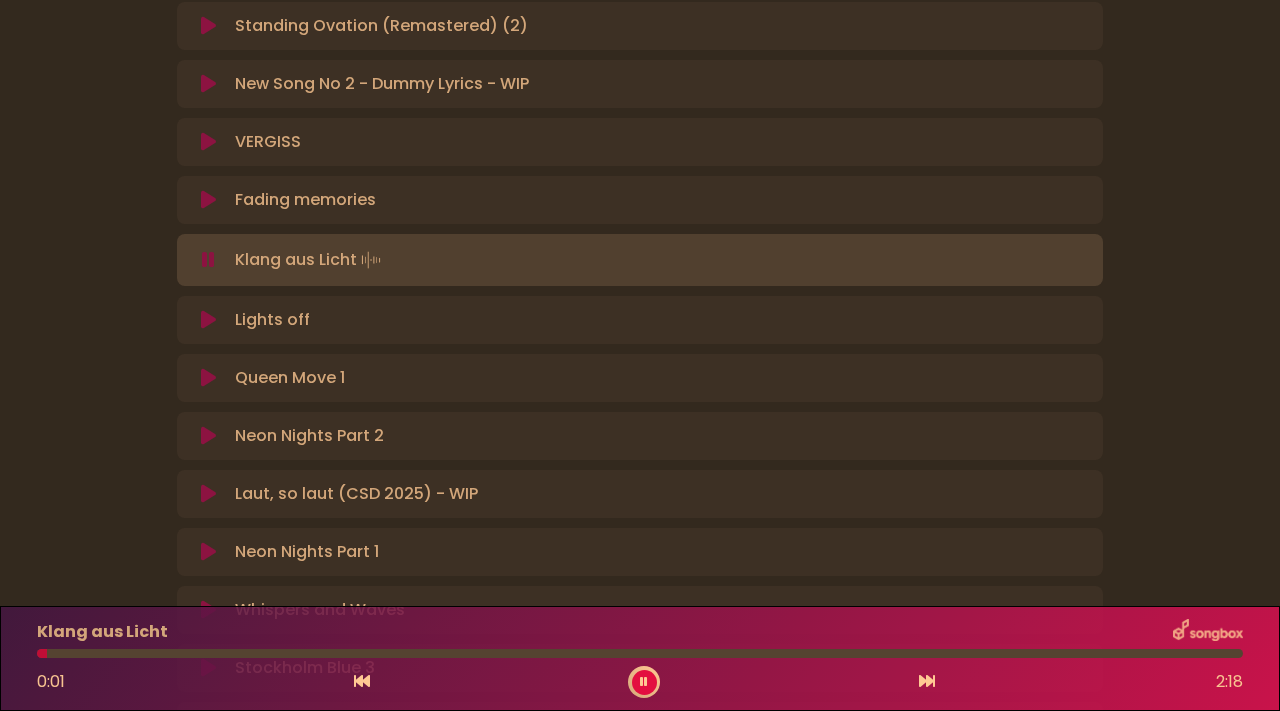 scroll, scrollTop: 696, scrollLeft: 0, axis: vertical 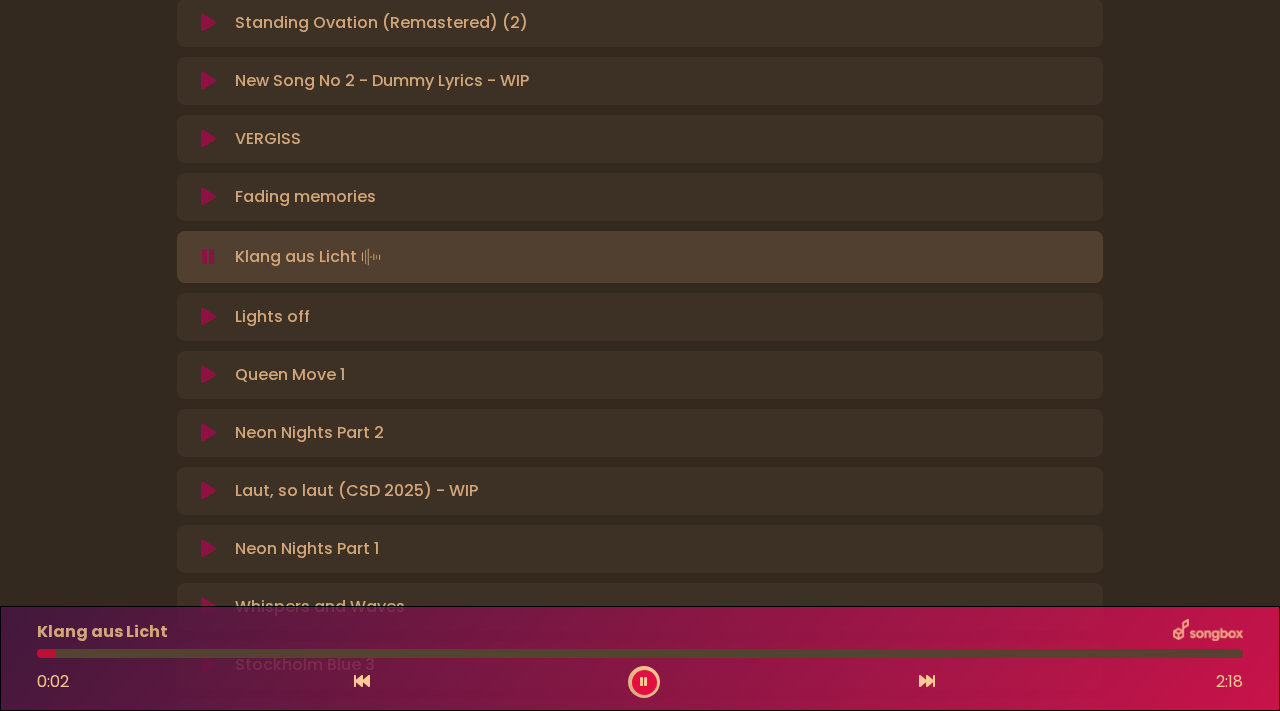 click at bounding box center [208, 317] 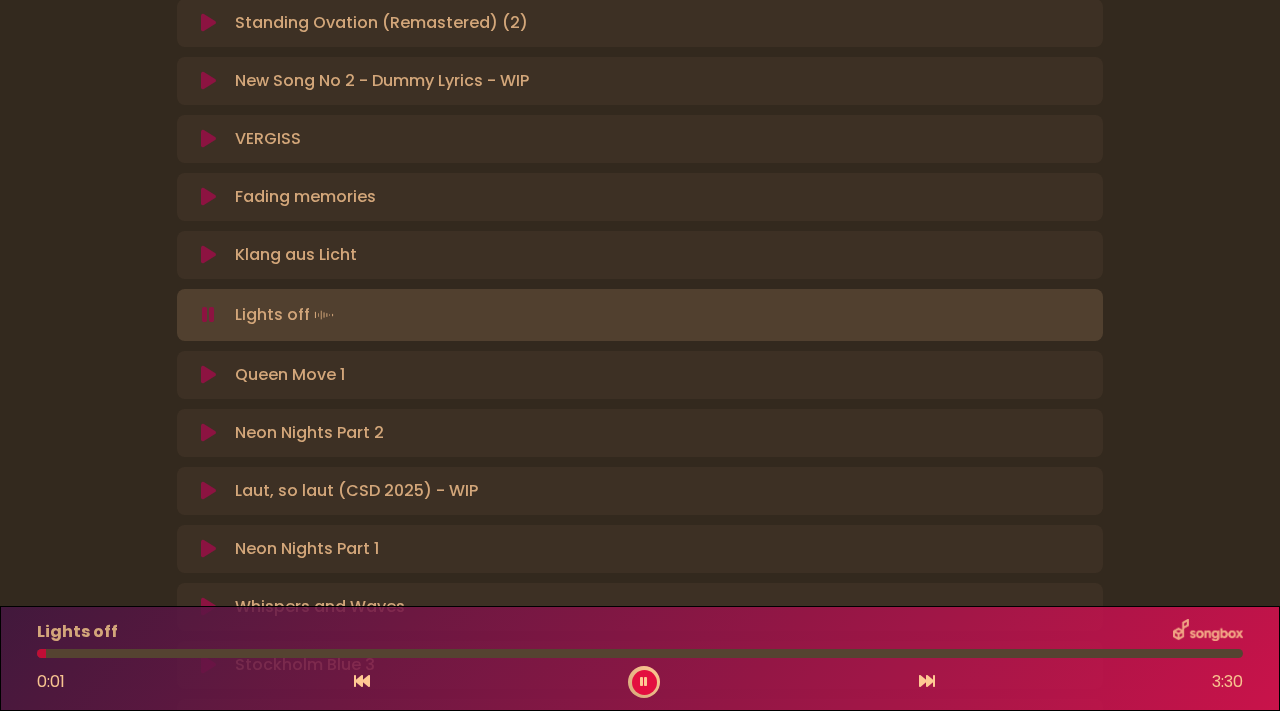 click at bounding box center [208, 375] 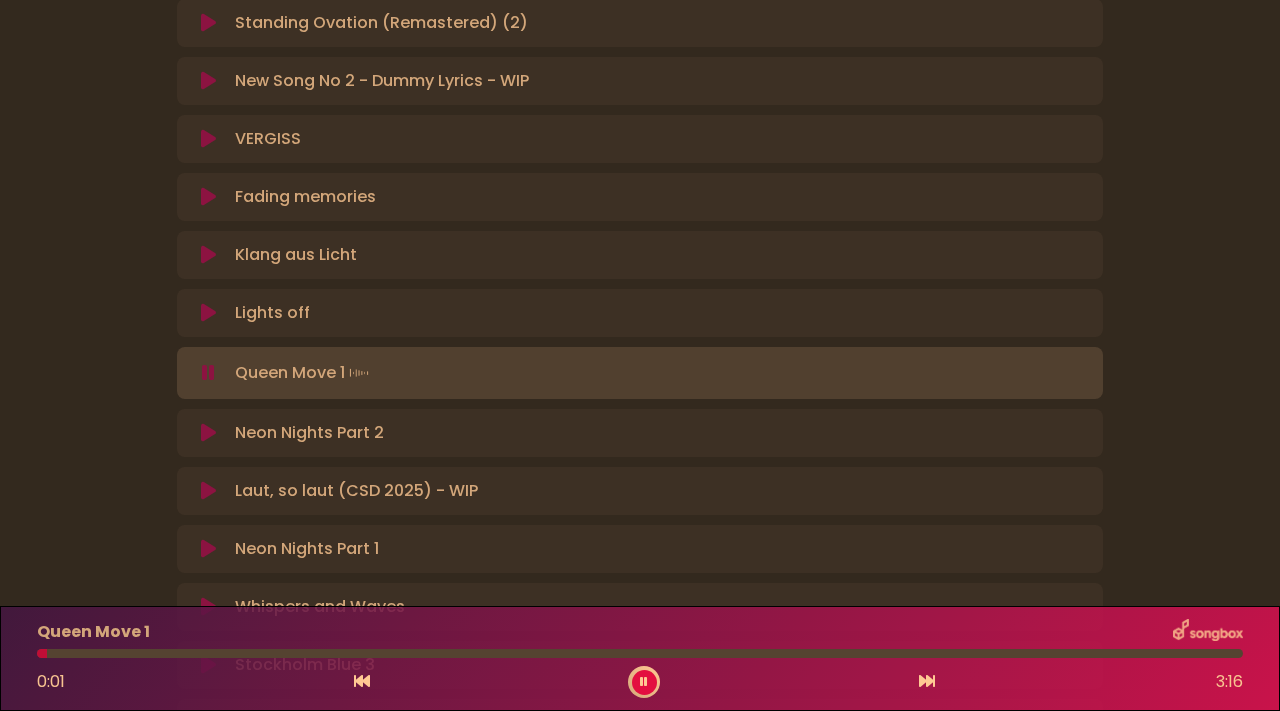 click at bounding box center (208, 433) 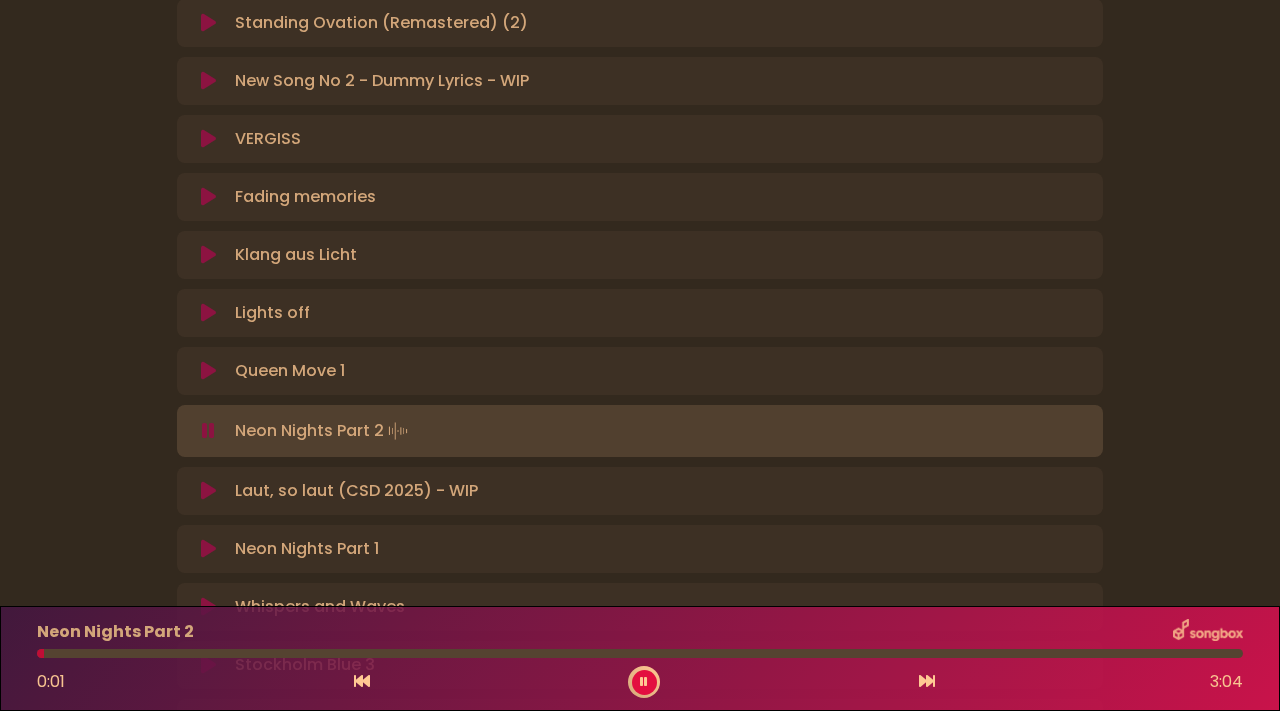 click at bounding box center (208, 491) 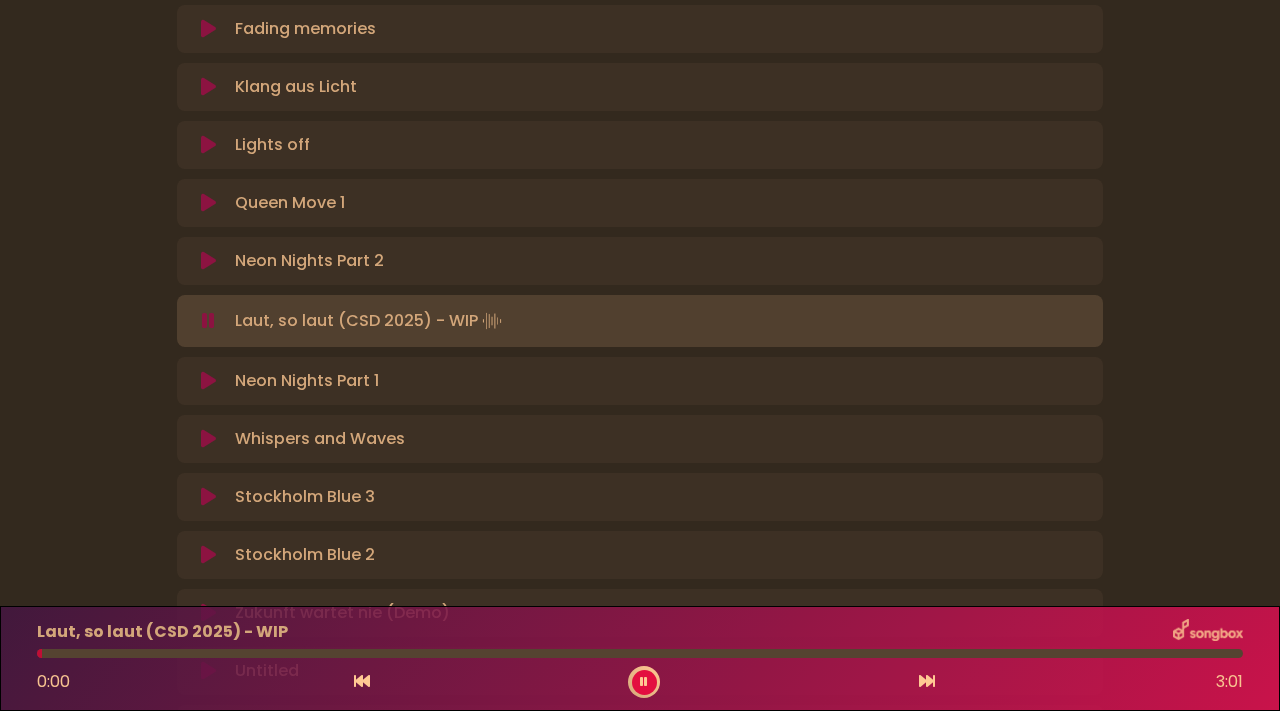 scroll, scrollTop: 865, scrollLeft: 0, axis: vertical 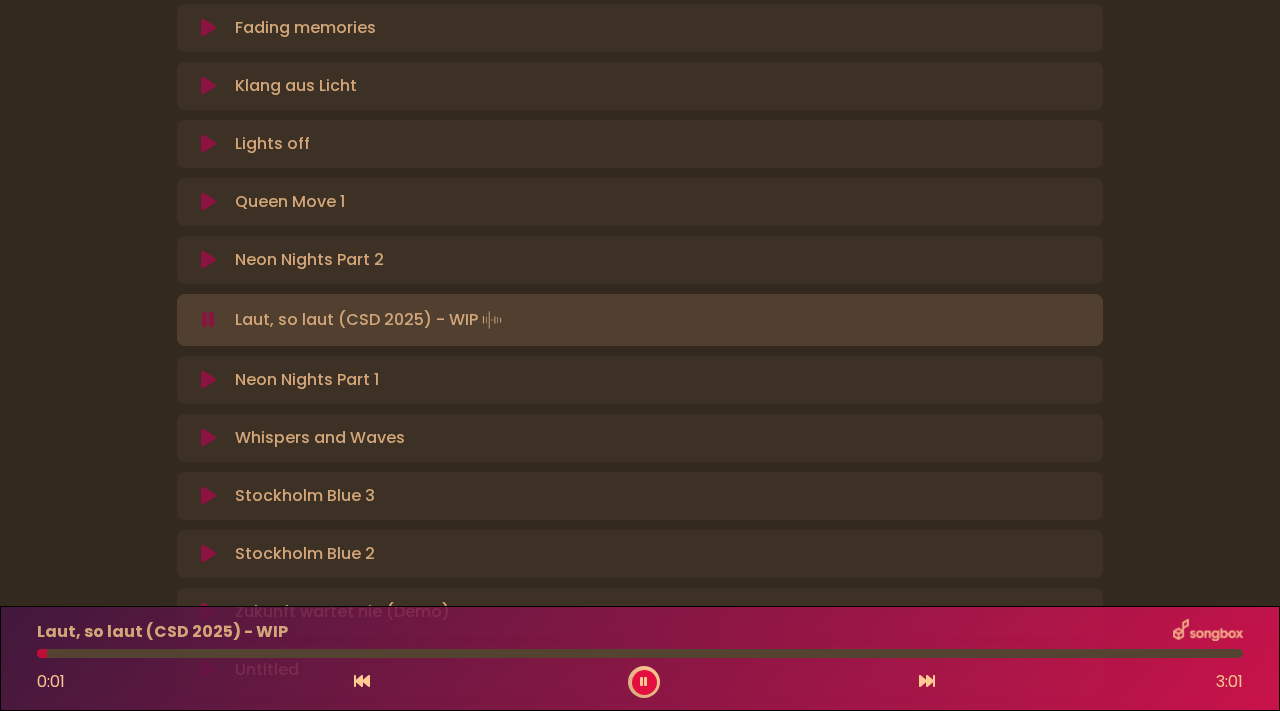 click at bounding box center (208, 438) 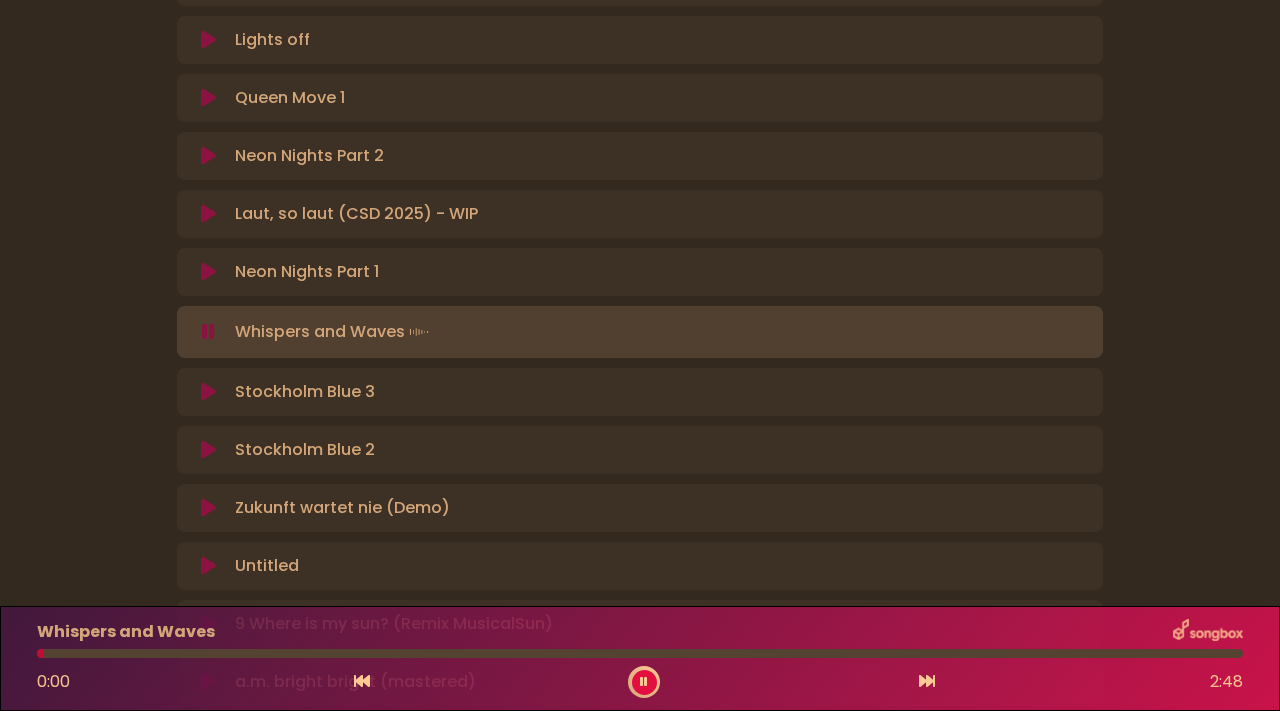 scroll, scrollTop: 991, scrollLeft: 0, axis: vertical 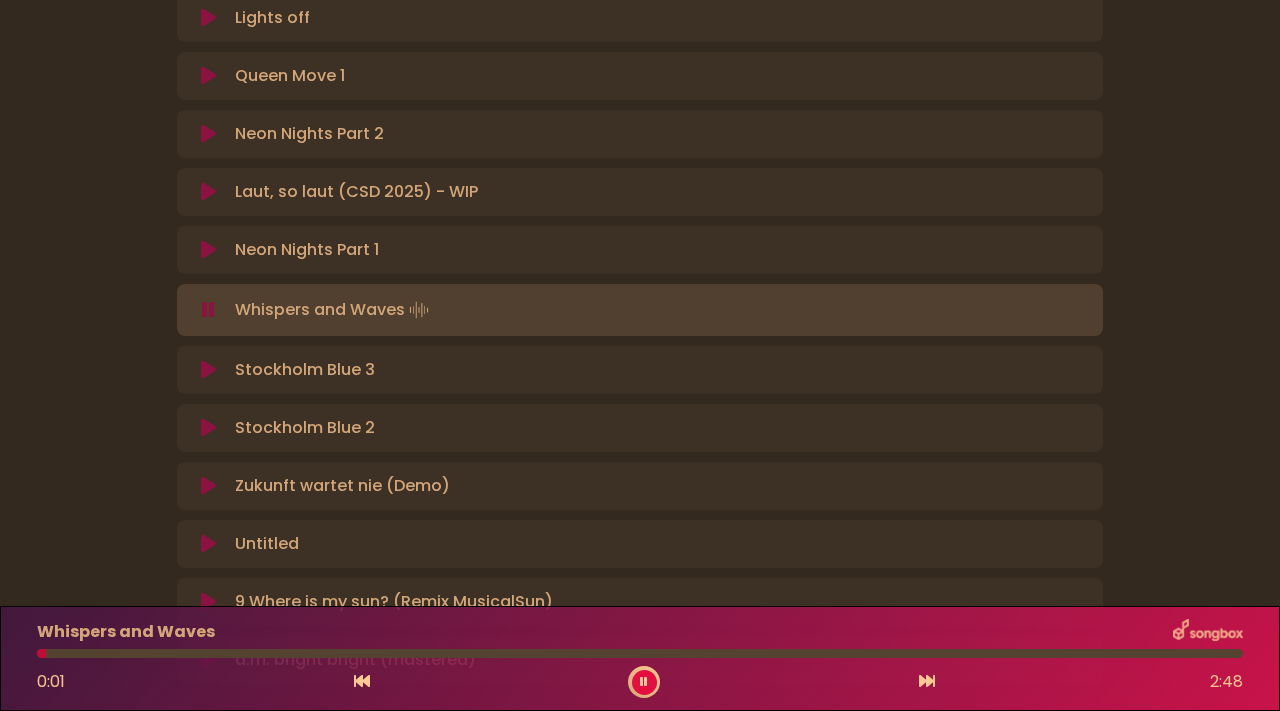 click at bounding box center (208, 370) 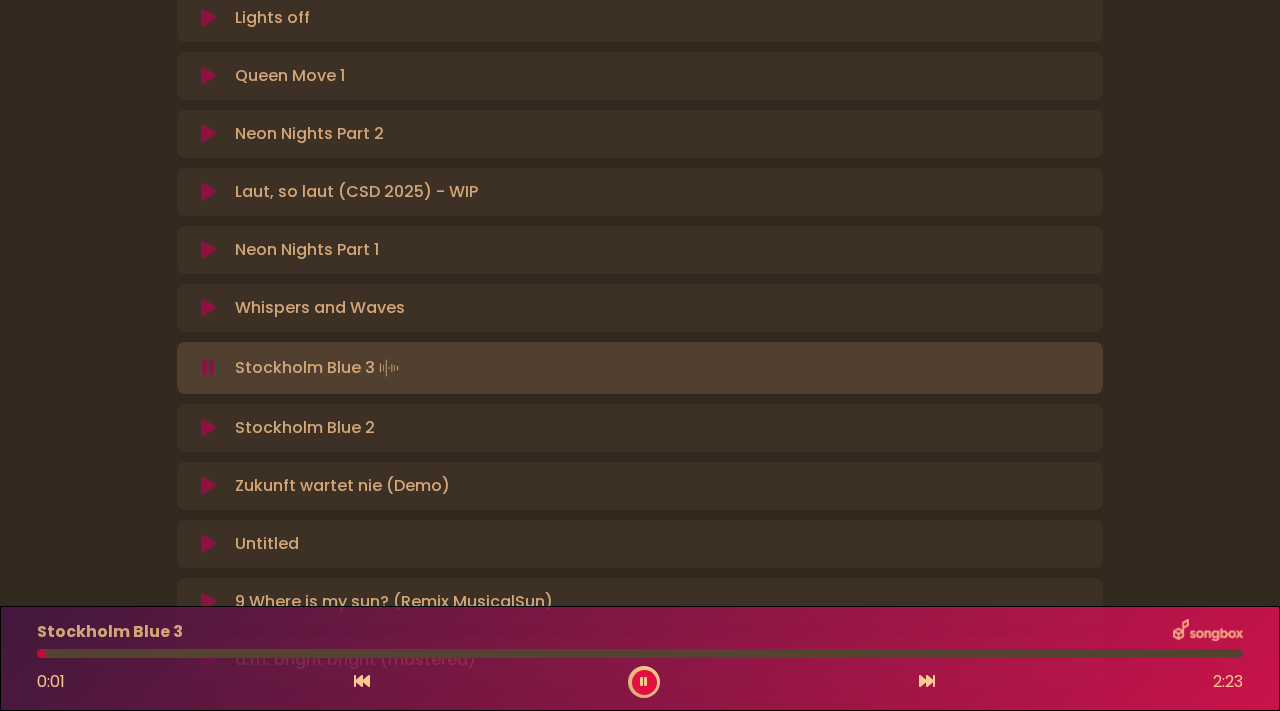 click at bounding box center (208, 428) 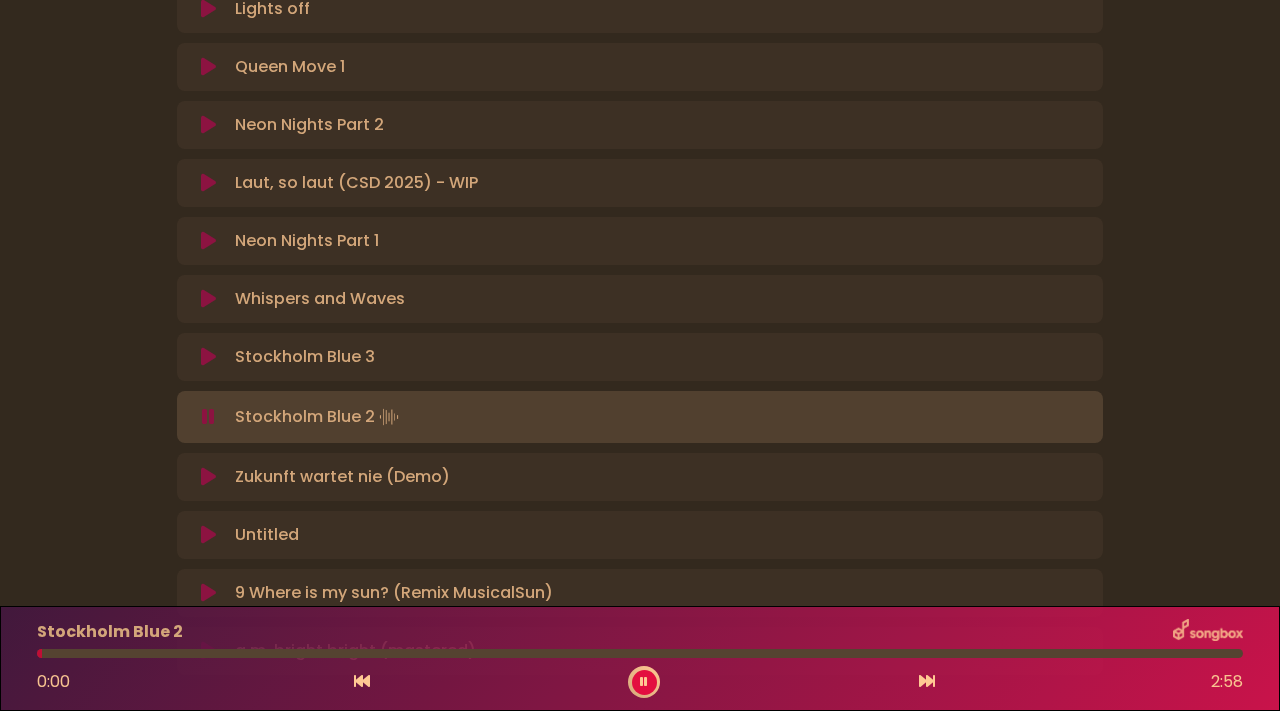scroll, scrollTop: 1010, scrollLeft: 0, axis: vertical 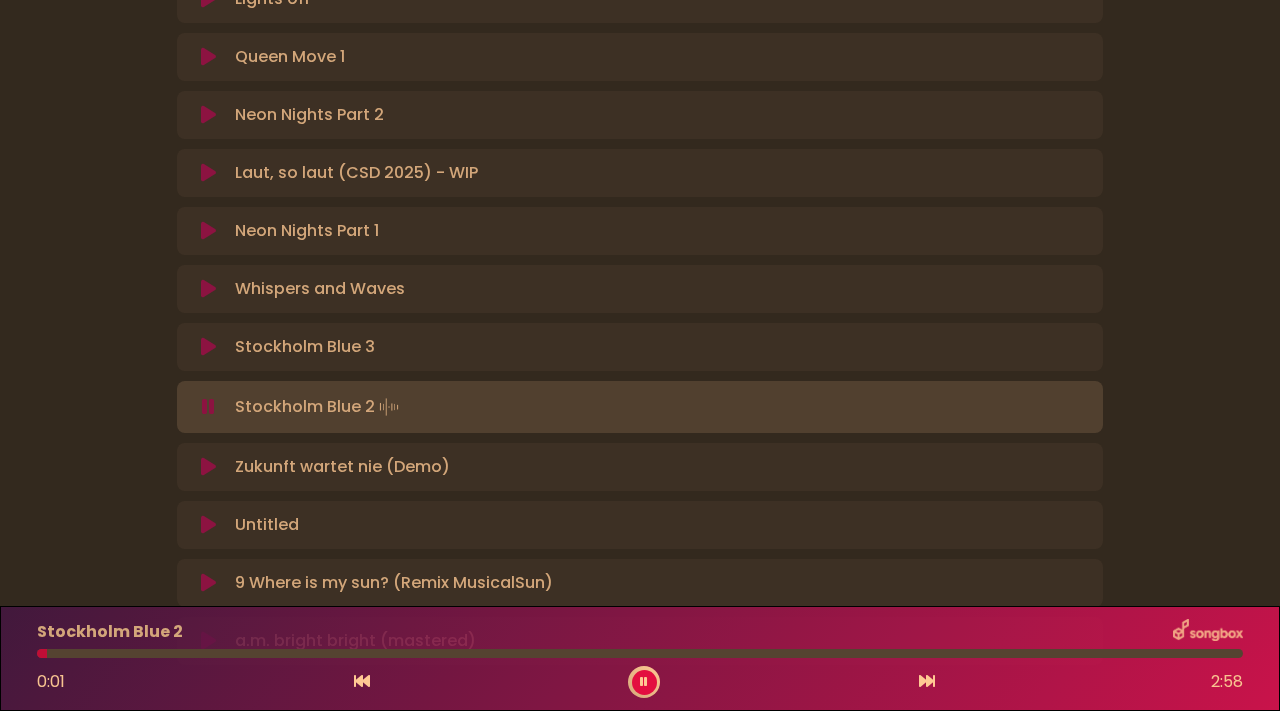 click at bounding box center [208, 467] 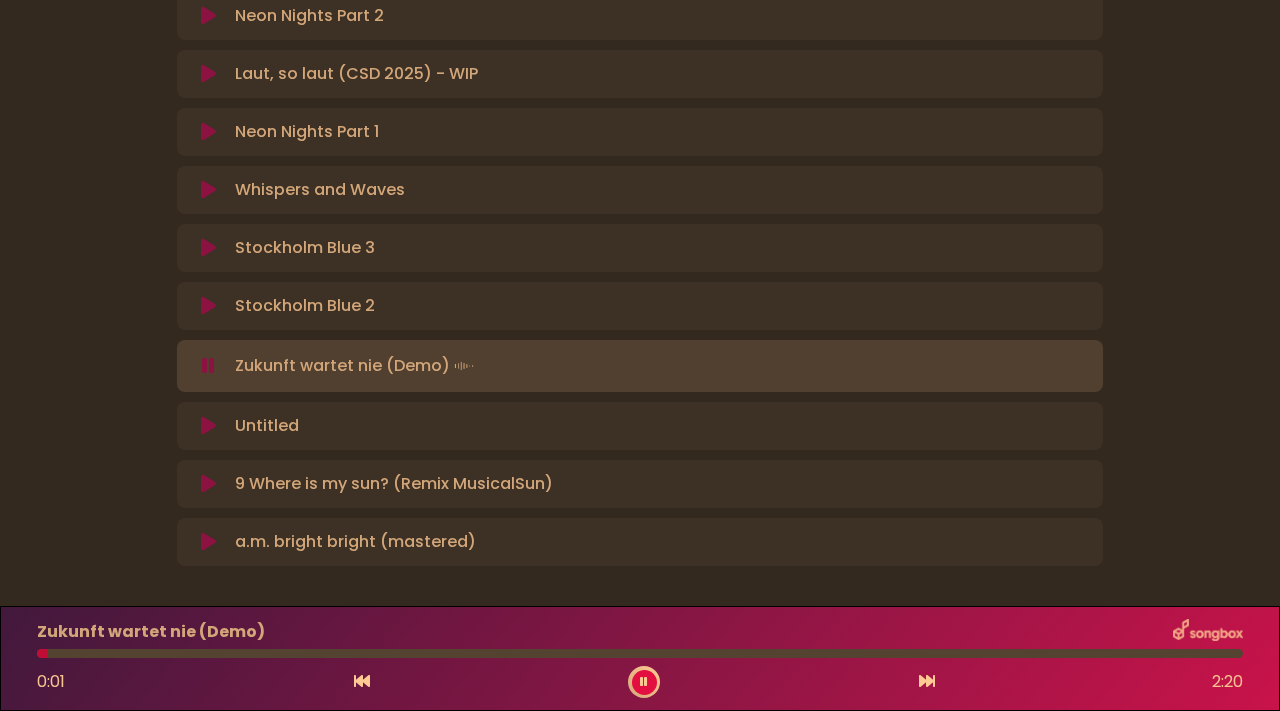 scroll, scrollTop: 1111, scrollLeft: 0, axis: vertical 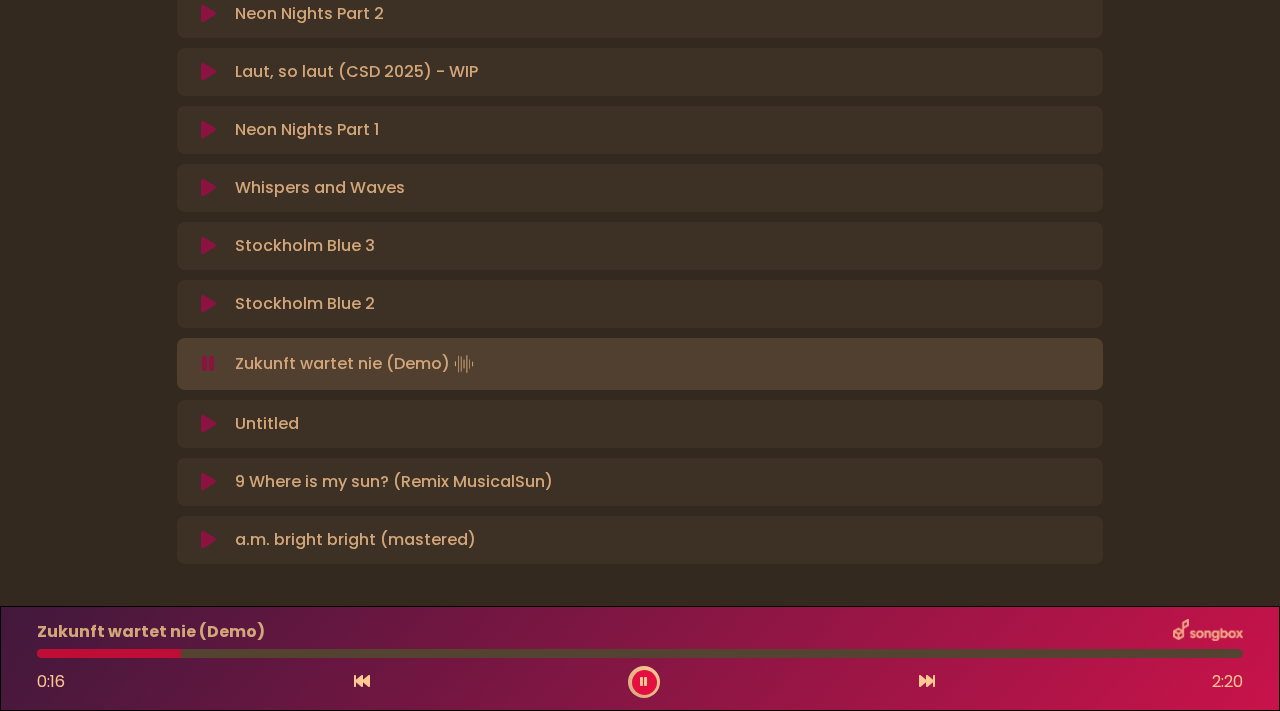 click at bounding box center [208, 424] 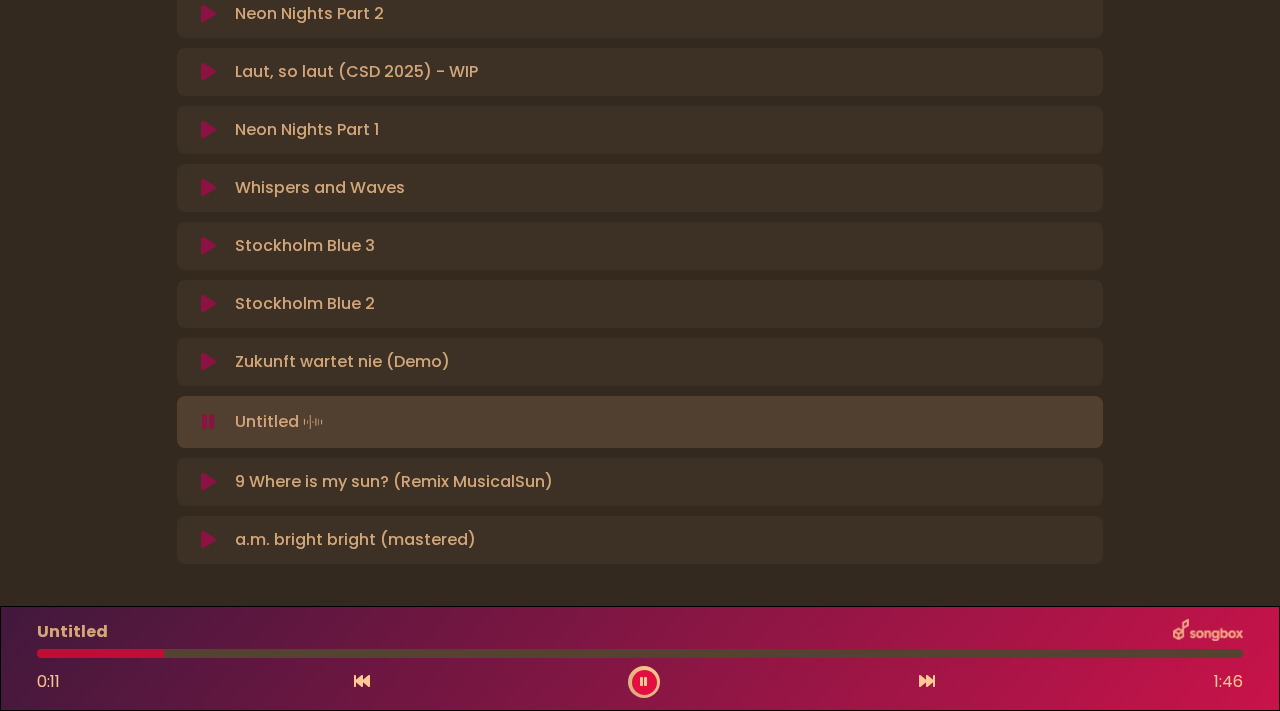 type 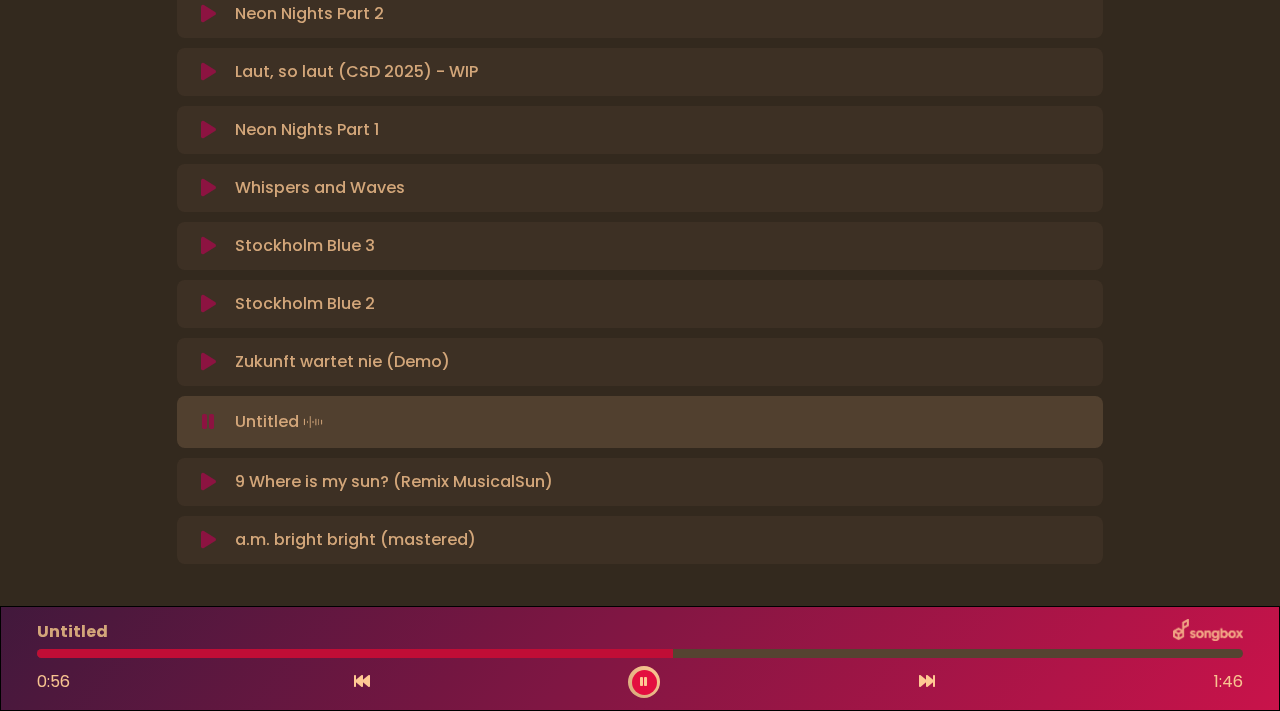 click at bounding box center [644, 682] 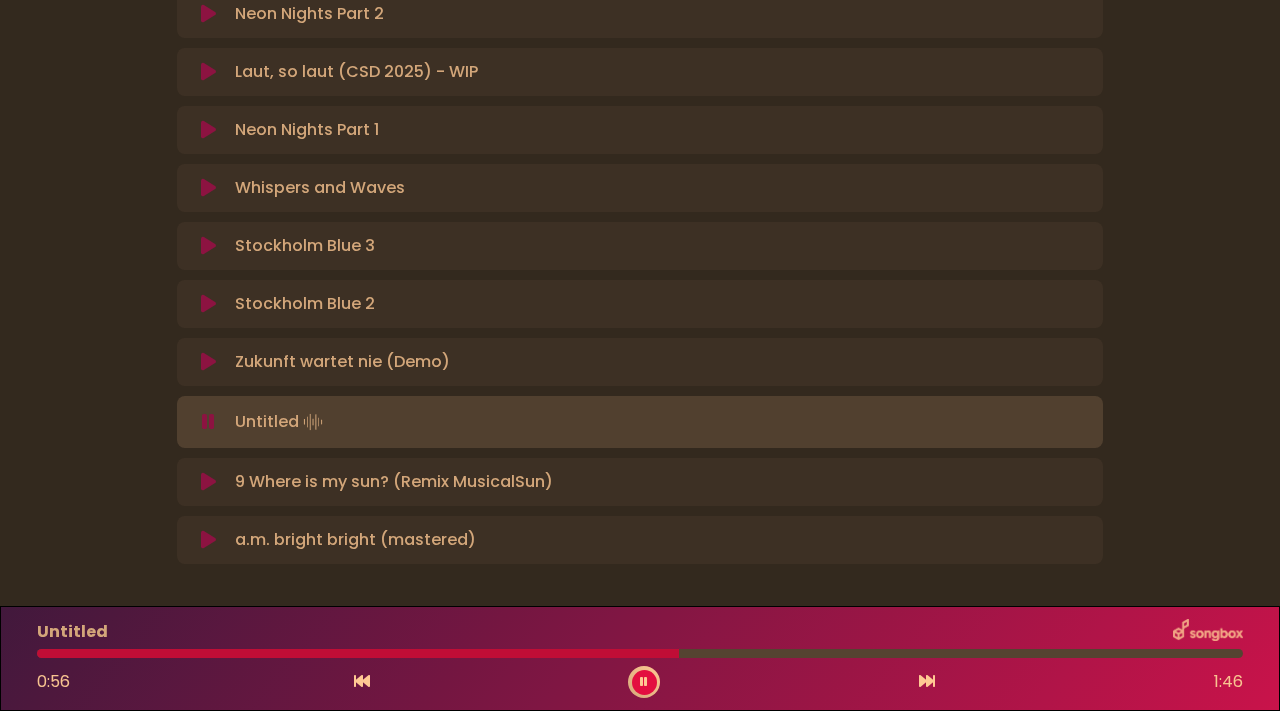 click at bounding box center (644, 682) 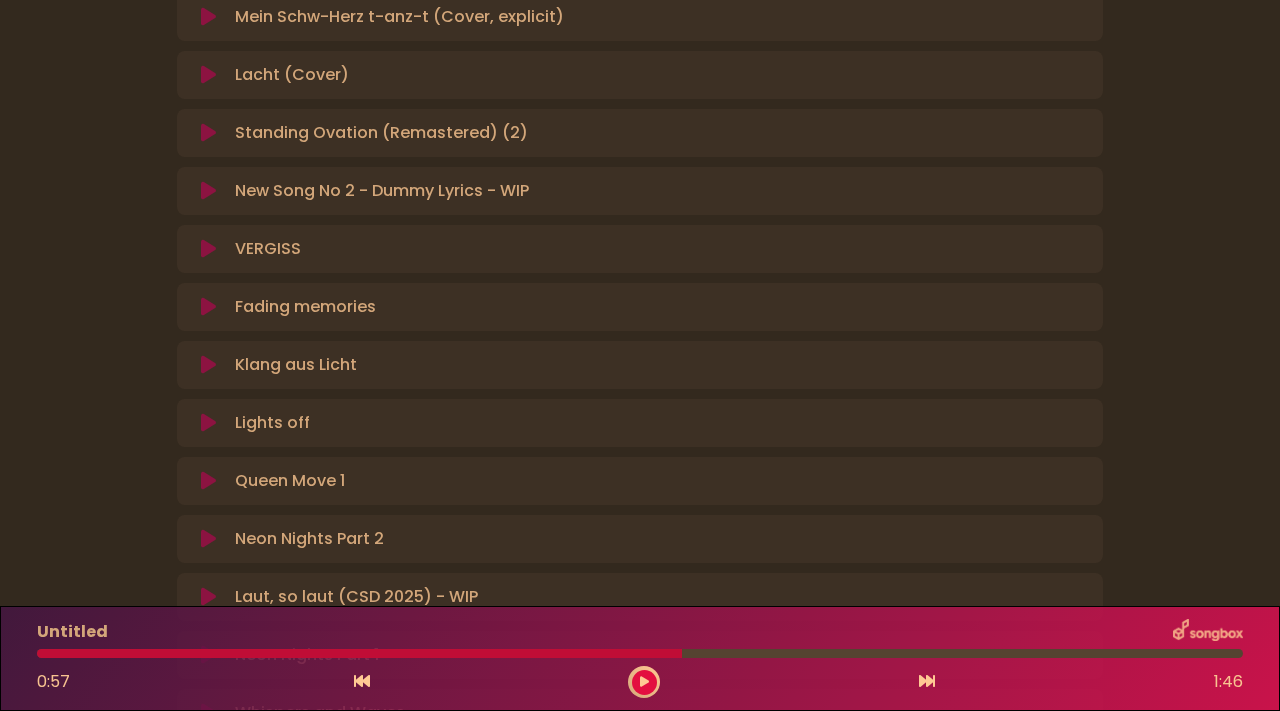 scroll, scrollTop: 151, scrollLeft: 0, axis: vertical 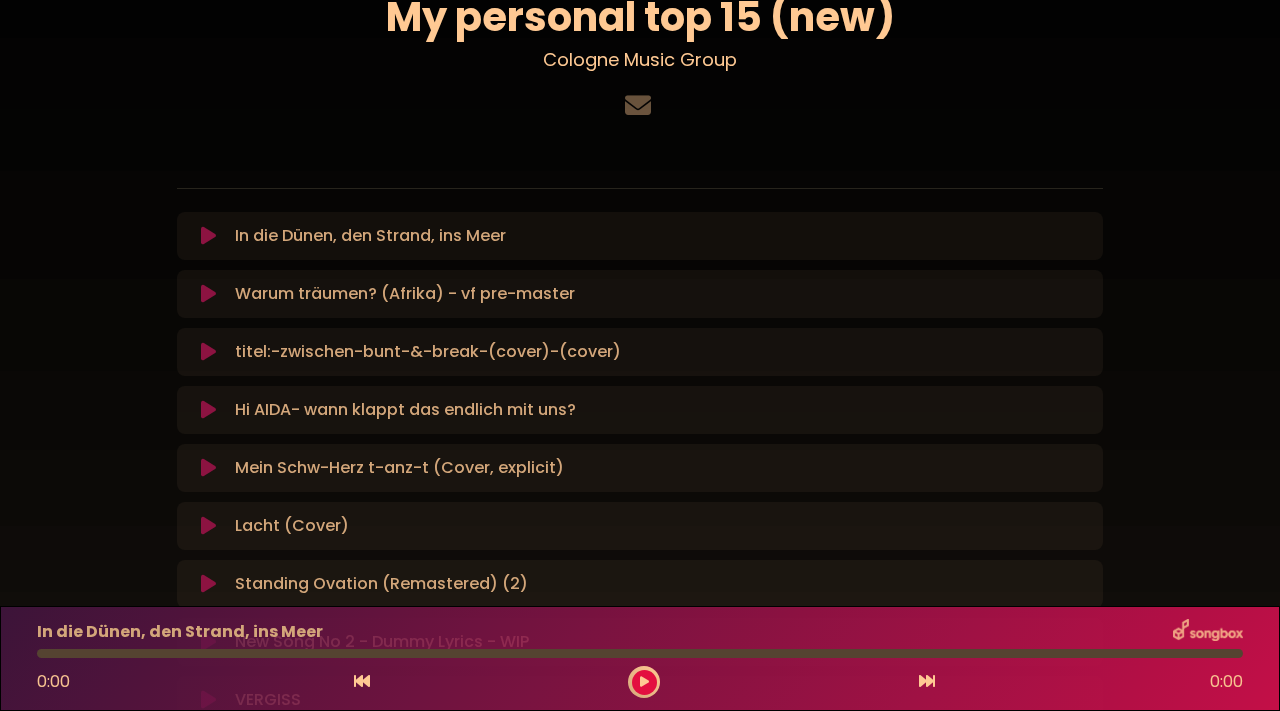 click at bounding box center [208, 410] 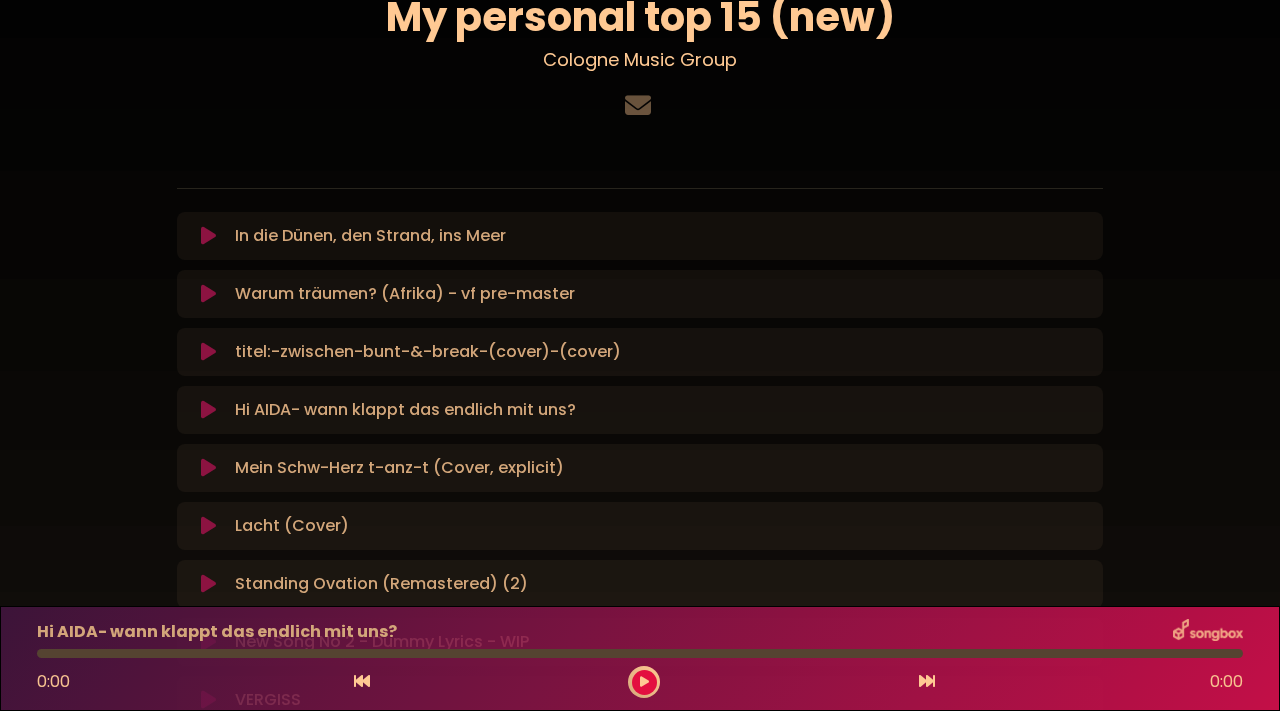 click at bounding box center (208, 410) 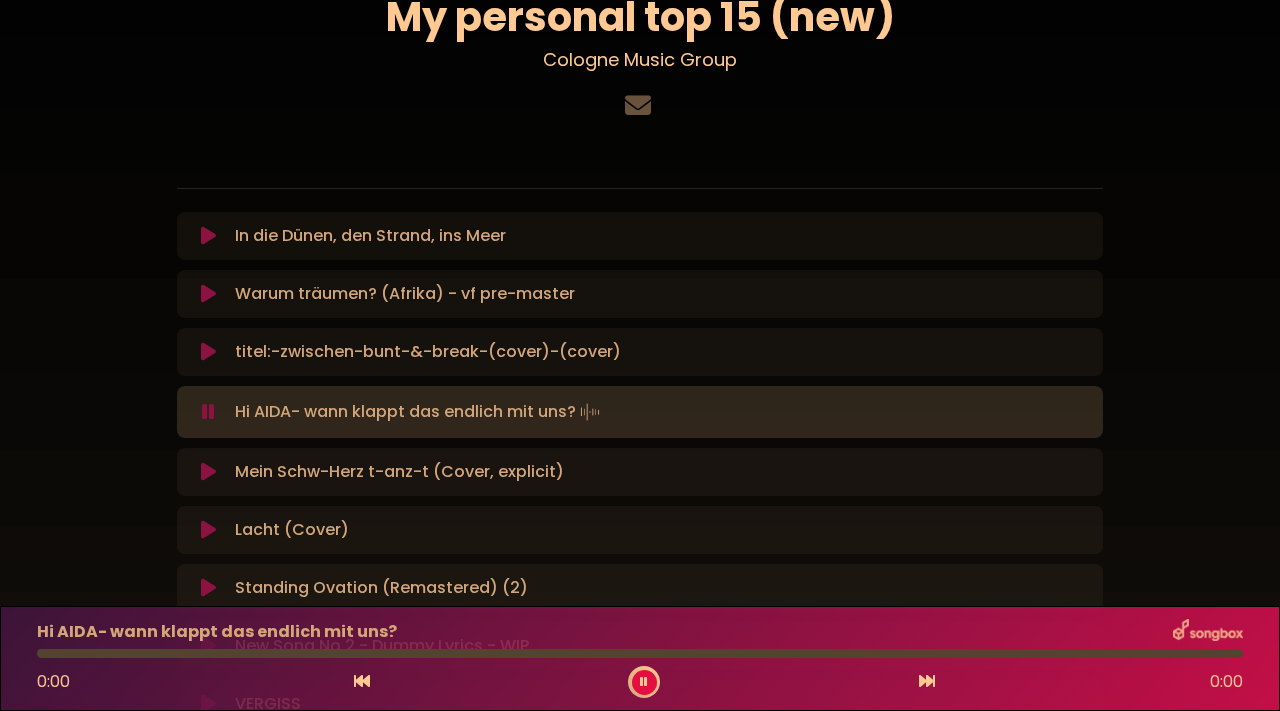 click on "titel:-zwischen-bunt-&-break-(cover)-(cover)
Loading Track..." at bounding box center (640, 352) 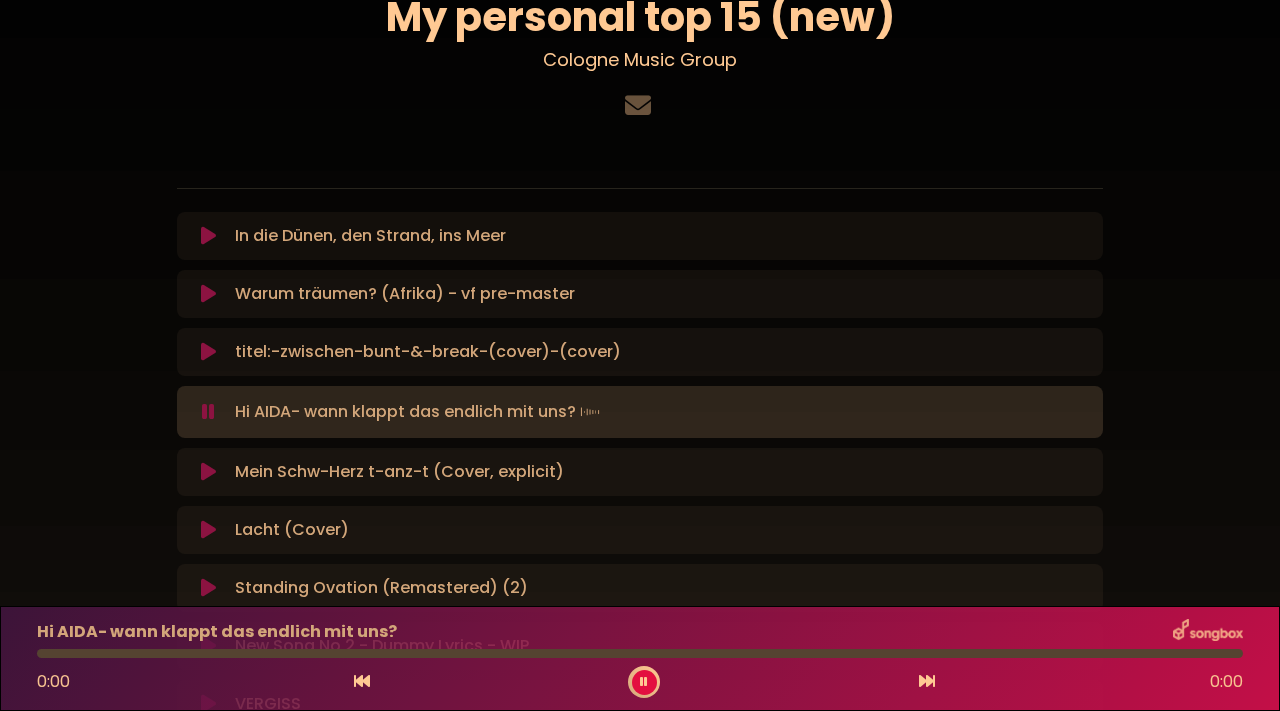click at bounding box center (208, 352) 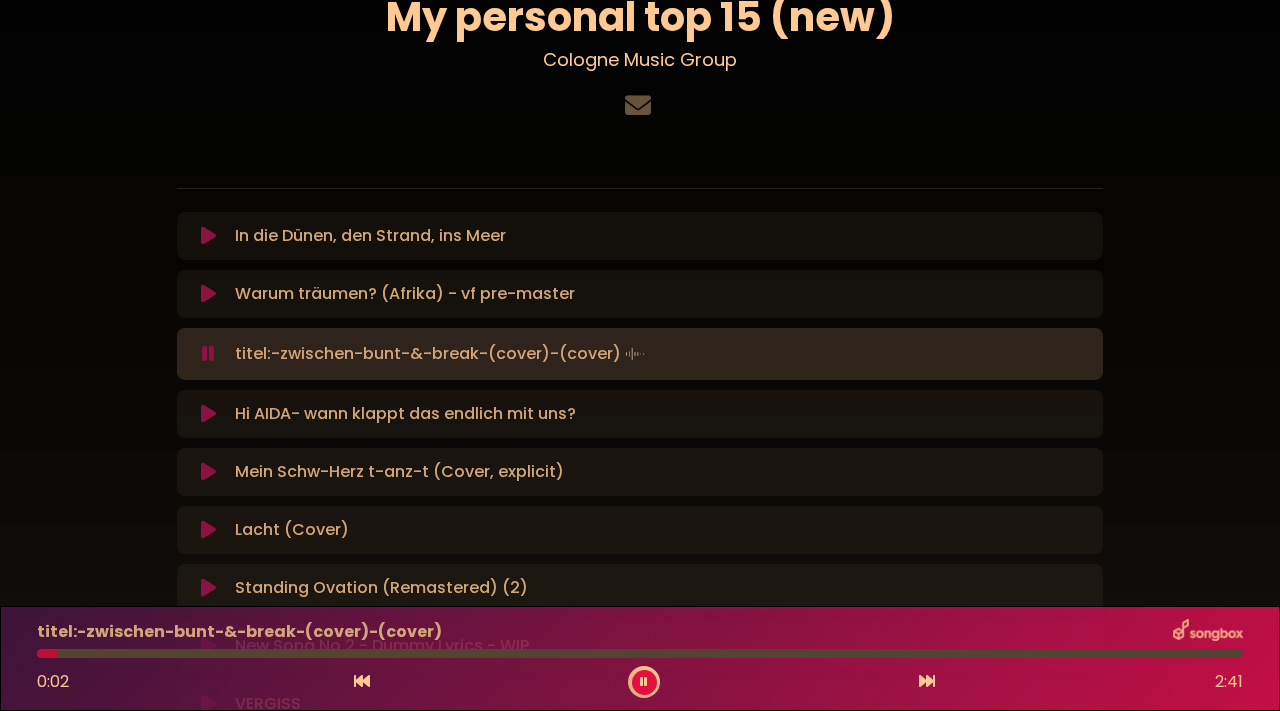 click at bounding box center (208, 414) 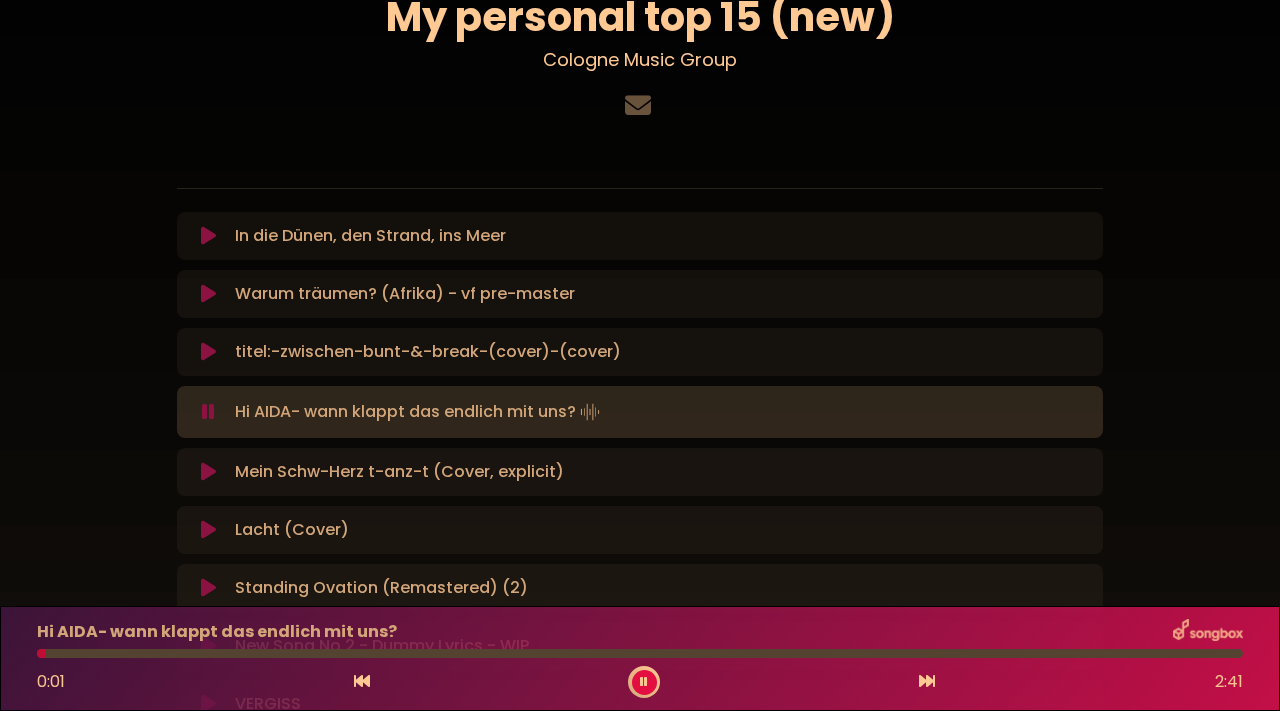 click at bounding box center [208, 352] 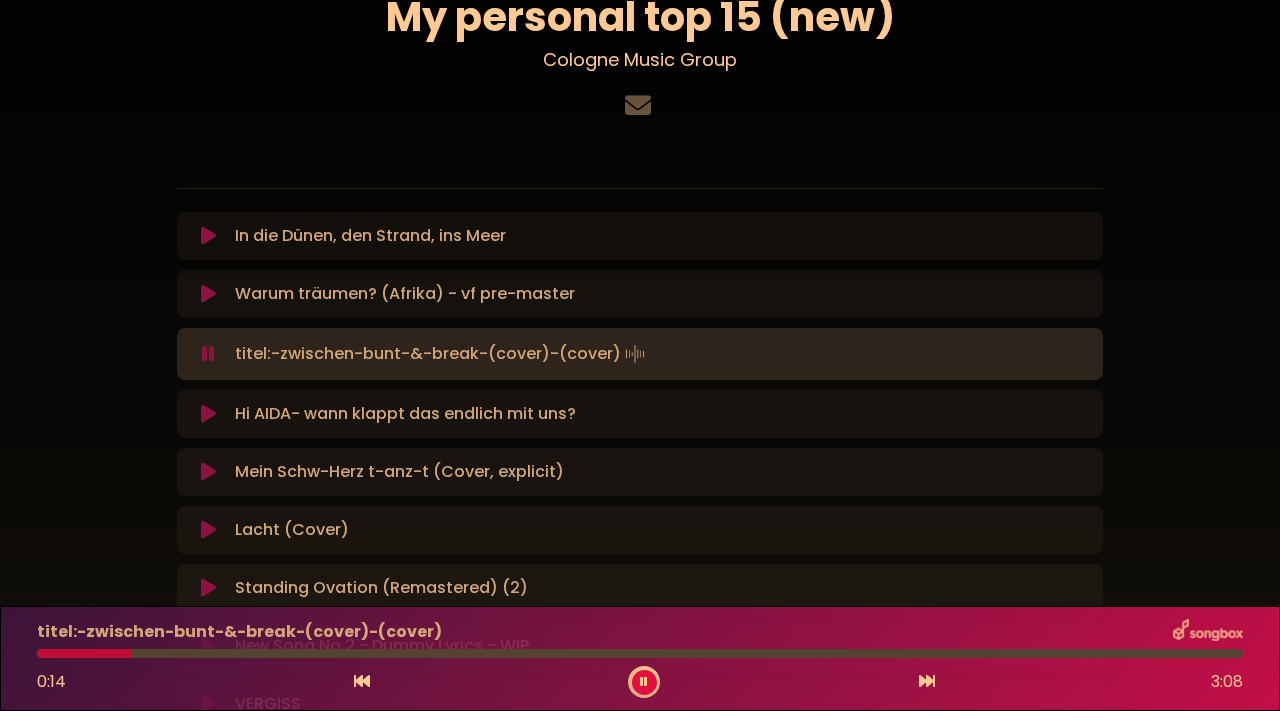 scroll, scrollTop: 234, scrollLeft: 0, axis: vertical 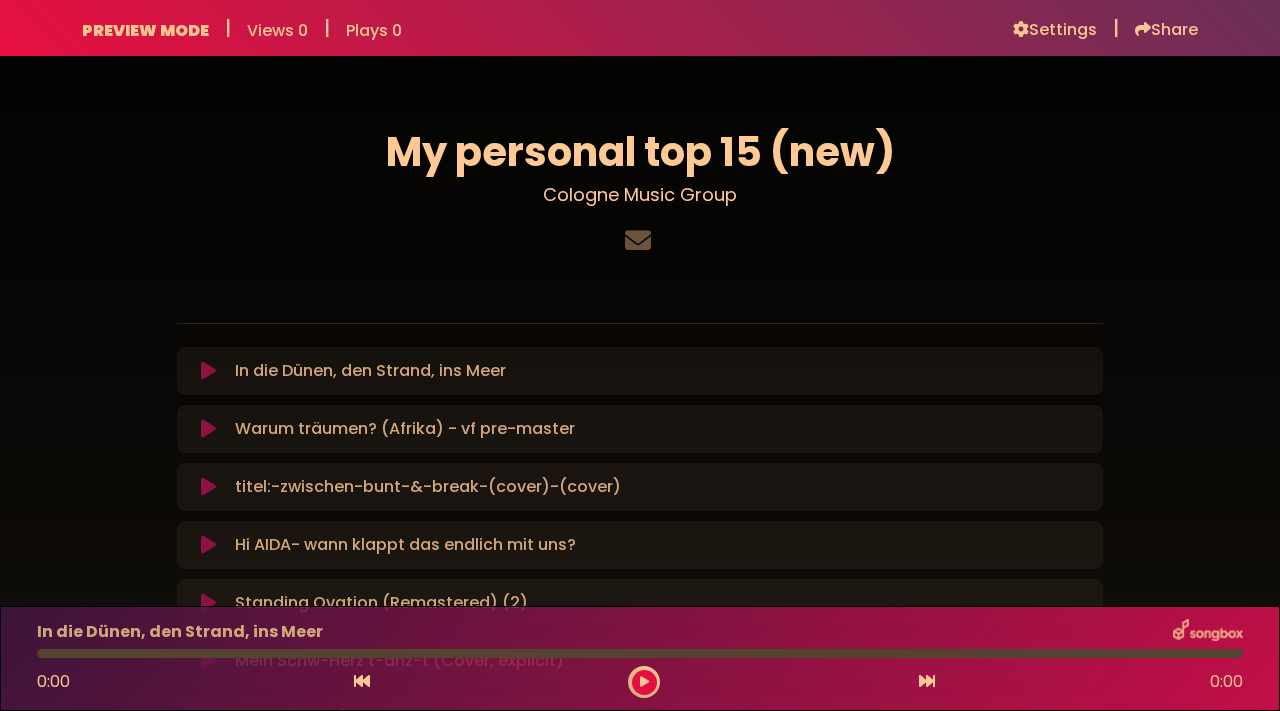 click on "Warum träumen? (Afrika) - vf pre-master
Loading Track..." at bounding box center [405, 429] 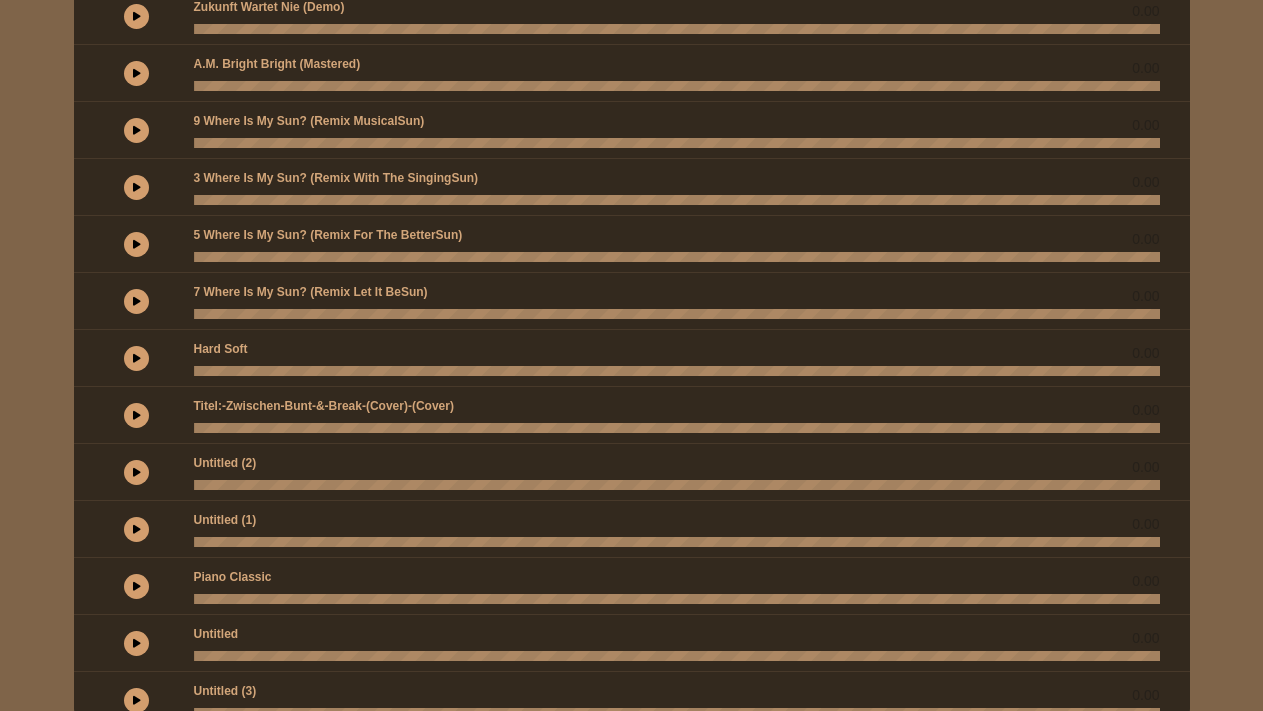scroll, scrollTop: 279, scrollLeft: 0, axis: vertical 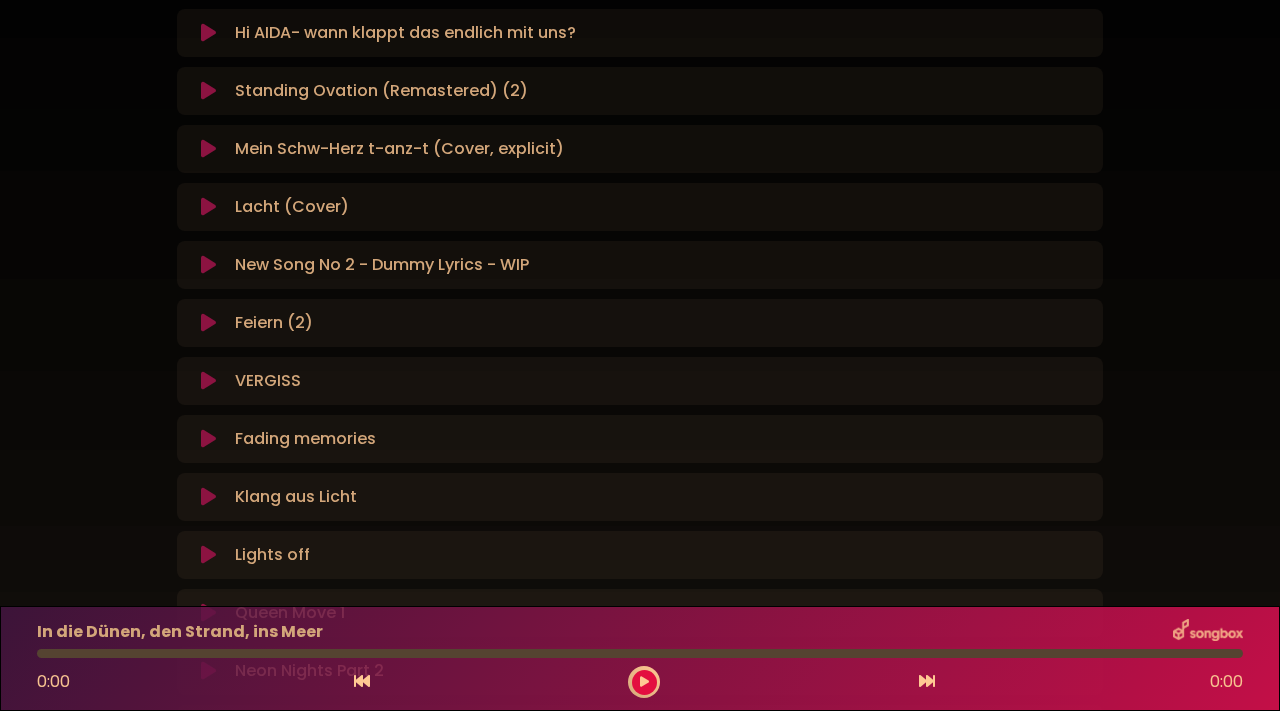 click at bounding box center [208, 323] 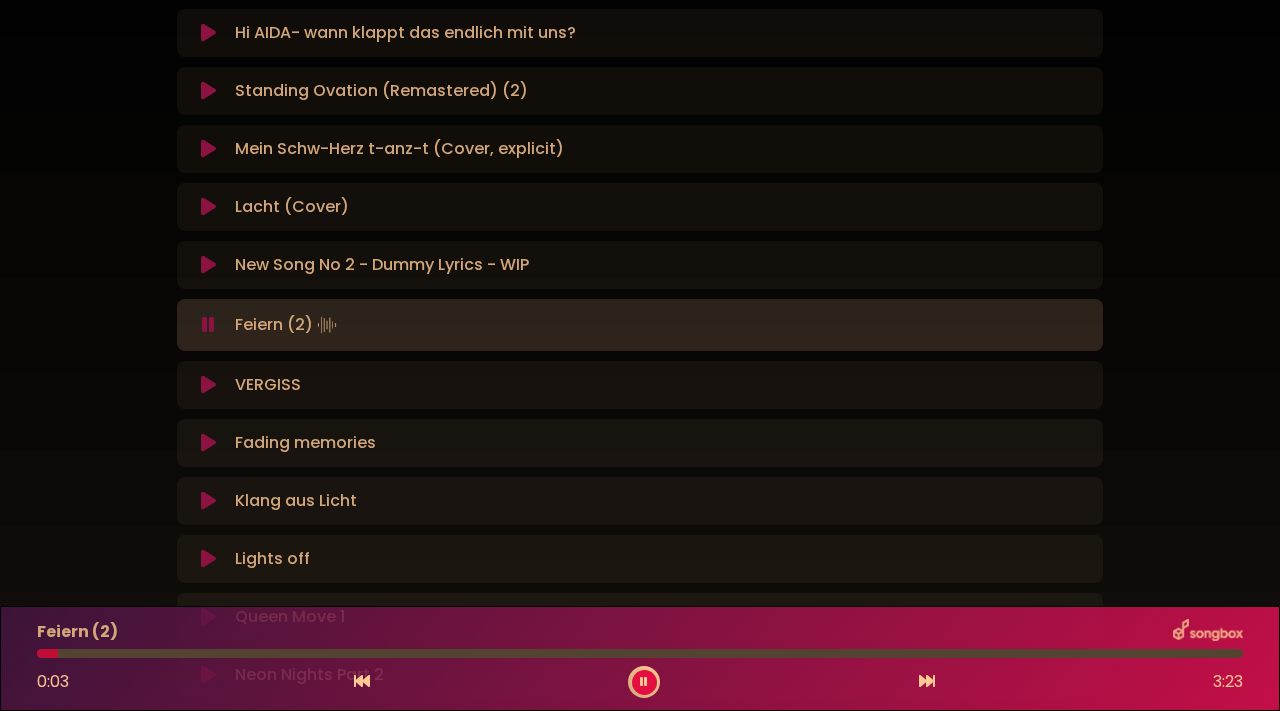 type 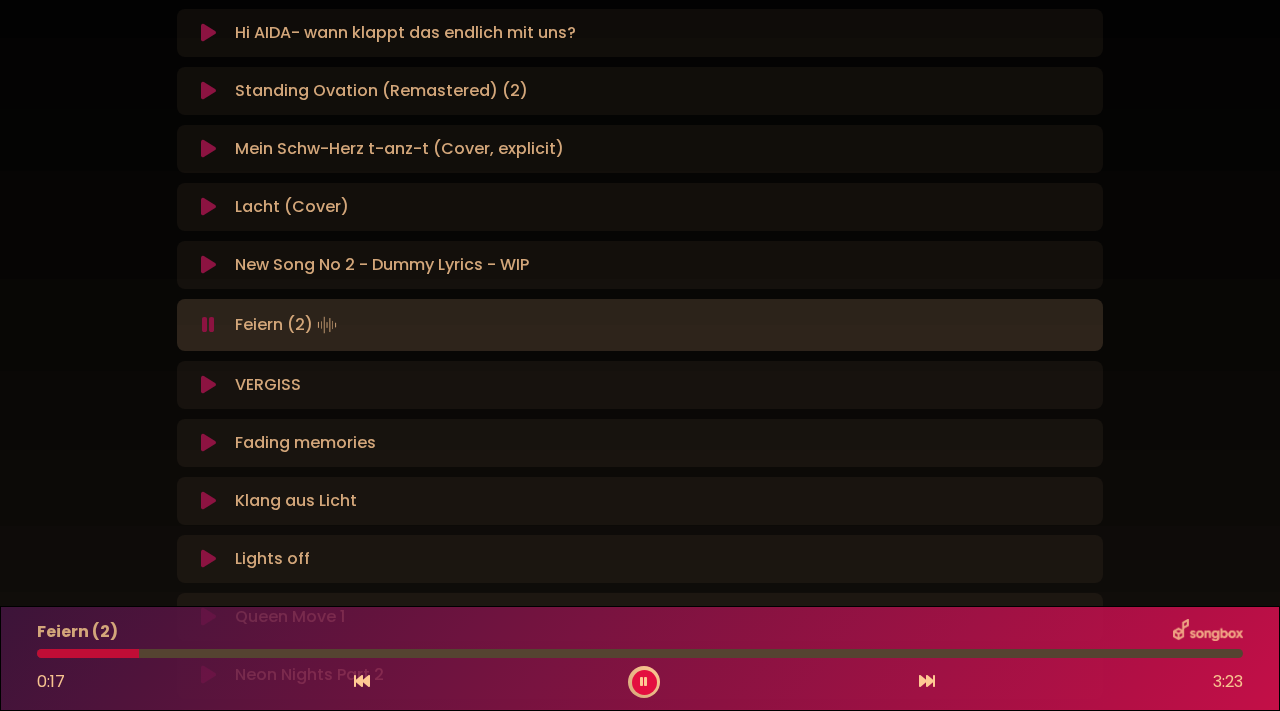 click at bounding box center [644, 682] 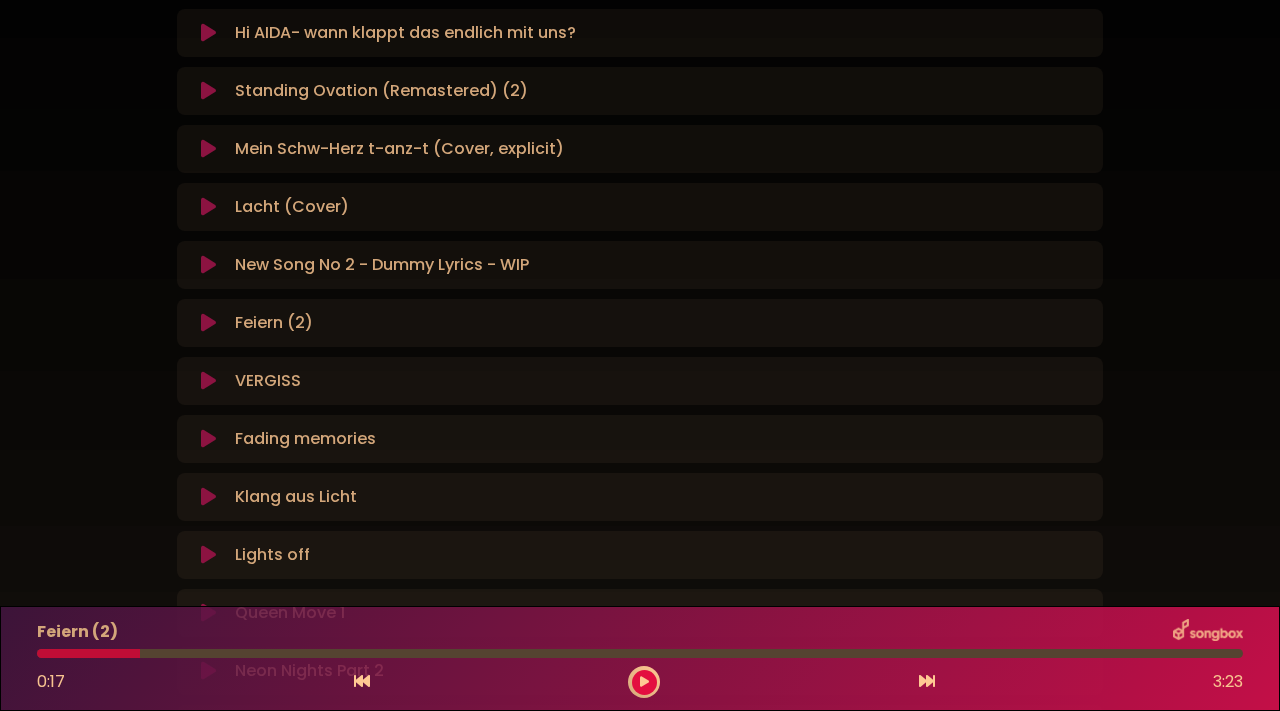 type 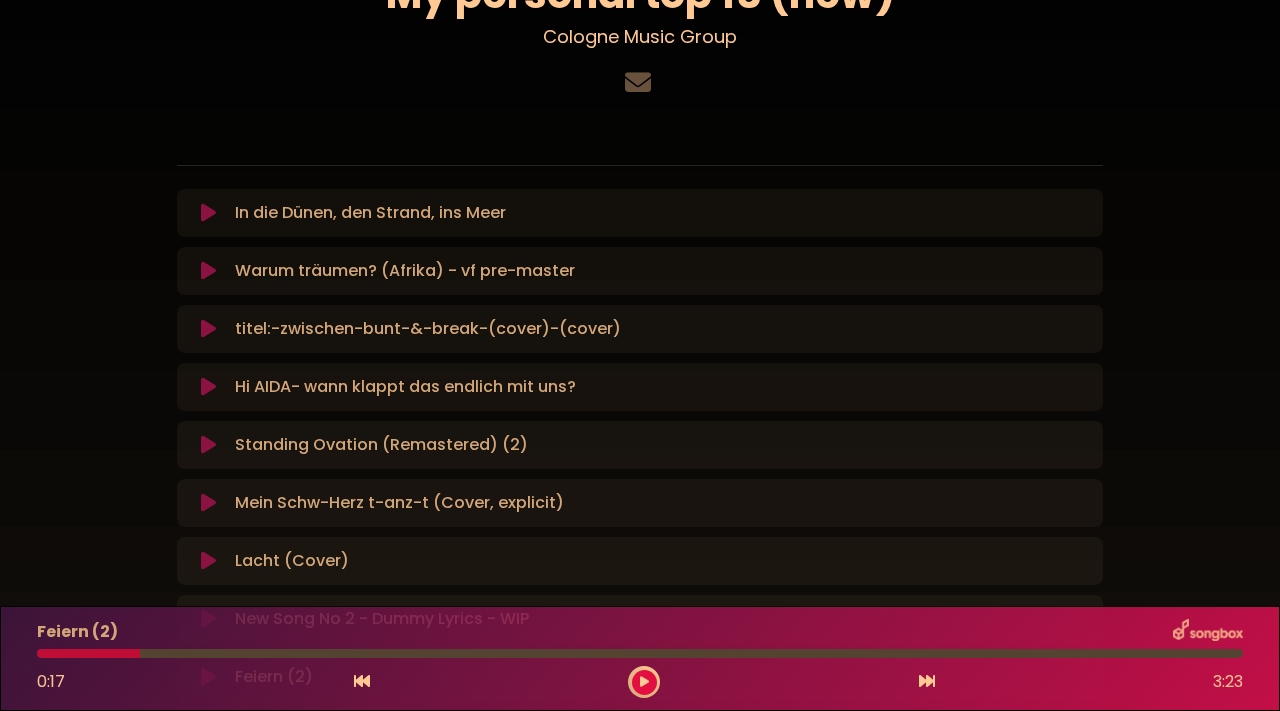 scroll, scrollTop: 160, scrollLeft: 0, axis: vertical 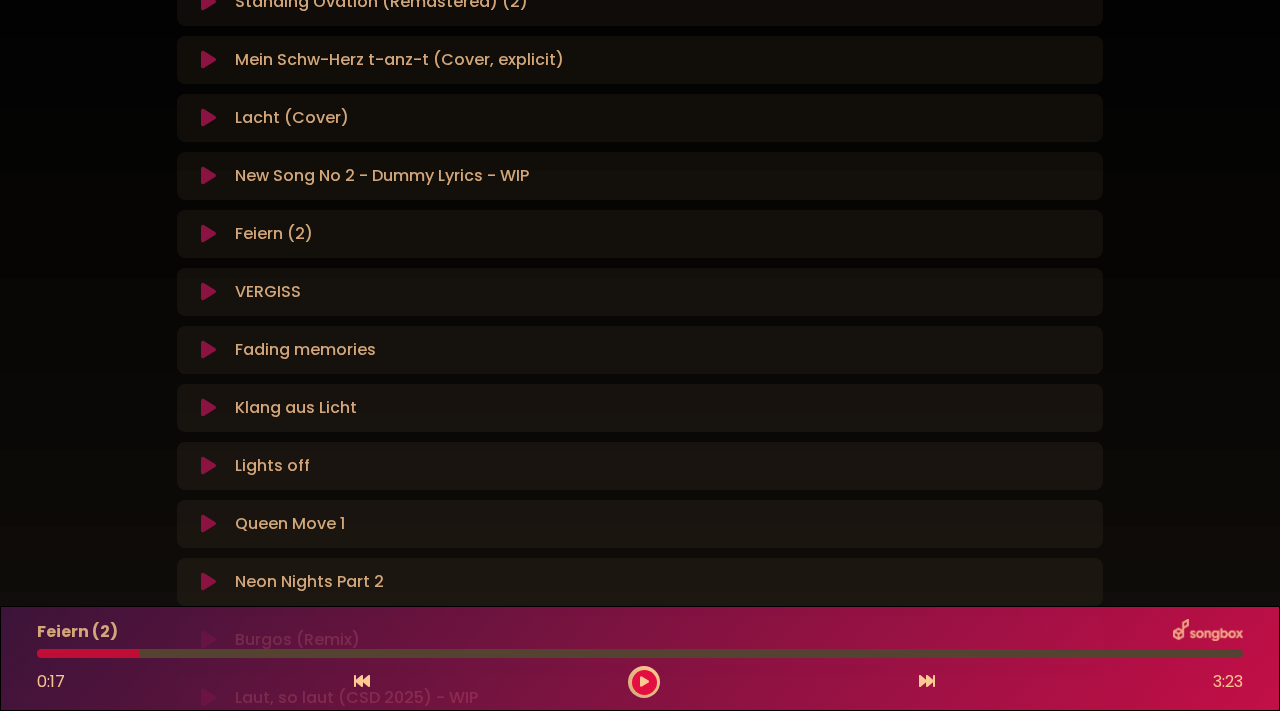 click at bounding box center [644, 682] 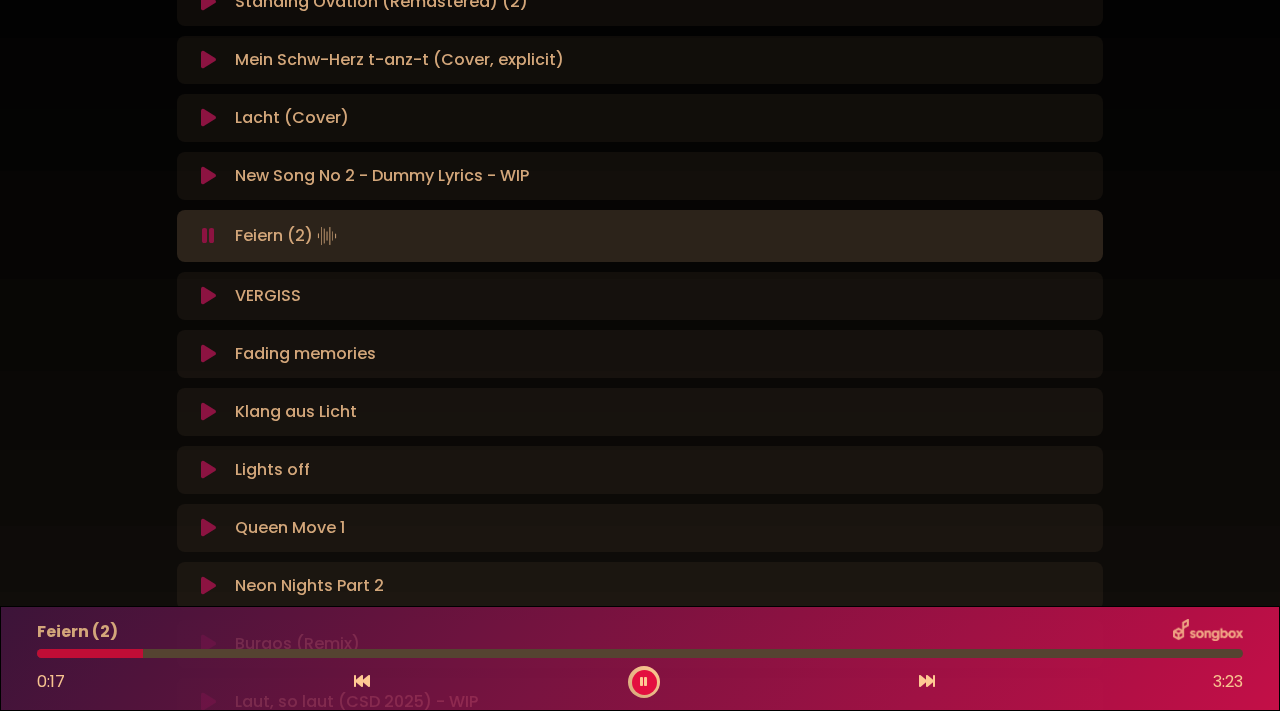 click at bounding box center (644, 682) 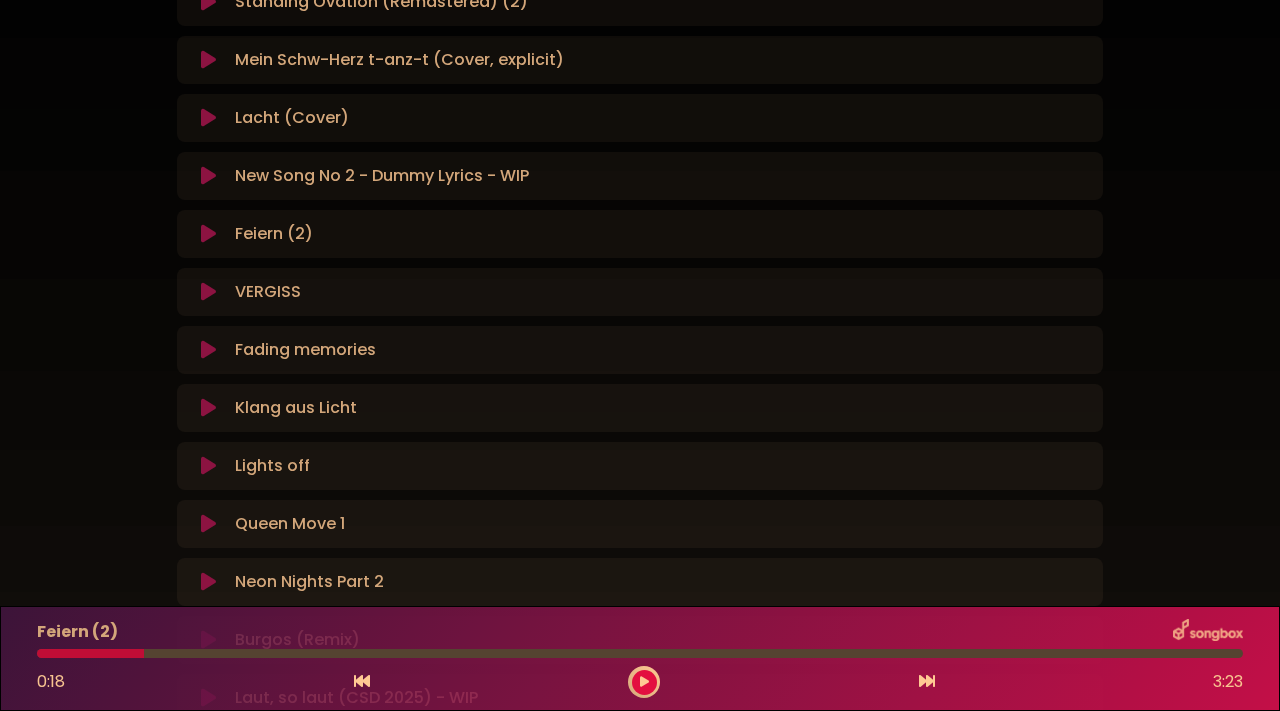 click at bounding box center (644, 682) 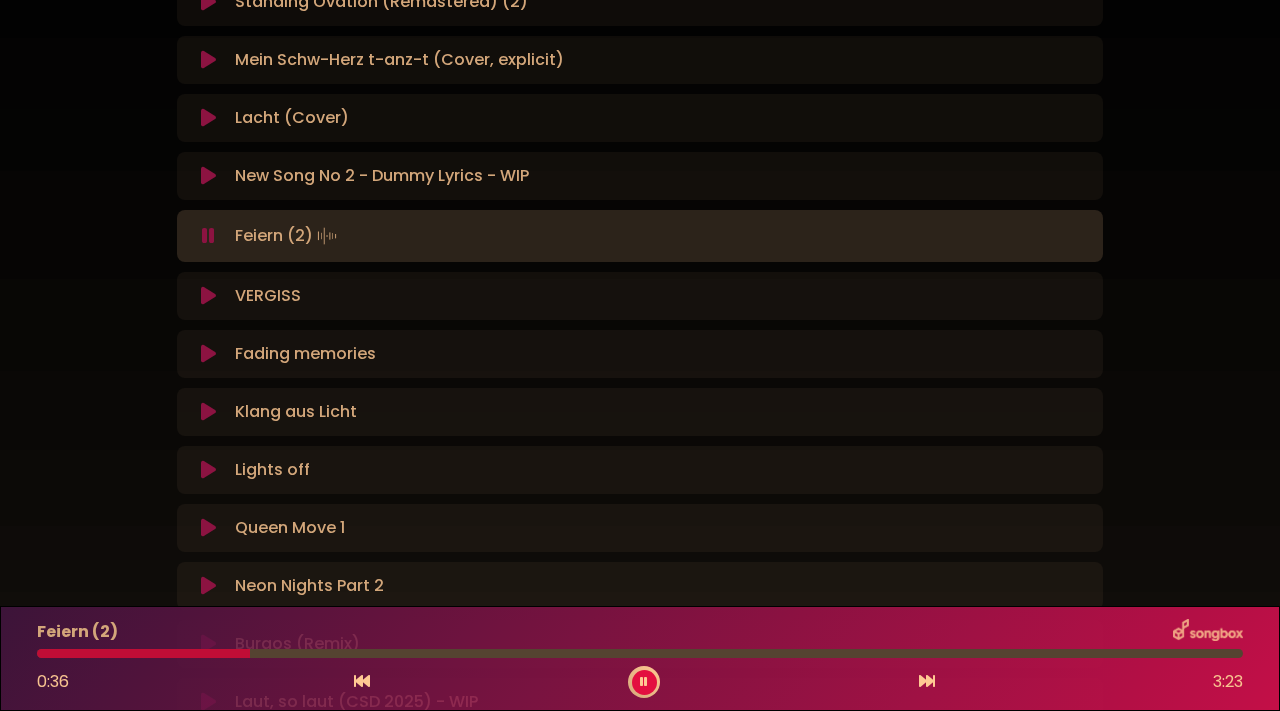 click at bounding box center [644, 682] 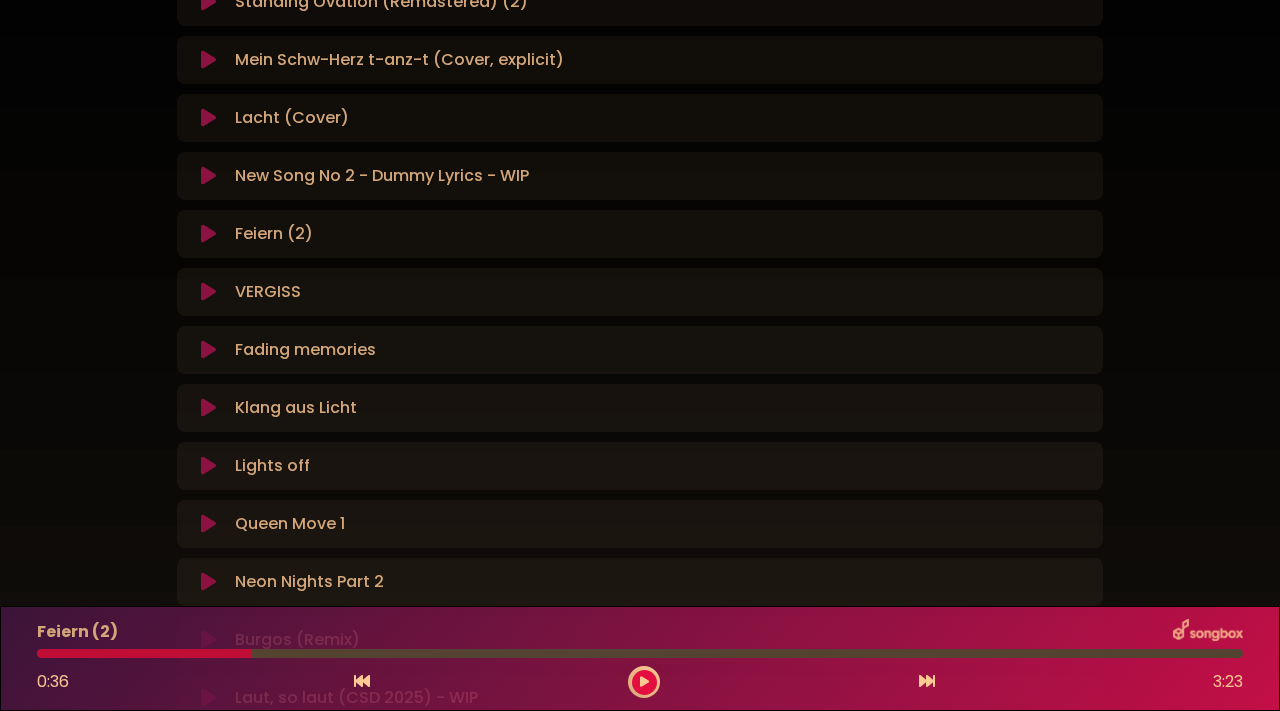 scroll, scrollTop: 0, scrollLeft: 0, axis: both 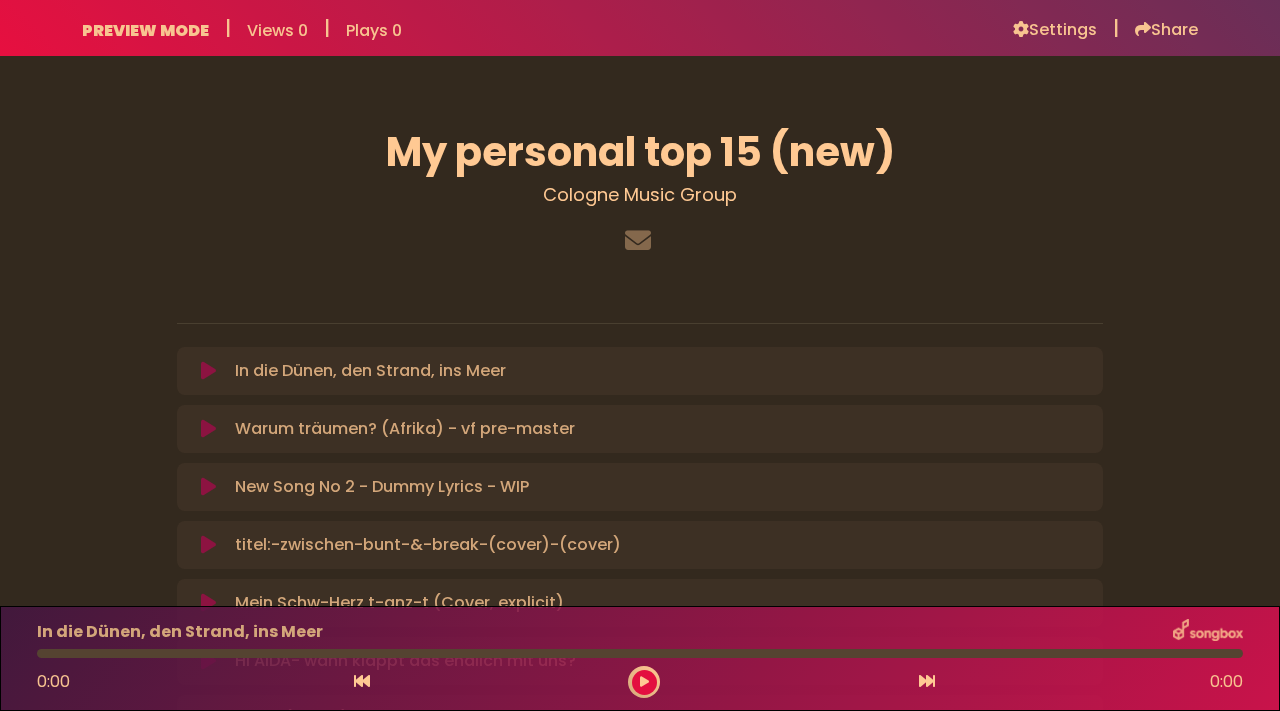 click at bounding box center (208, 487) 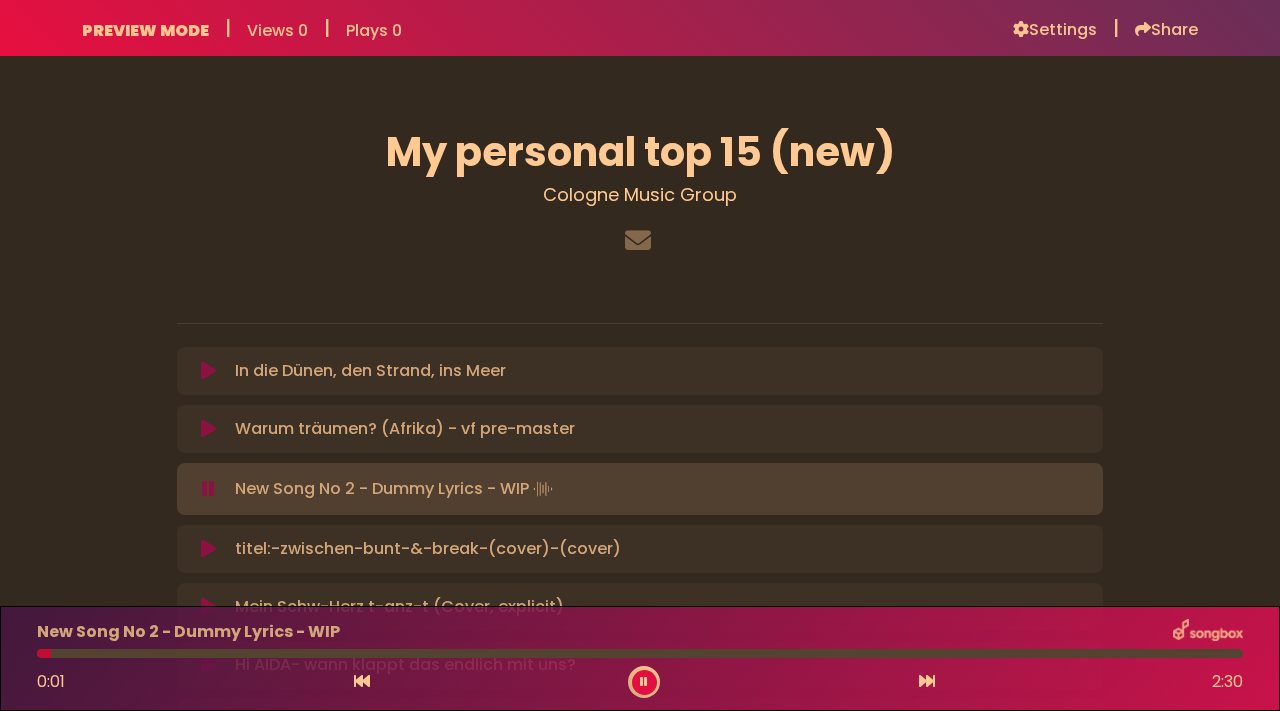 click at bounding box center (208, 549) 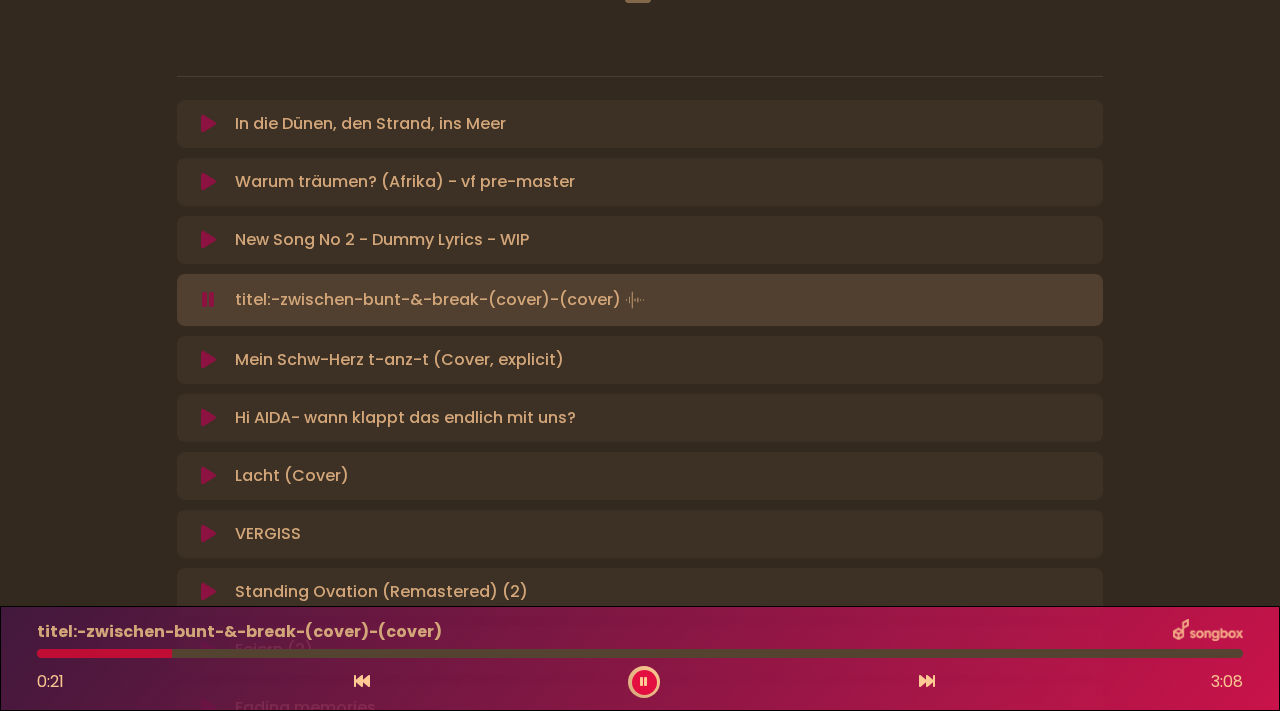 scroll, scrollTop: 329, scrollLeft: 0, axis: vertical 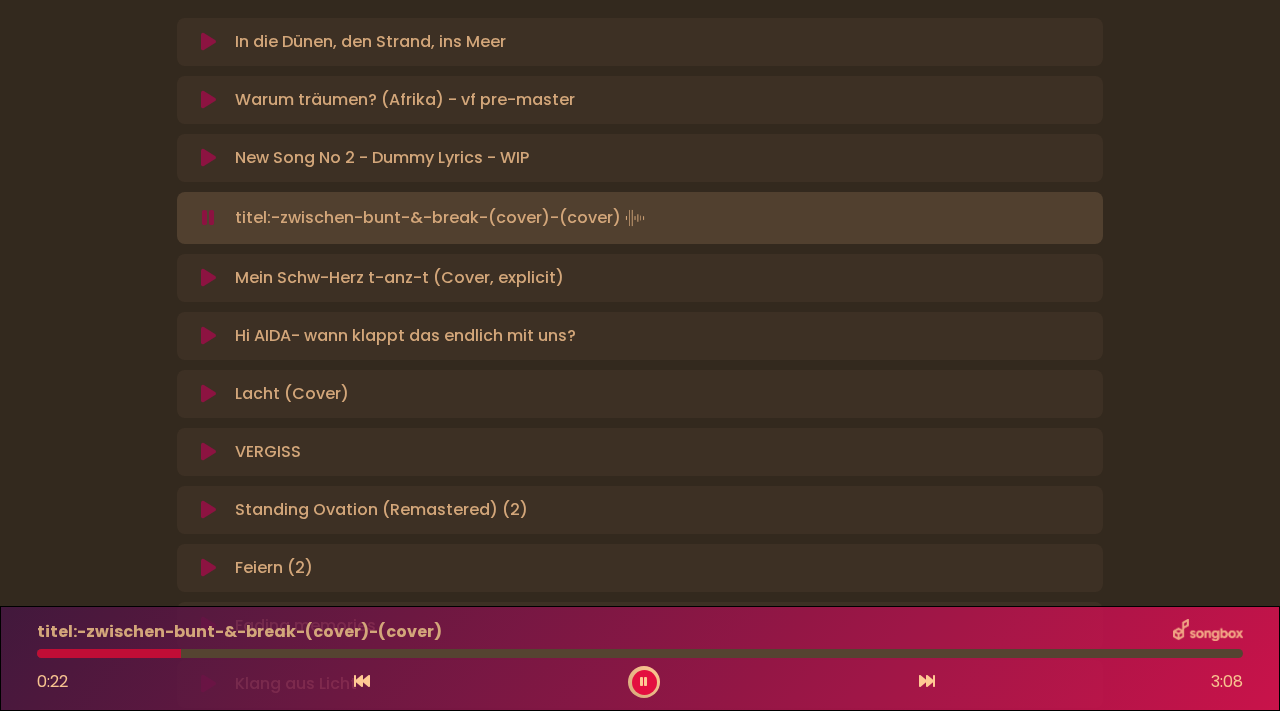 click at bounding box center [208, 336] 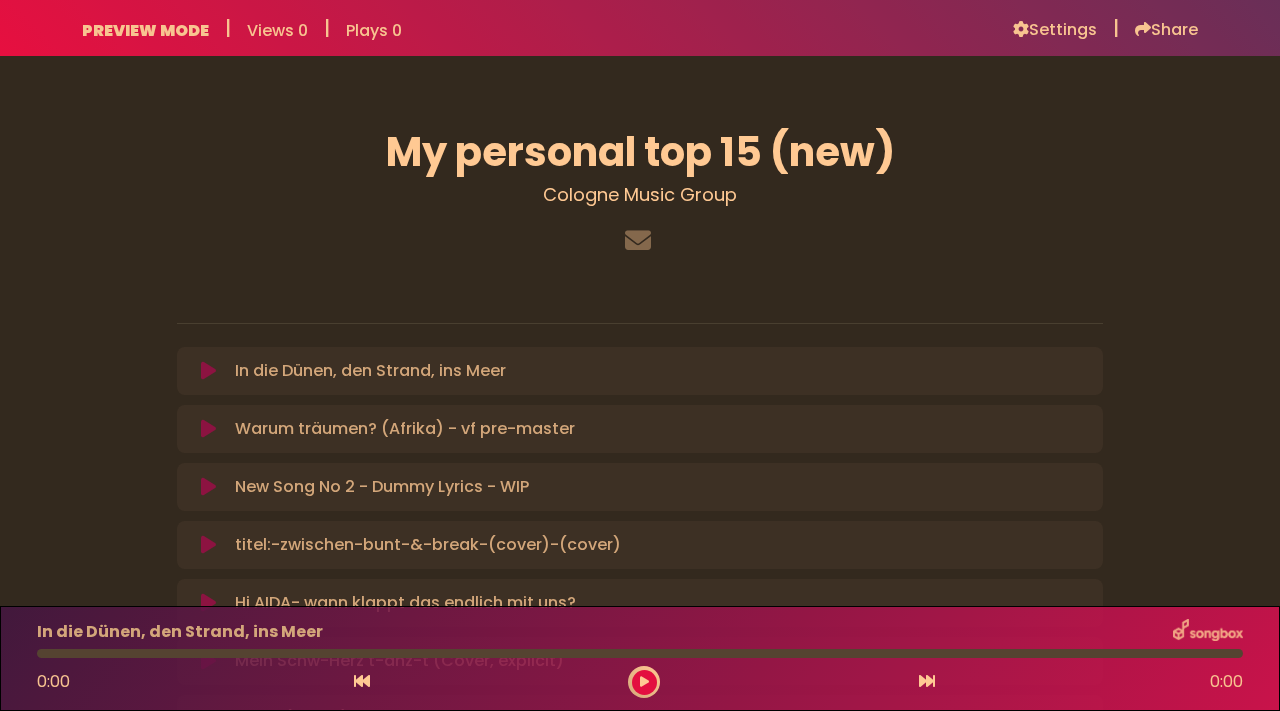 scroll, scrollTop: 0, scrollLeft: 0, axis: both 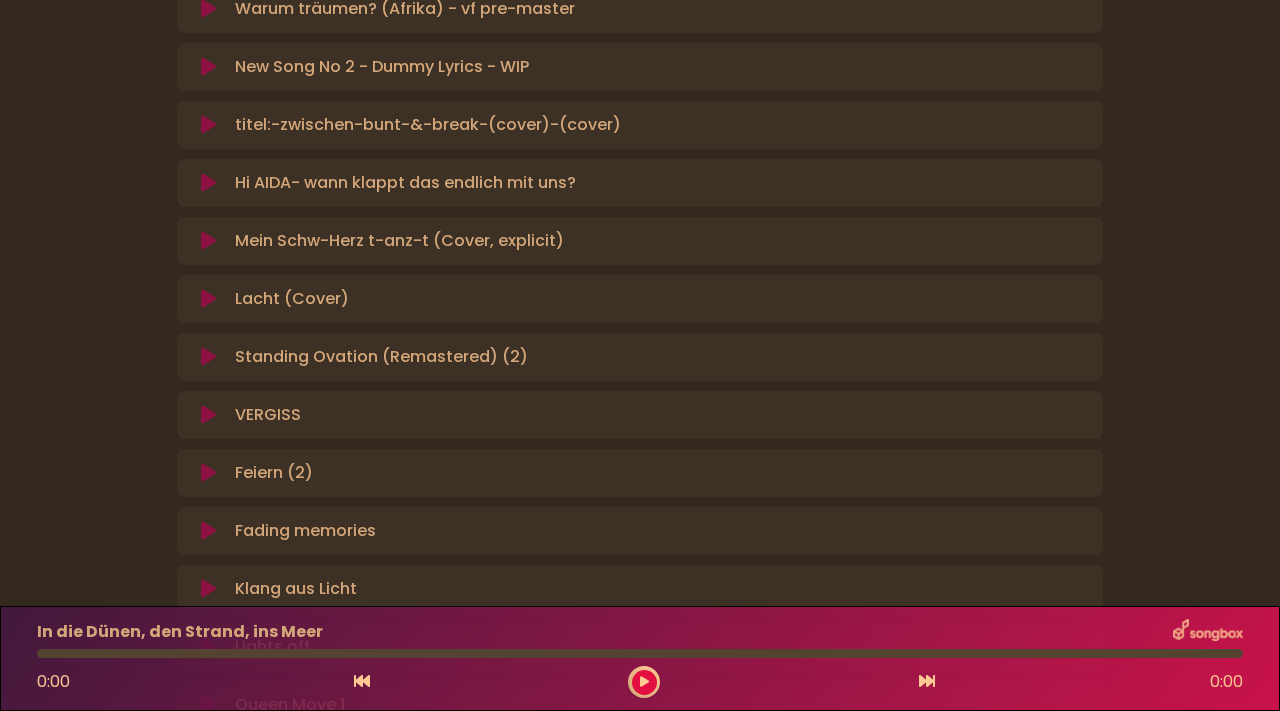 click at bounding box center [208, 357] 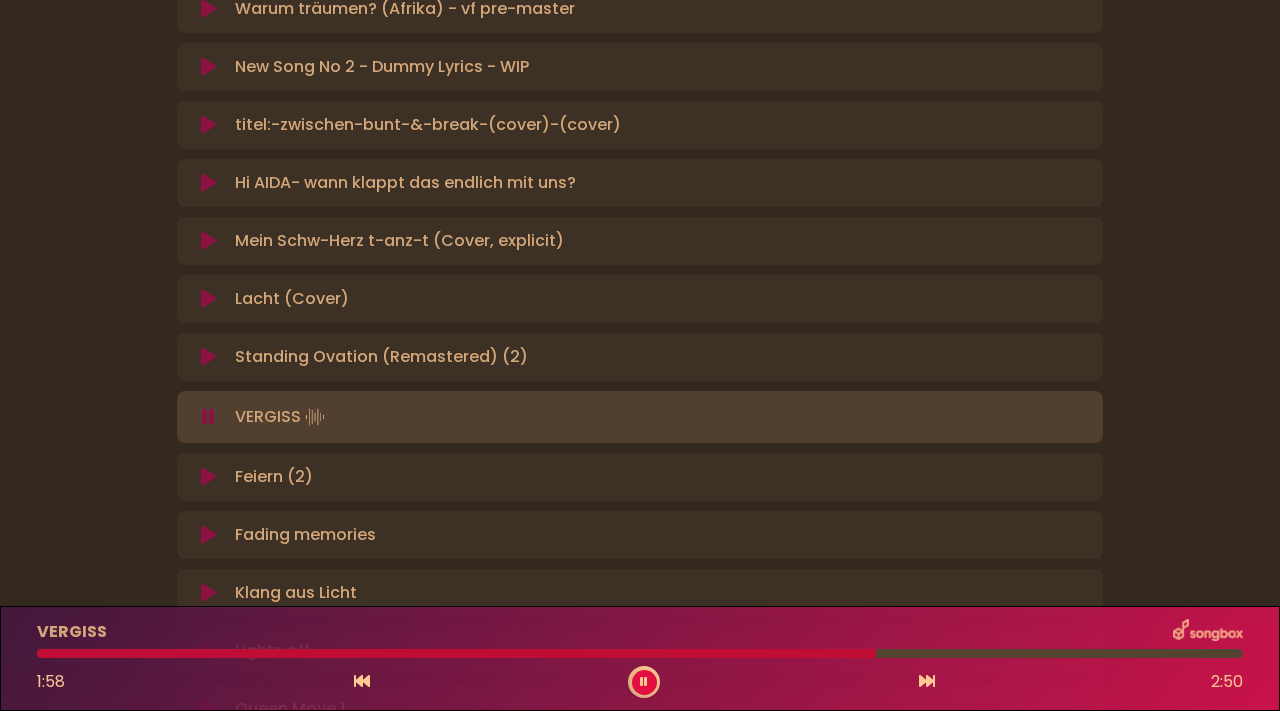 click at bounding box center (640, 653) 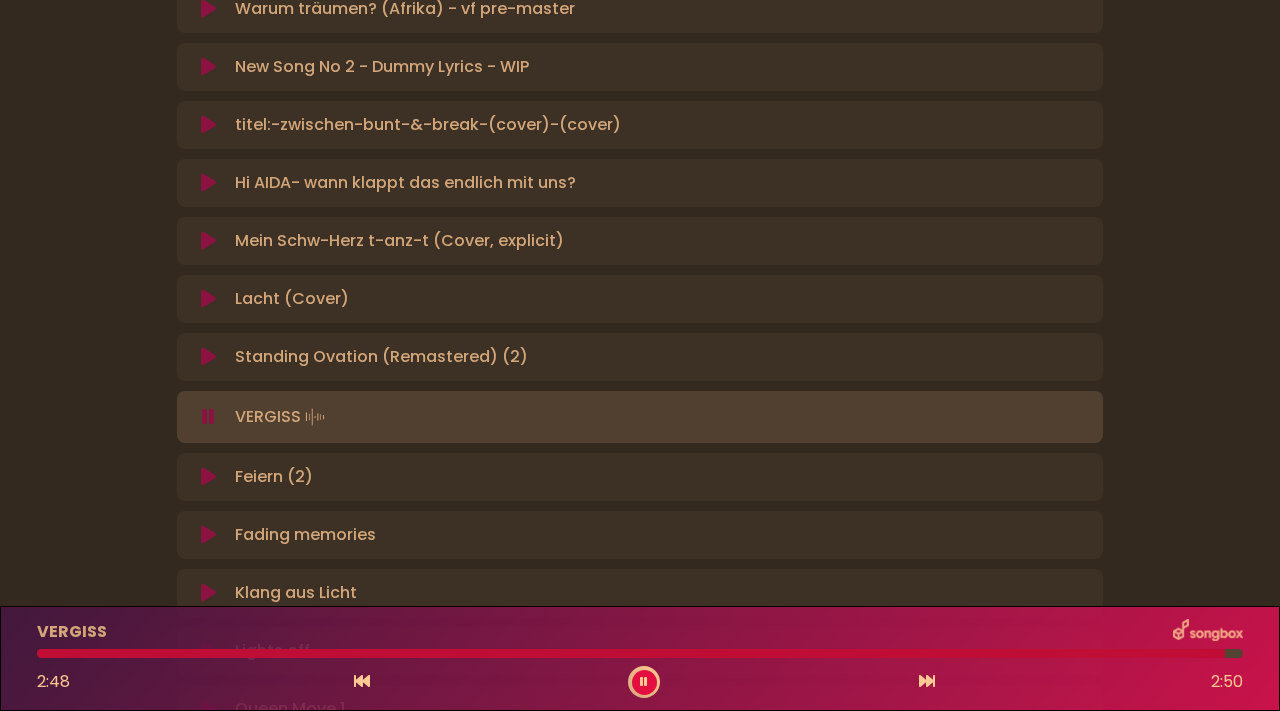 click on "Feiern (2)
Loading Track..." at bounding box center (659, 477) 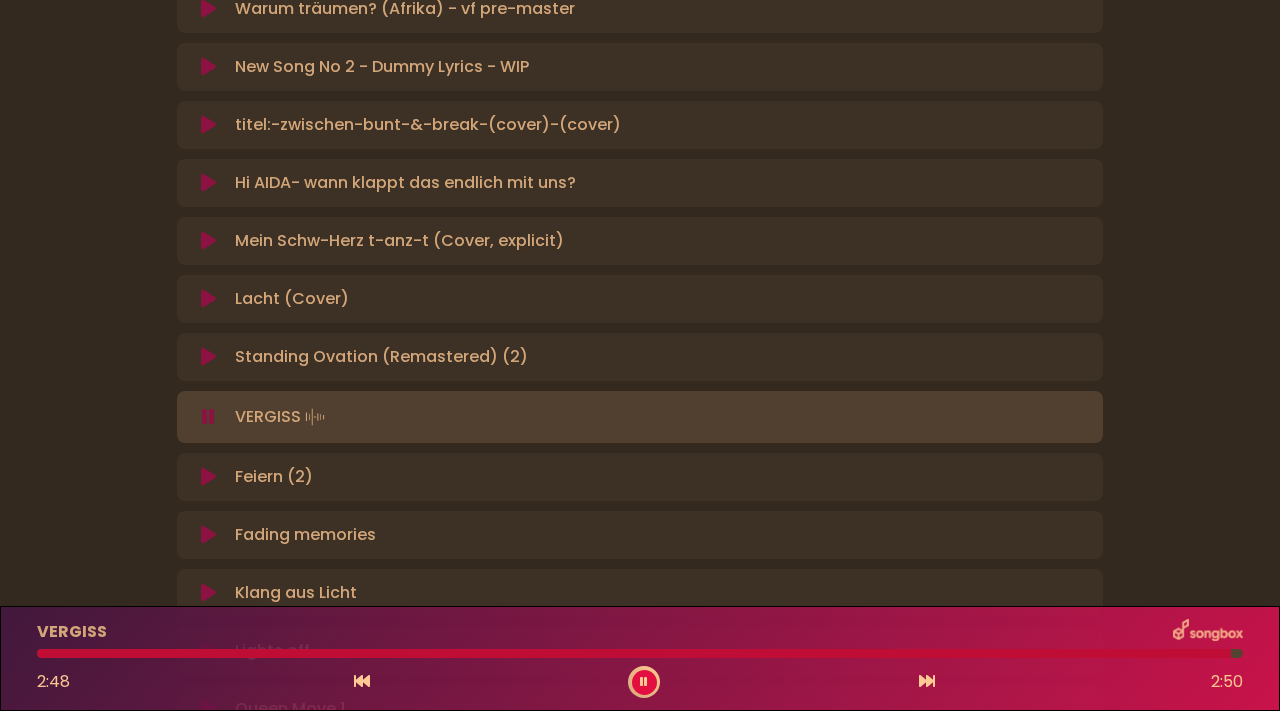 click at bounding box center (208, 477) 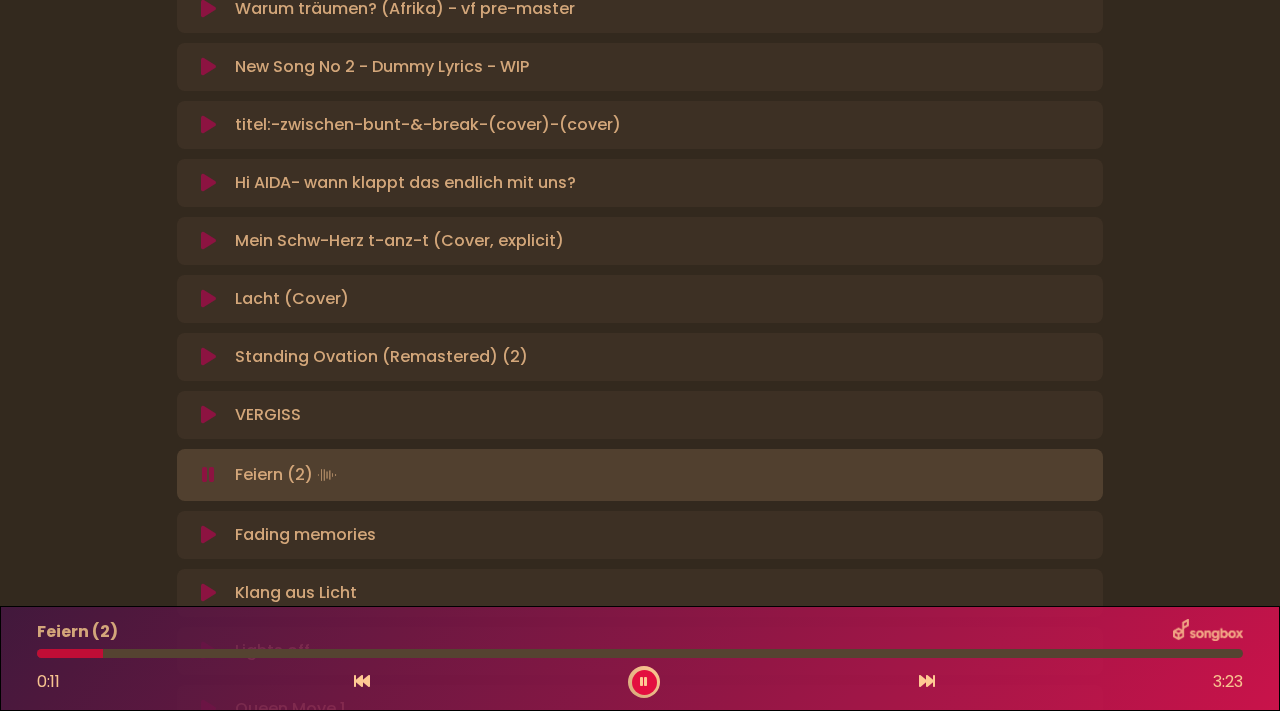 type 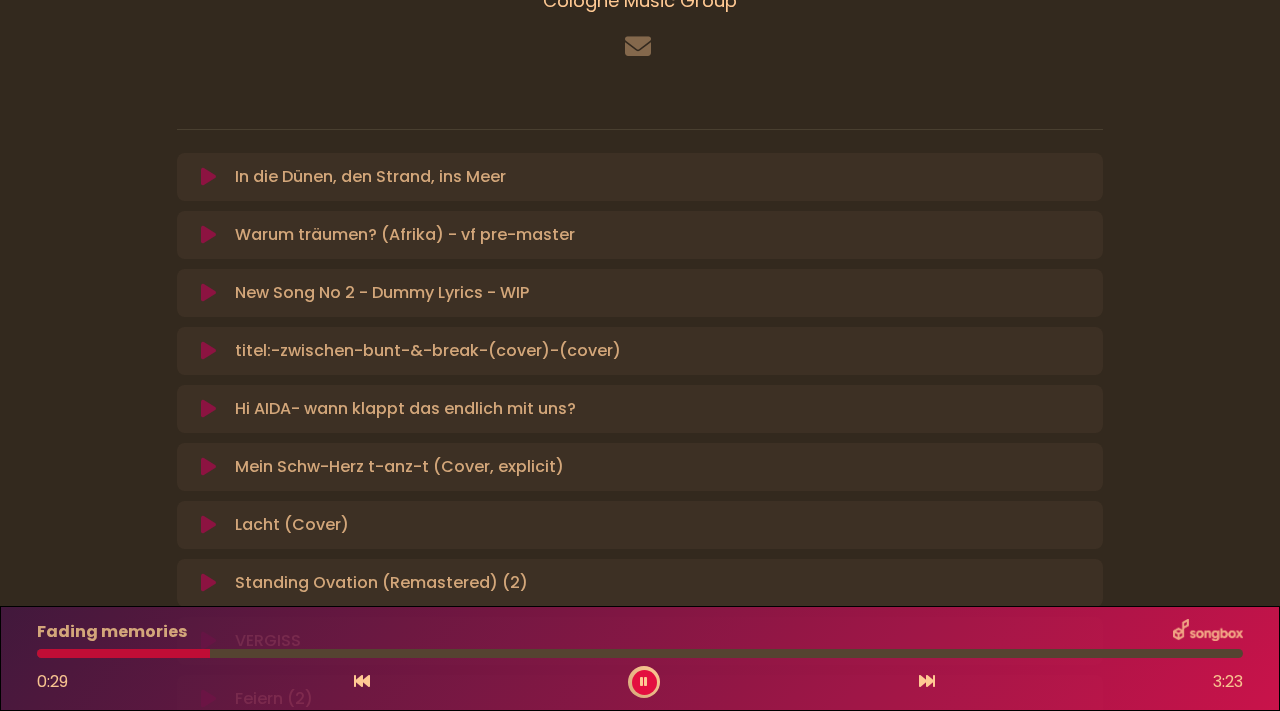 scroll, scrollTop: 266, scrollLeft: 0, axis: vertical 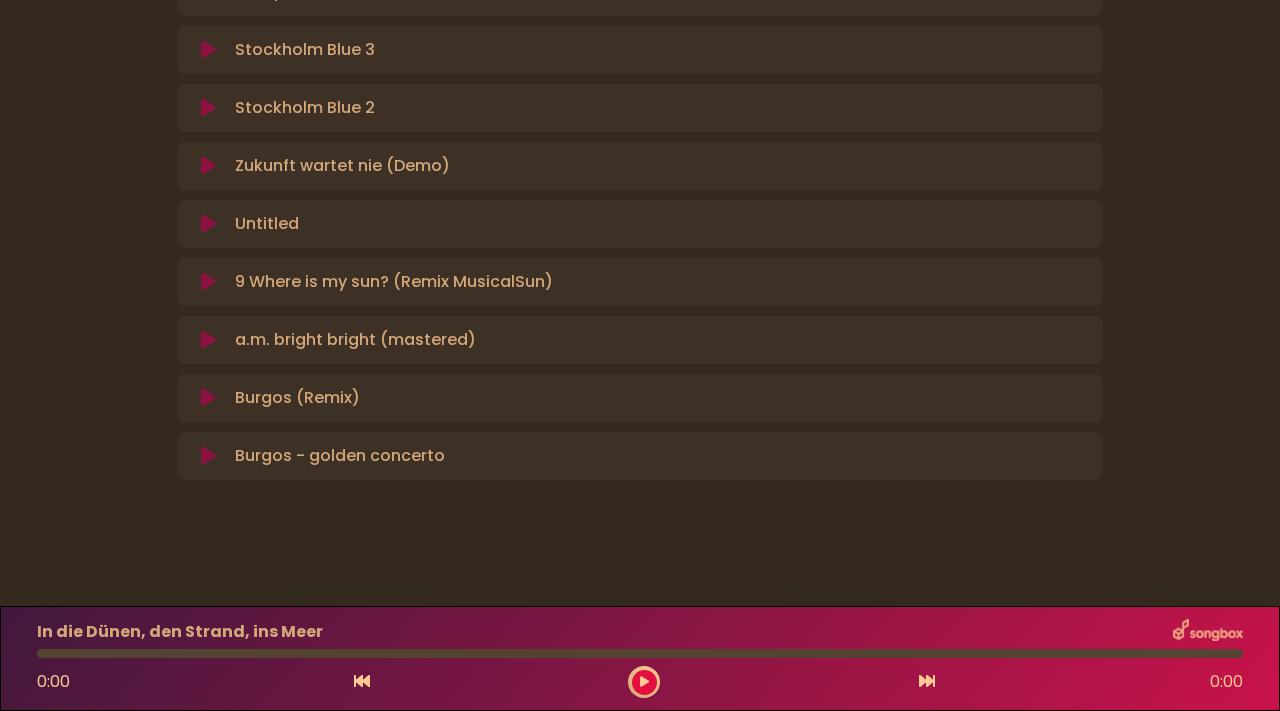 click at bounding box center (208, 398) 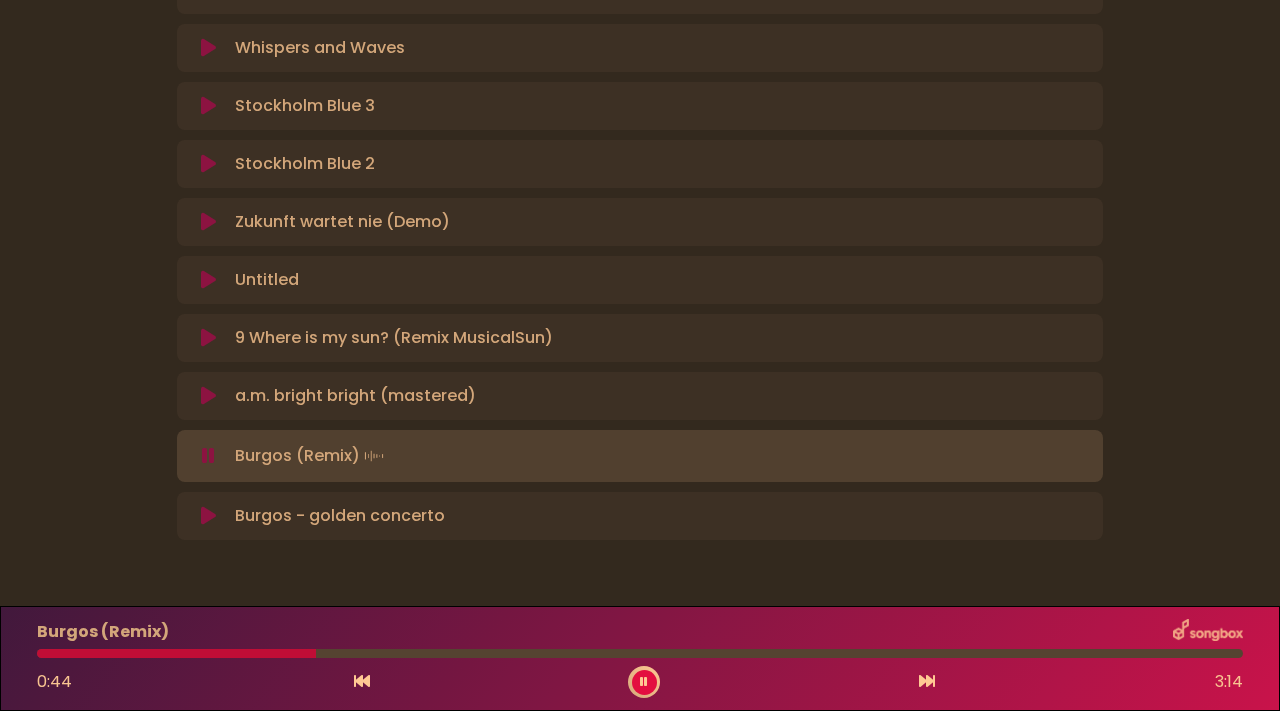 scroll, scrollTop: 1312, scrollLeft: 0, axis: vertical 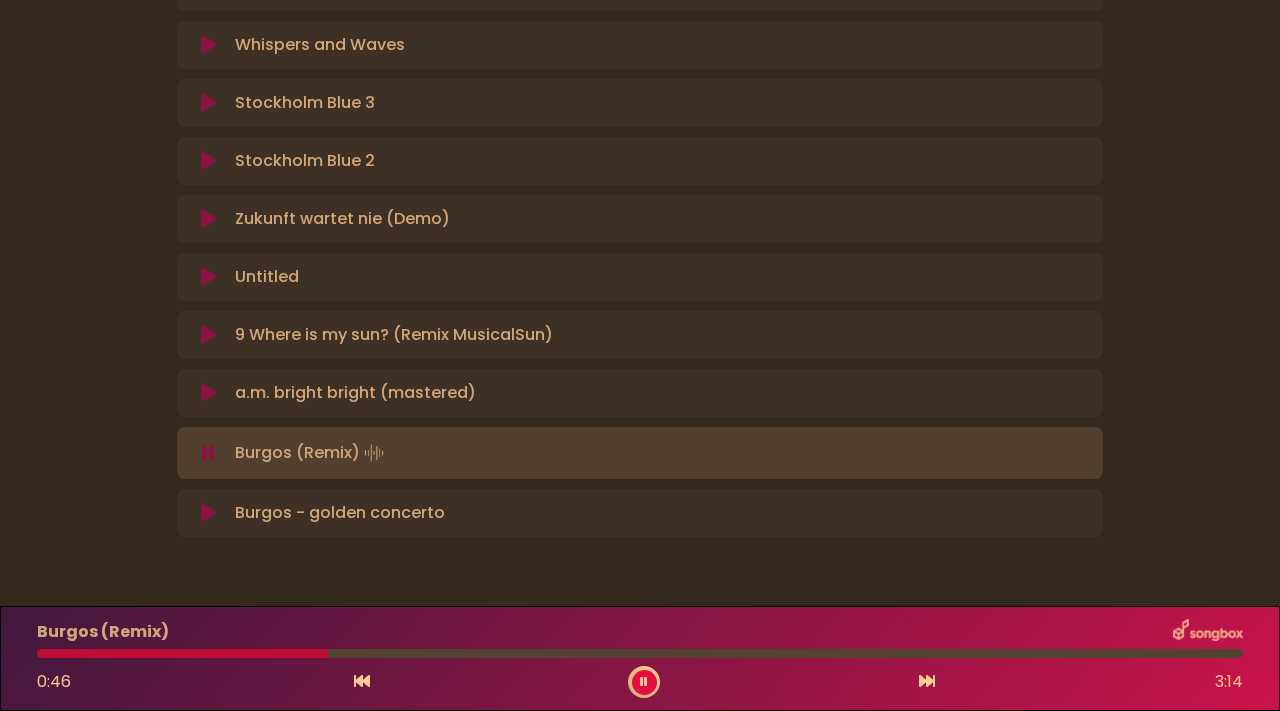 click at bounding box center [208, 513] 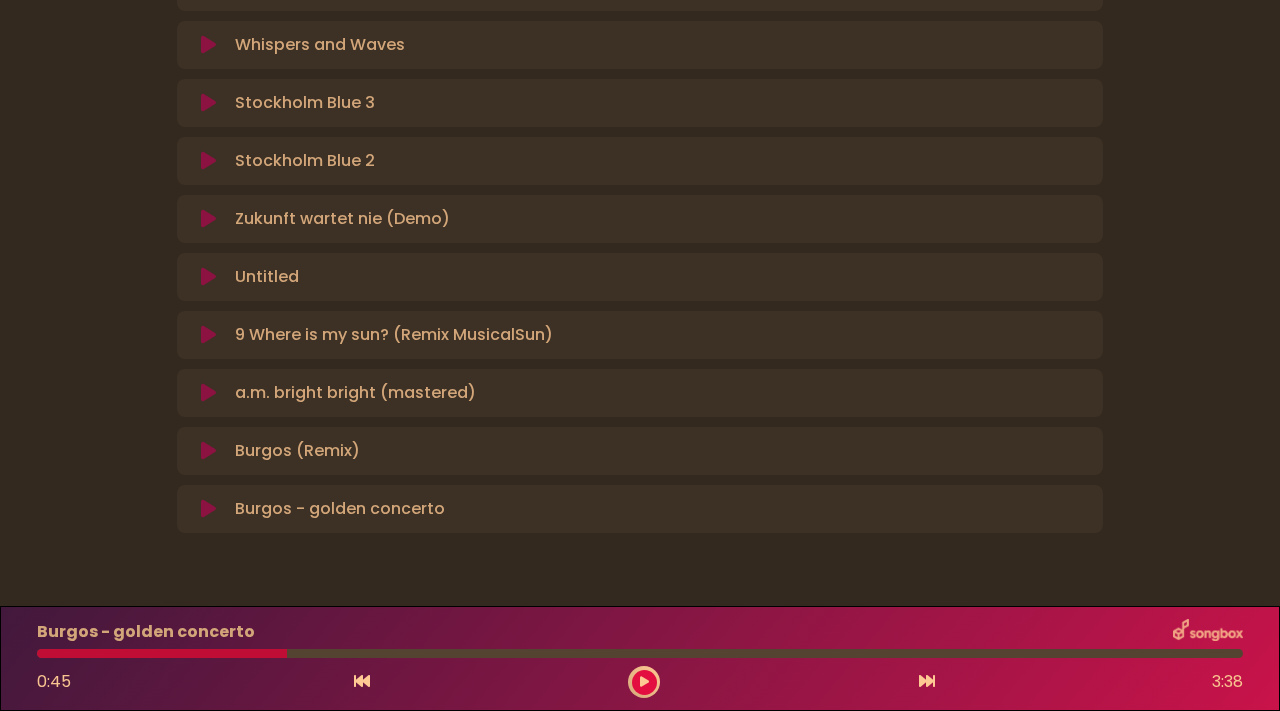 click at bounding box center (644, 682) 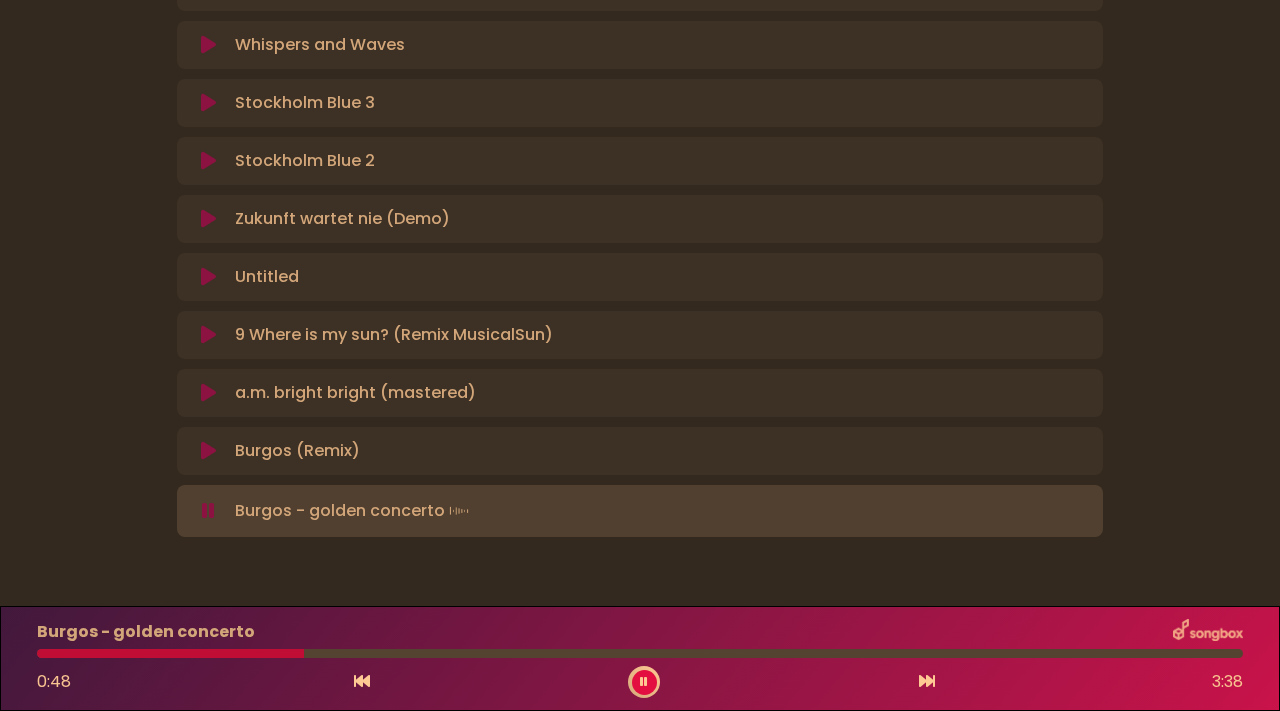 click on "Burgos - golden concerto
0:48
3:38" at bounding box center [640, 658] 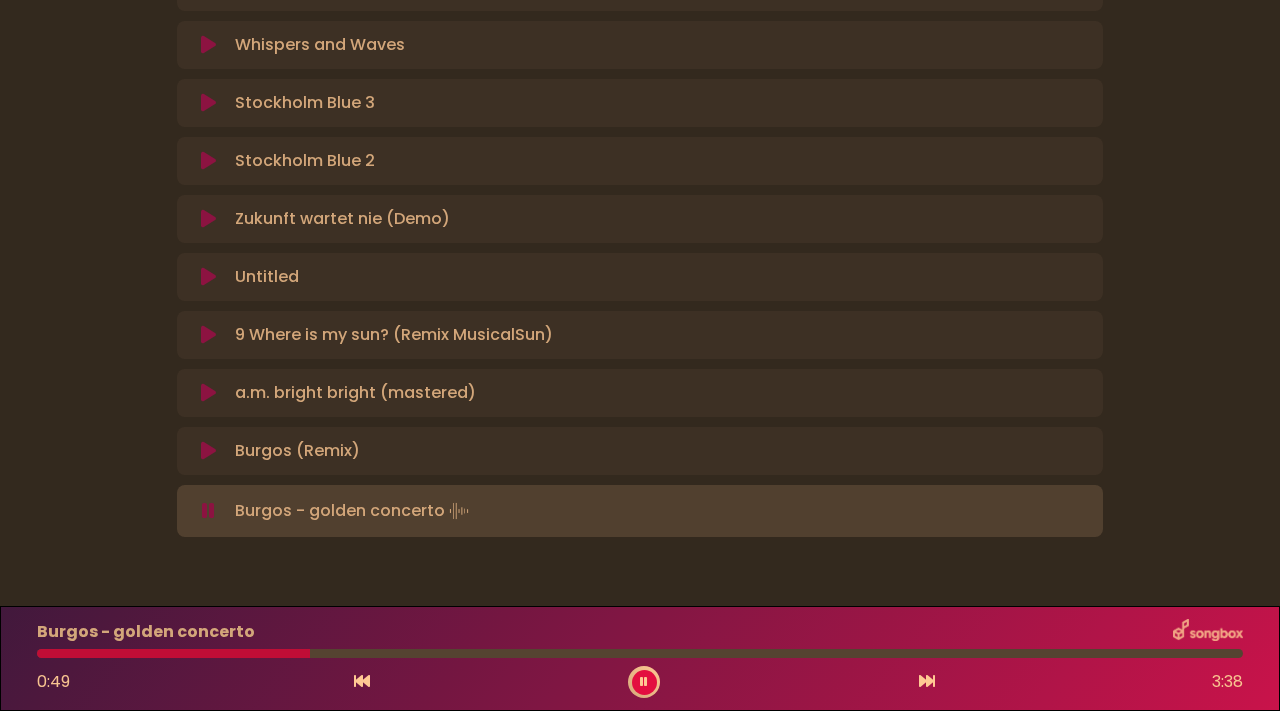 click at bounding box center [173, 653] 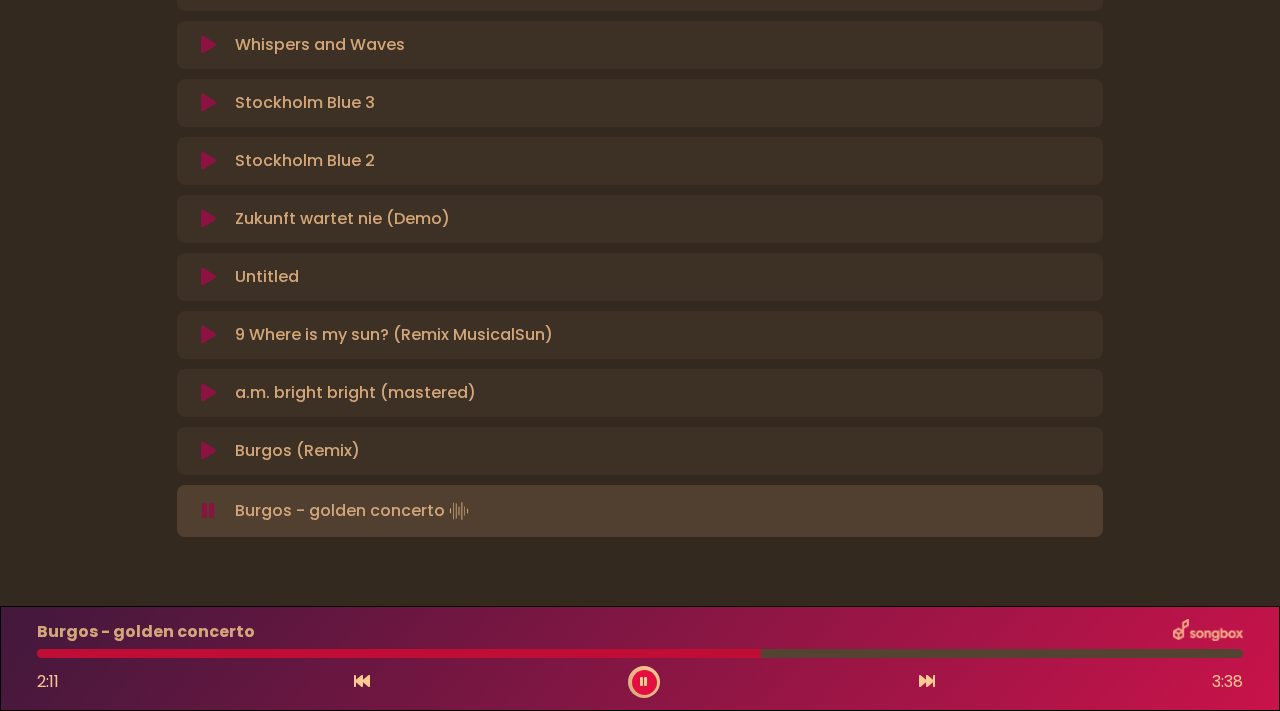 click on "2:11
3:38" at bounding box center (640, 682) 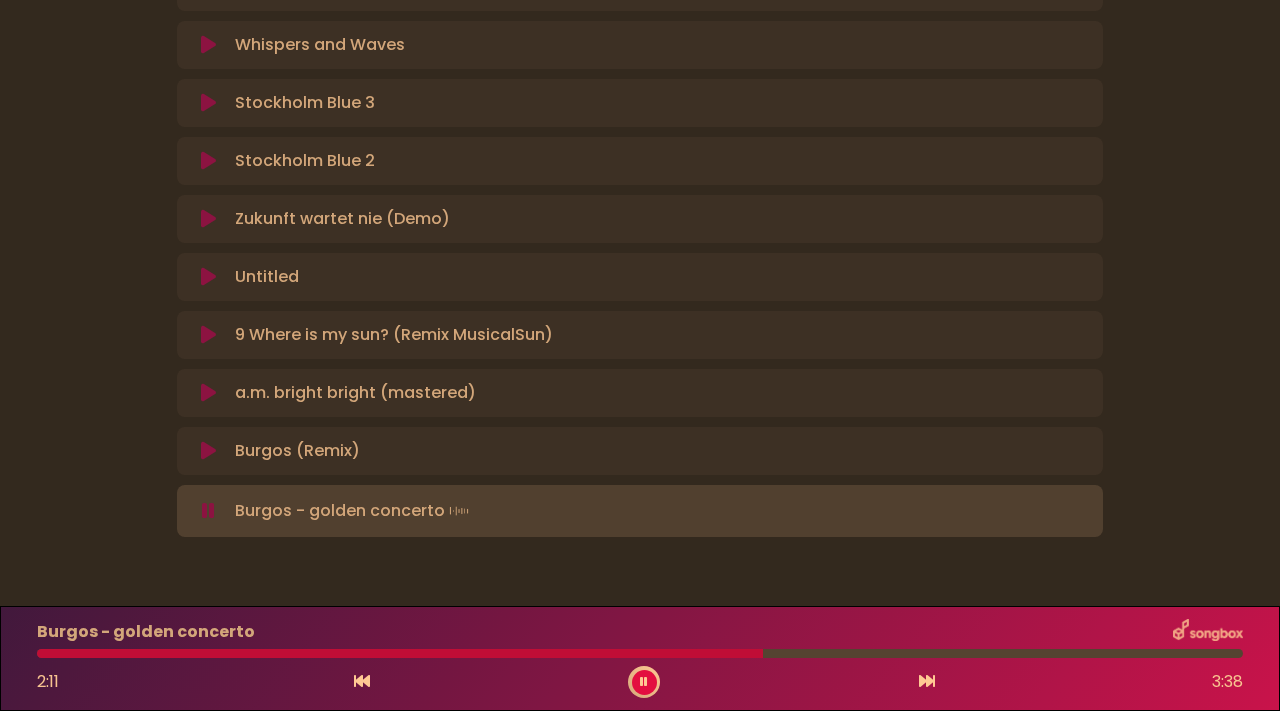 click on "2:11
3:38" at bounding box center [640, 682] 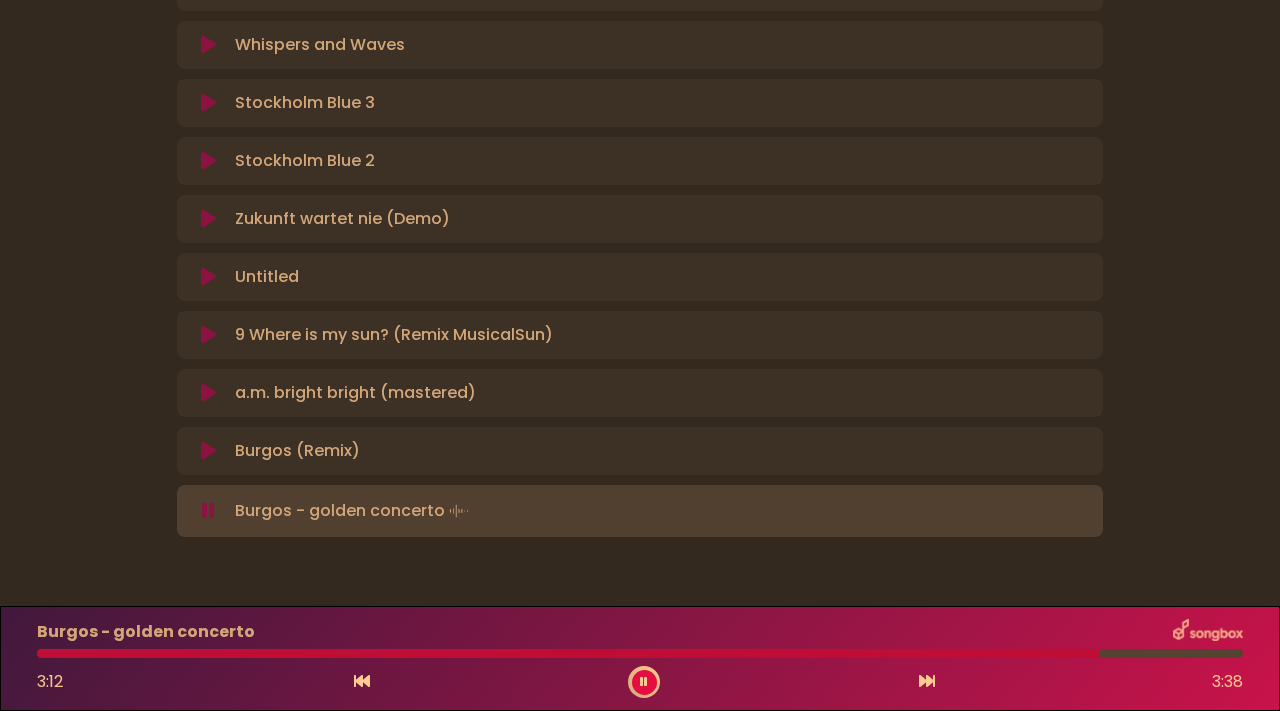 click at bounding box center (208, 393) 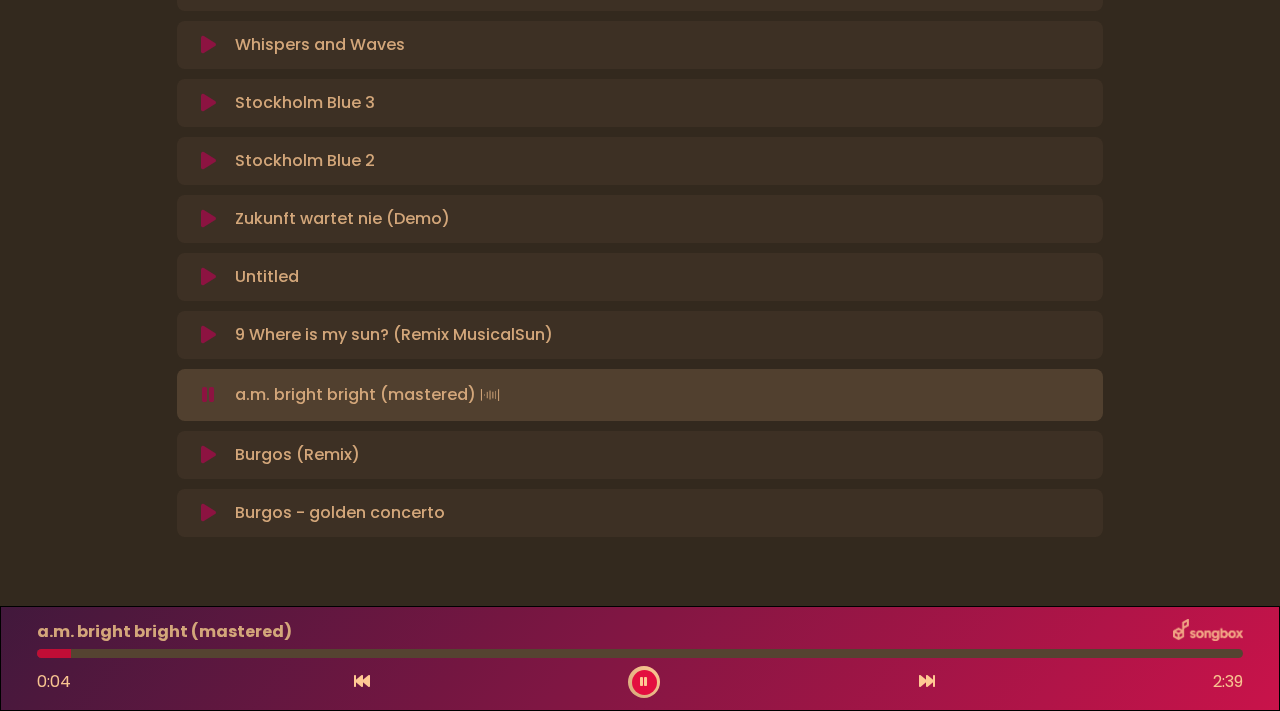 click at bounding box center (208, 219) 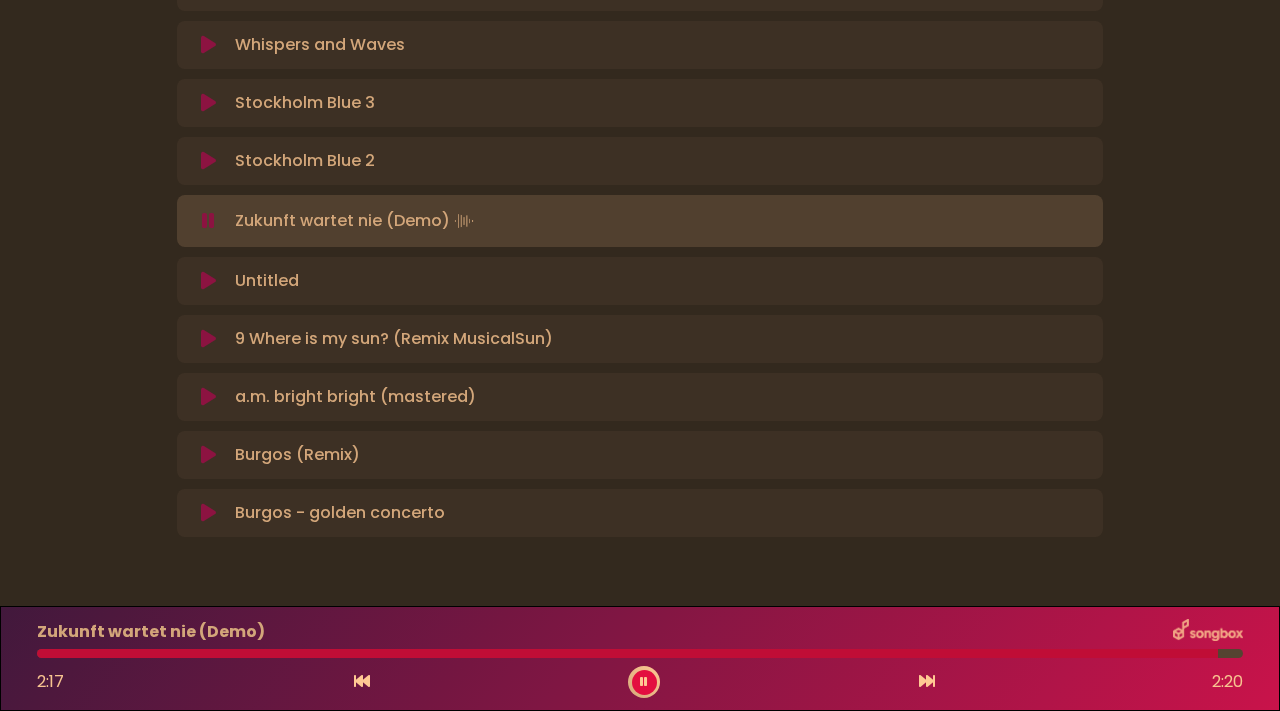 click on "Untitled
Loading Track..." at bounding box center (267, 281) 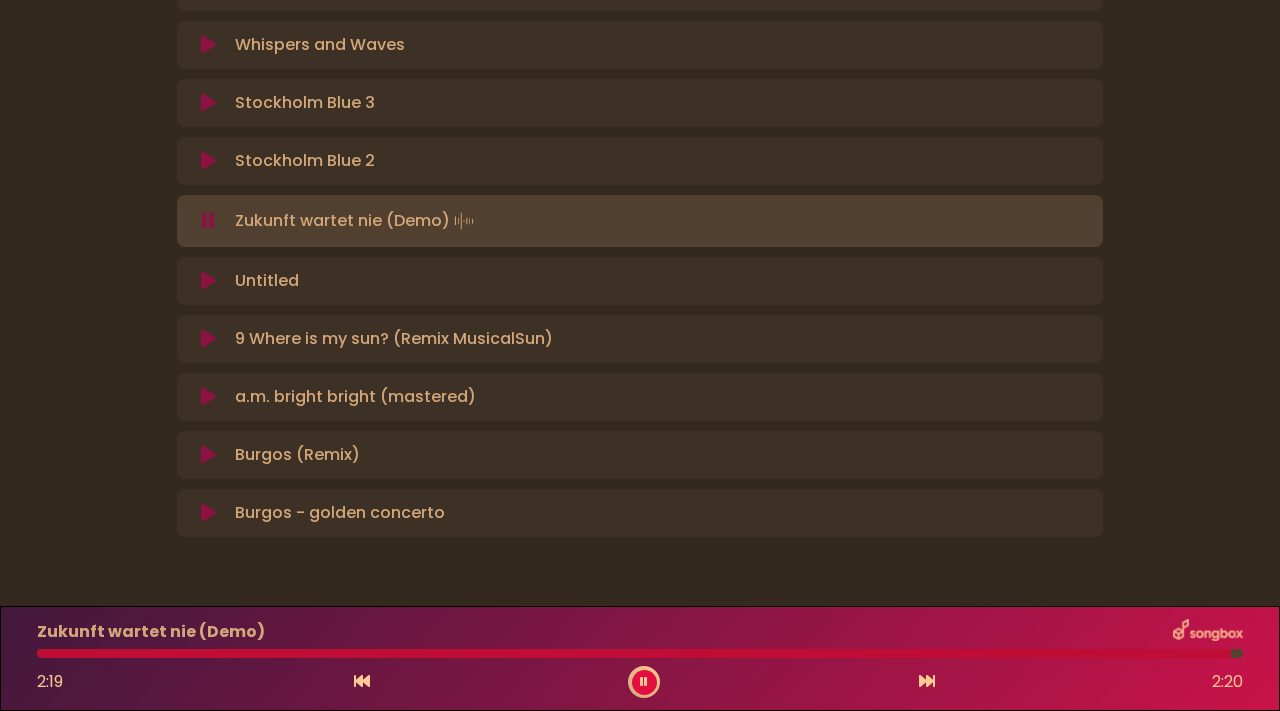 click at bounding box center (208, 281) 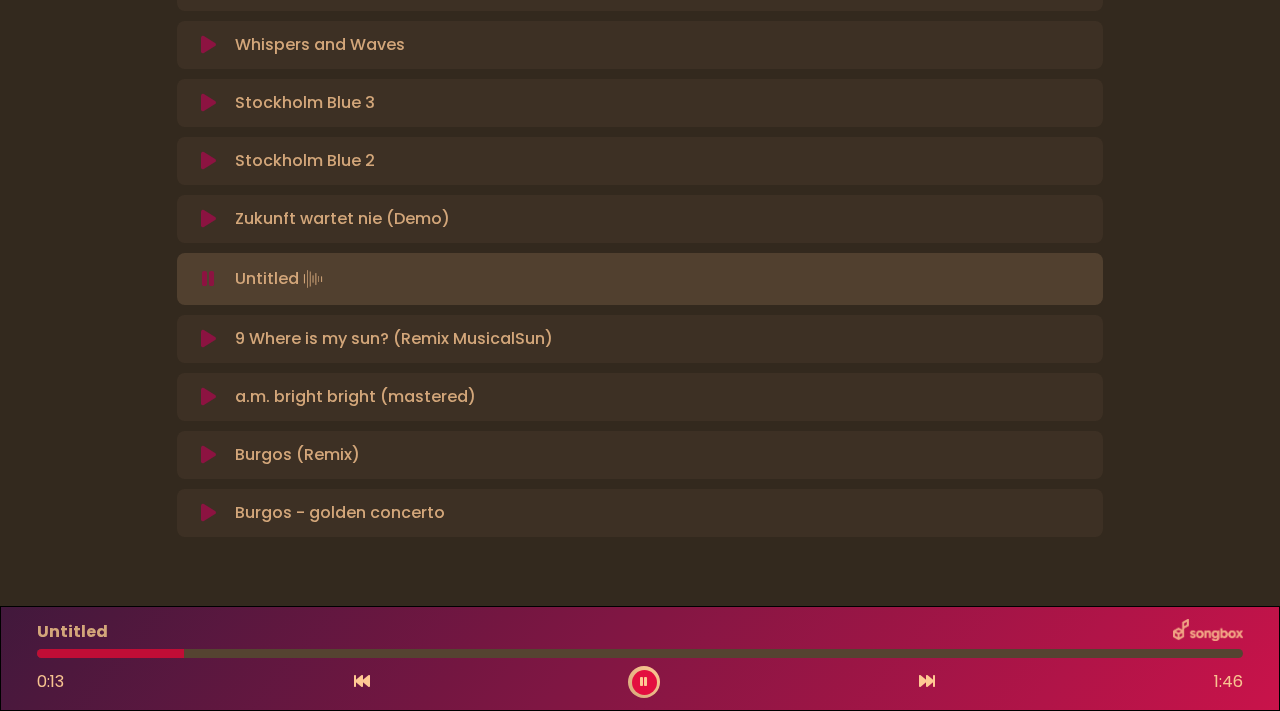 click at bounding box center [208, 339] 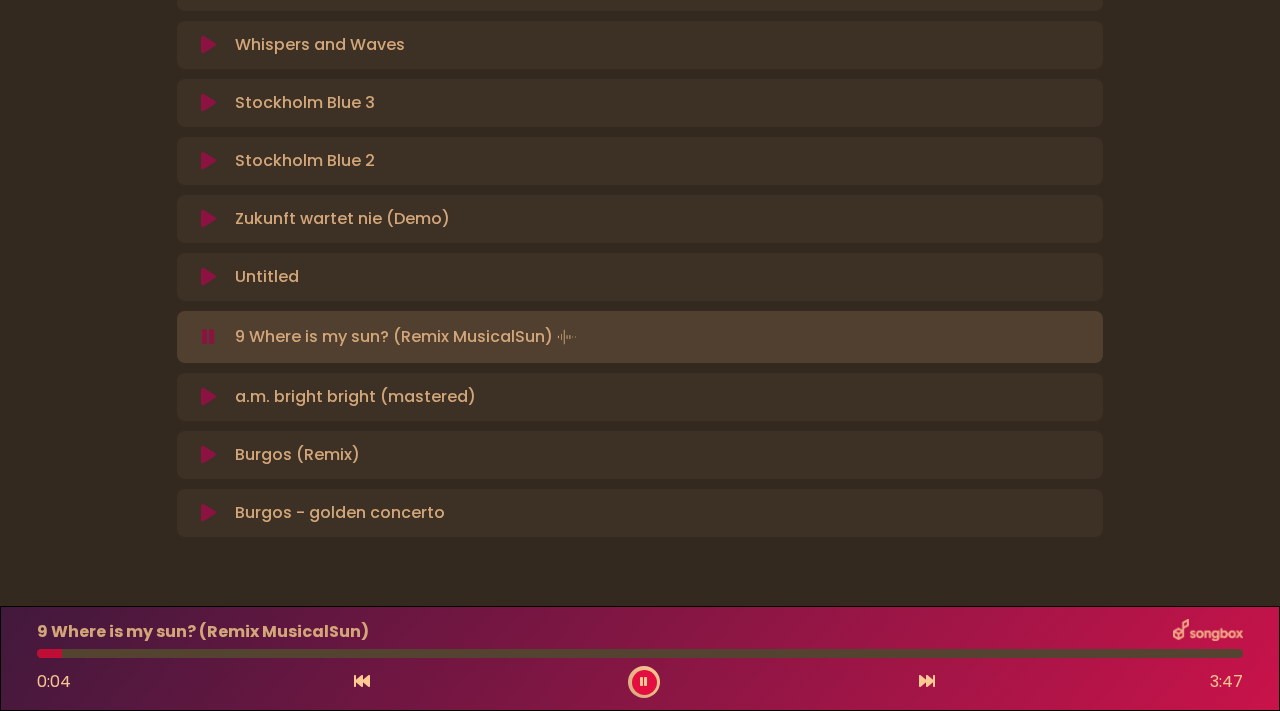 click on "In die Dünen, den Strand, ins Meer
Loading Track..." at bounding box center [640, -214] 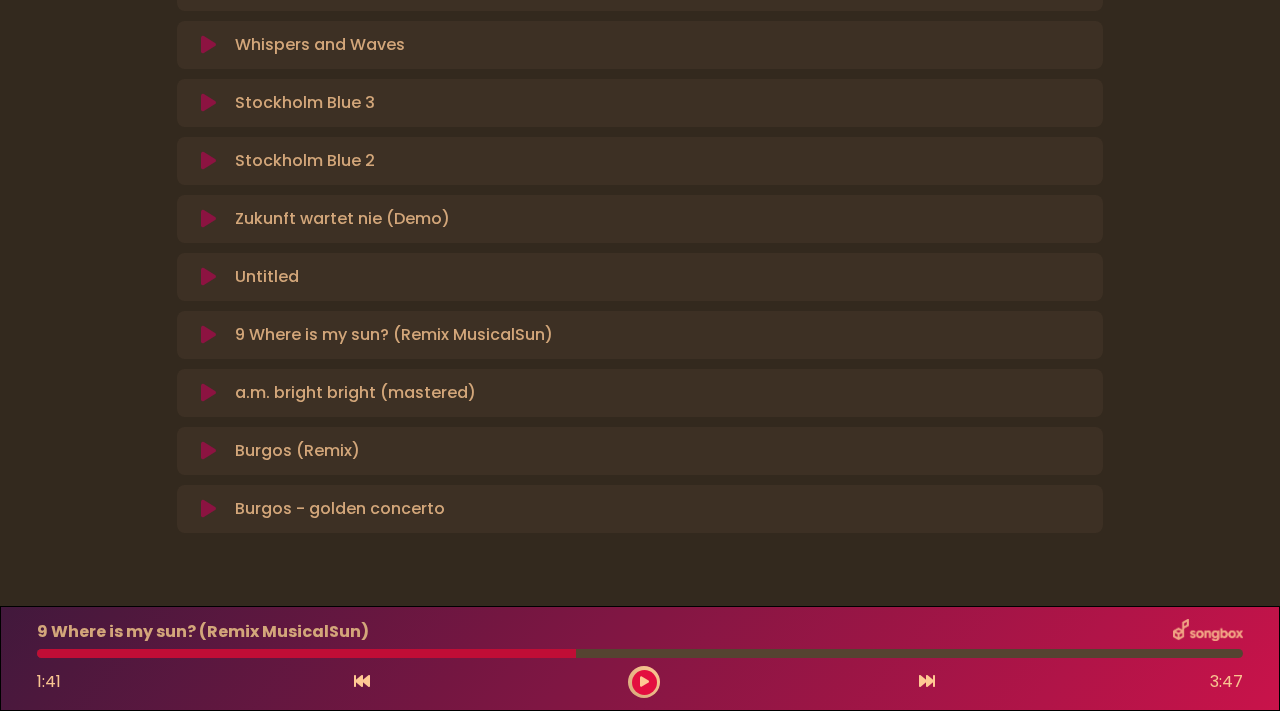 click at bounding box center [208, 451] 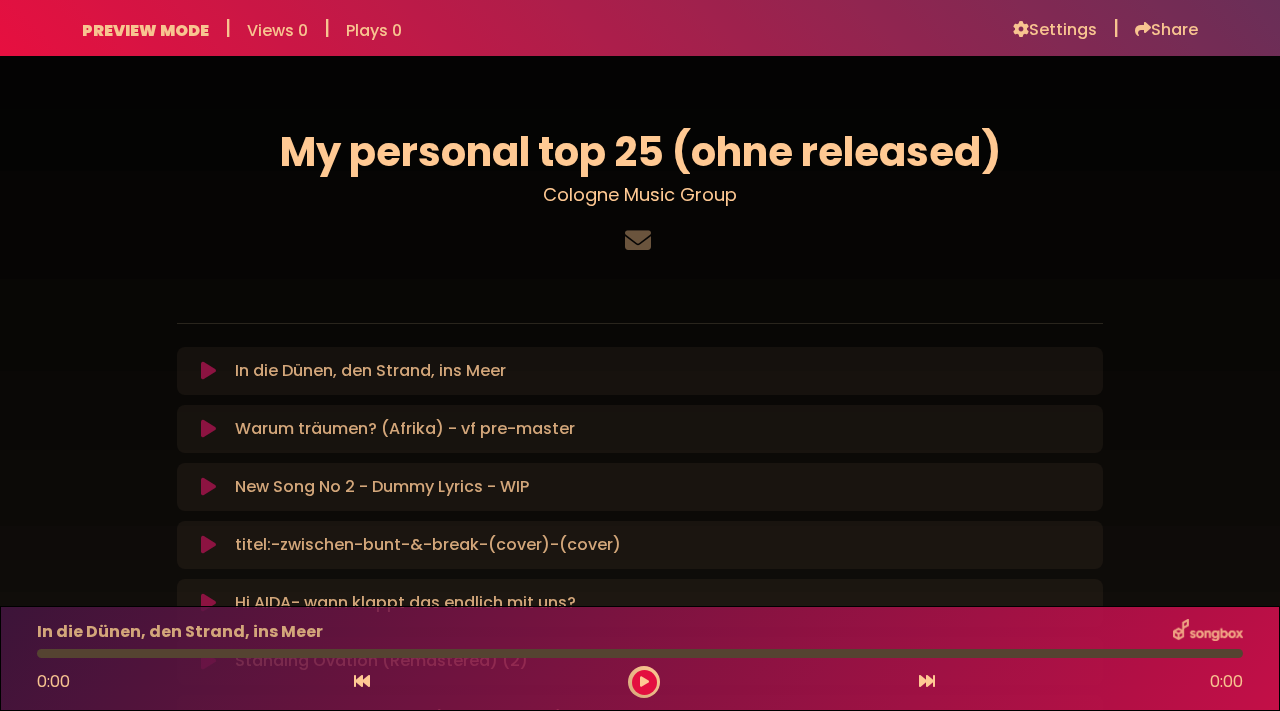 scroll, scrollTop: 0, scrollLeft: 0, axis: both 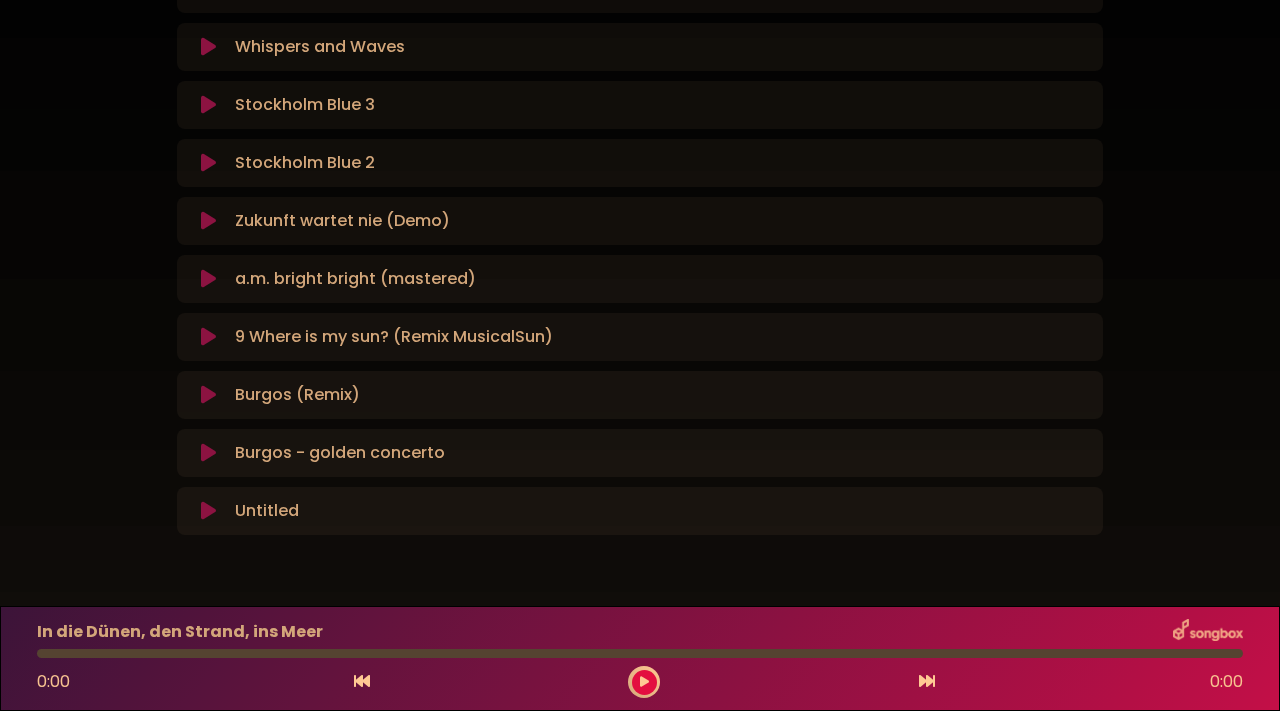 click on "Burgos (Remix)
Loading Track..." at bounding box center (297, 395) 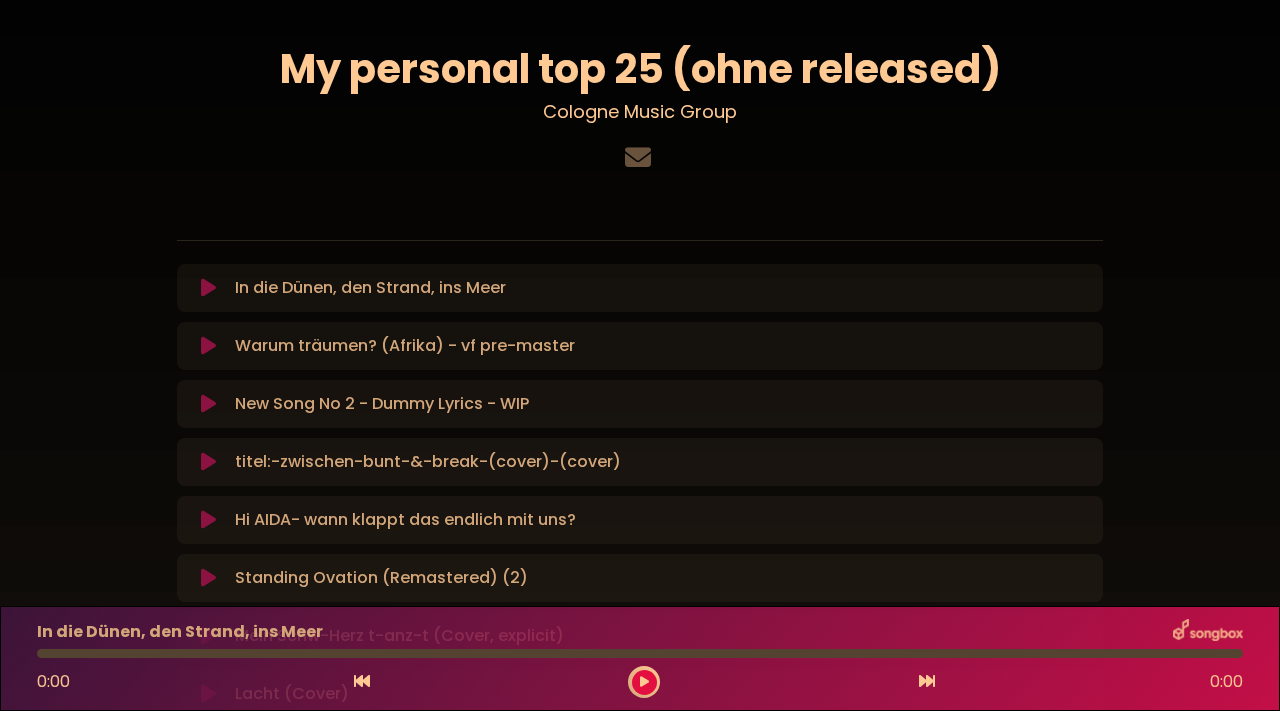 scroll, scrollTop: 0, scrollLeft: 0, axis: both 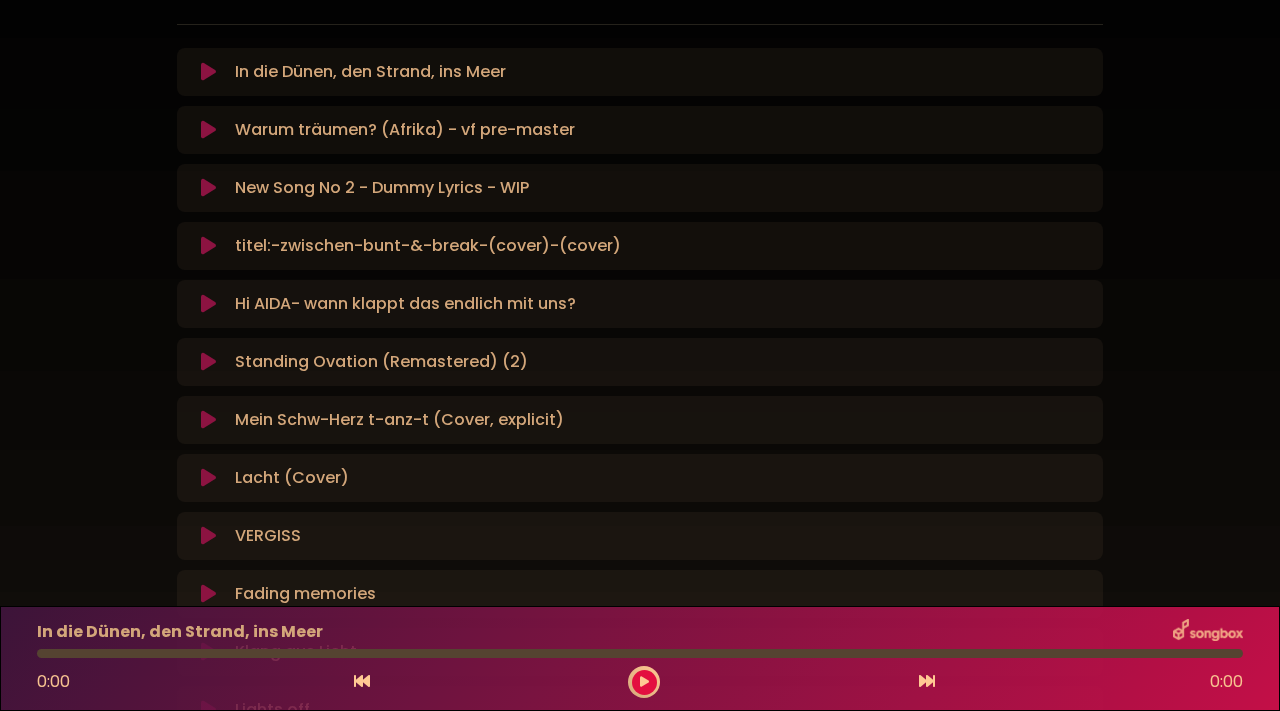 click at bounding box center [208, 246] 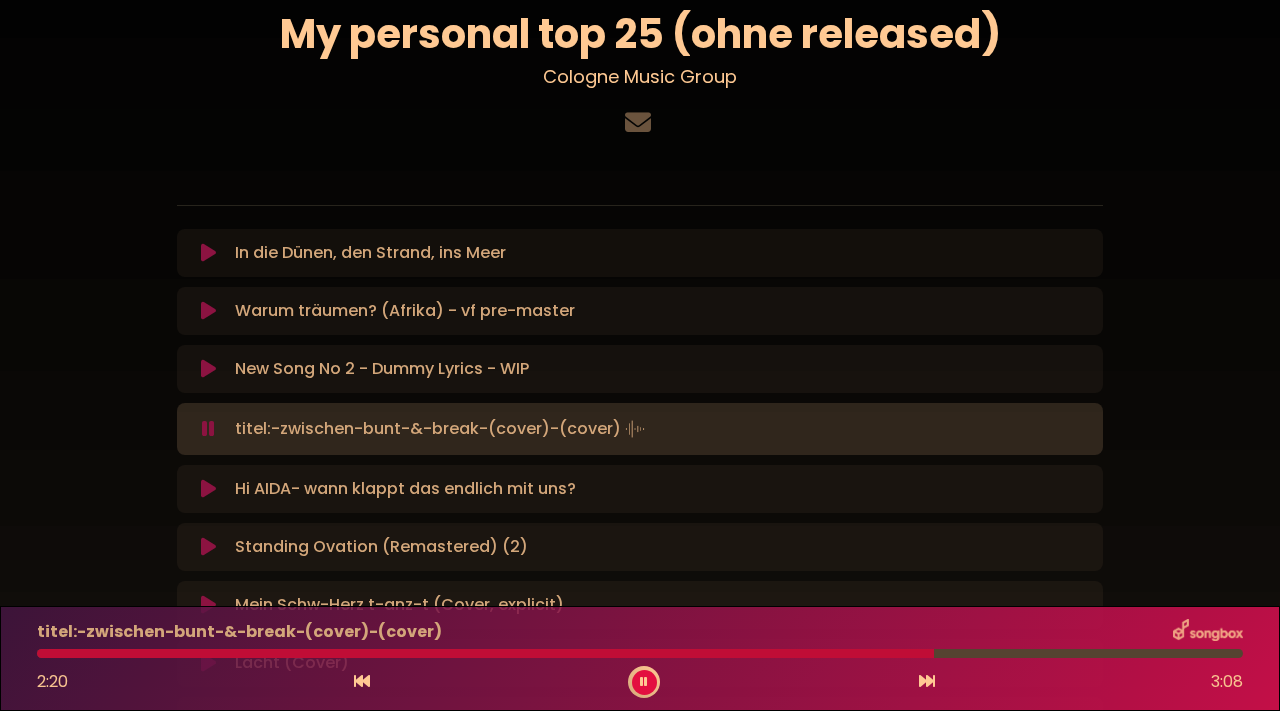 scroll, scrollTop: 137, scrollLeft: 0, axis: vertical 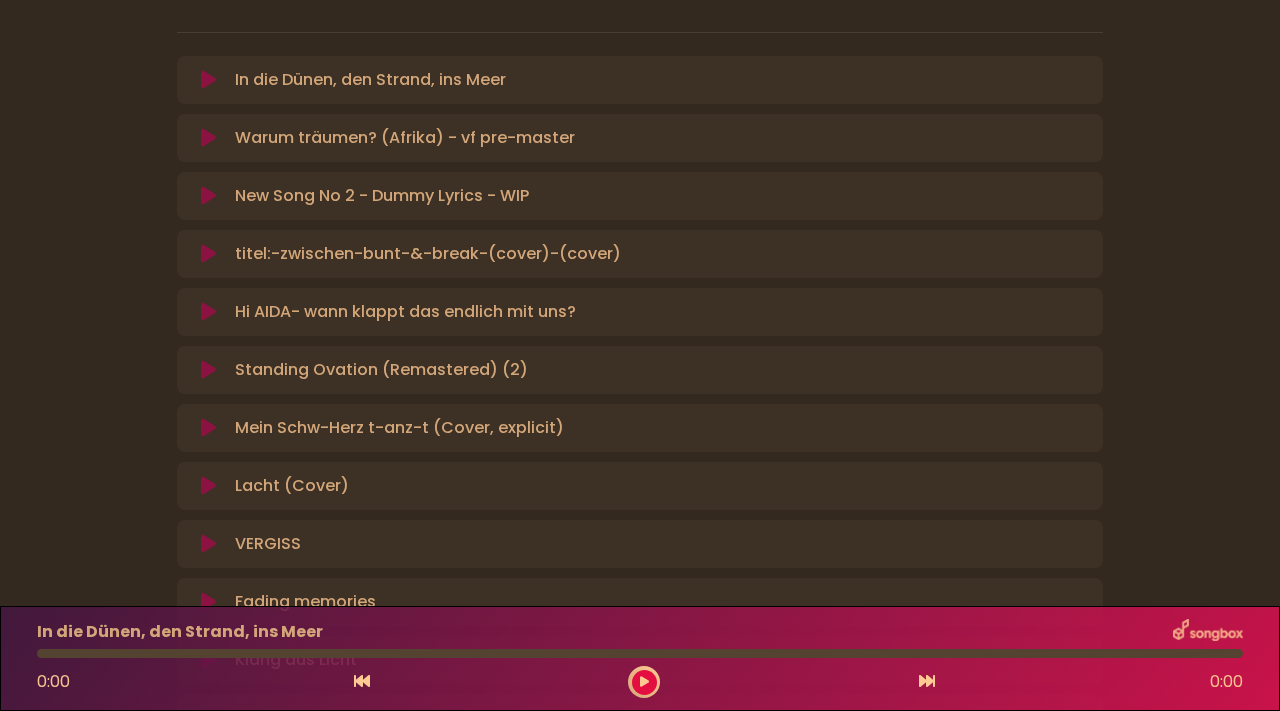 click at bounding box center [208, 254] 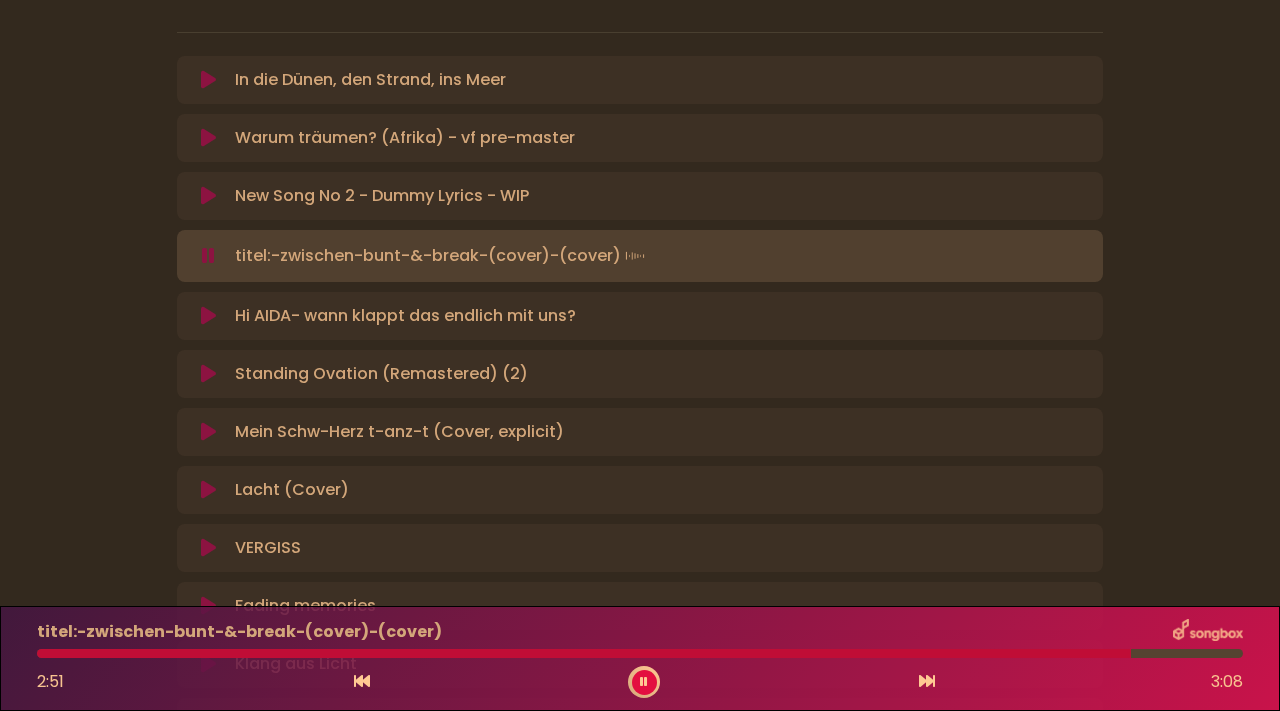 click at bounding box center [208, 316] 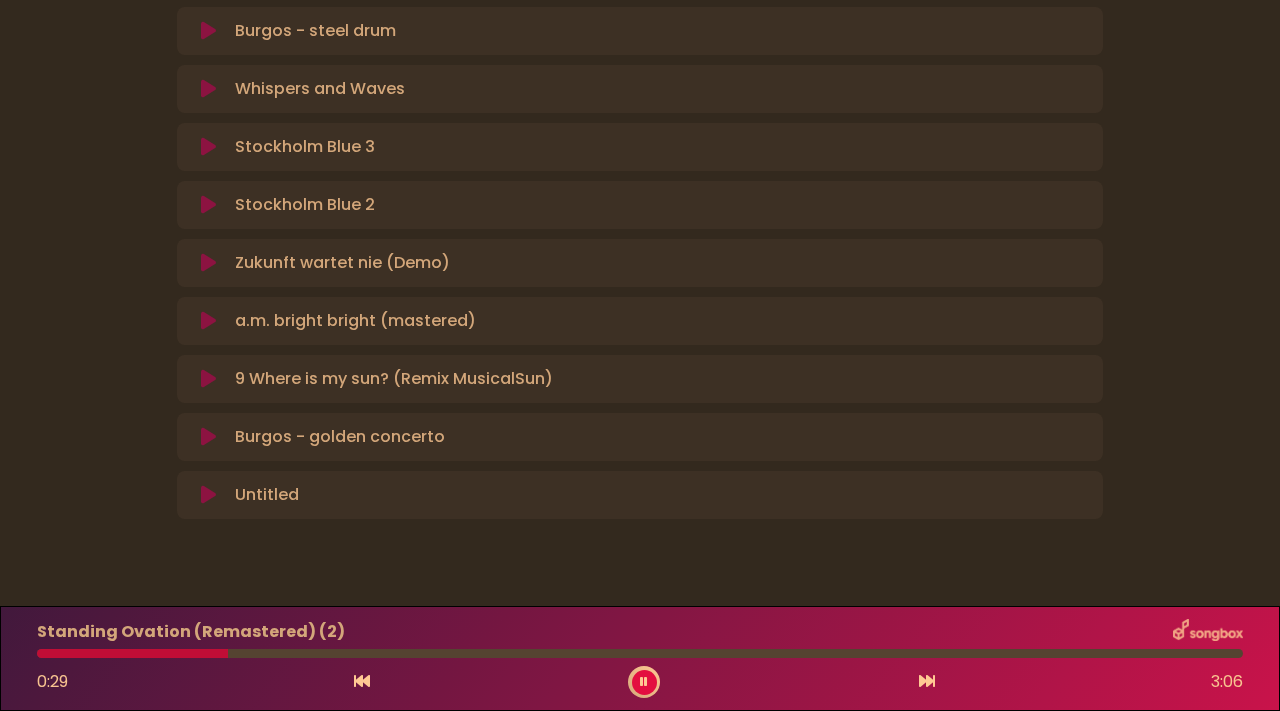 scroll, scrollTop: 1311, scrollLeft: 0, axis: vertical 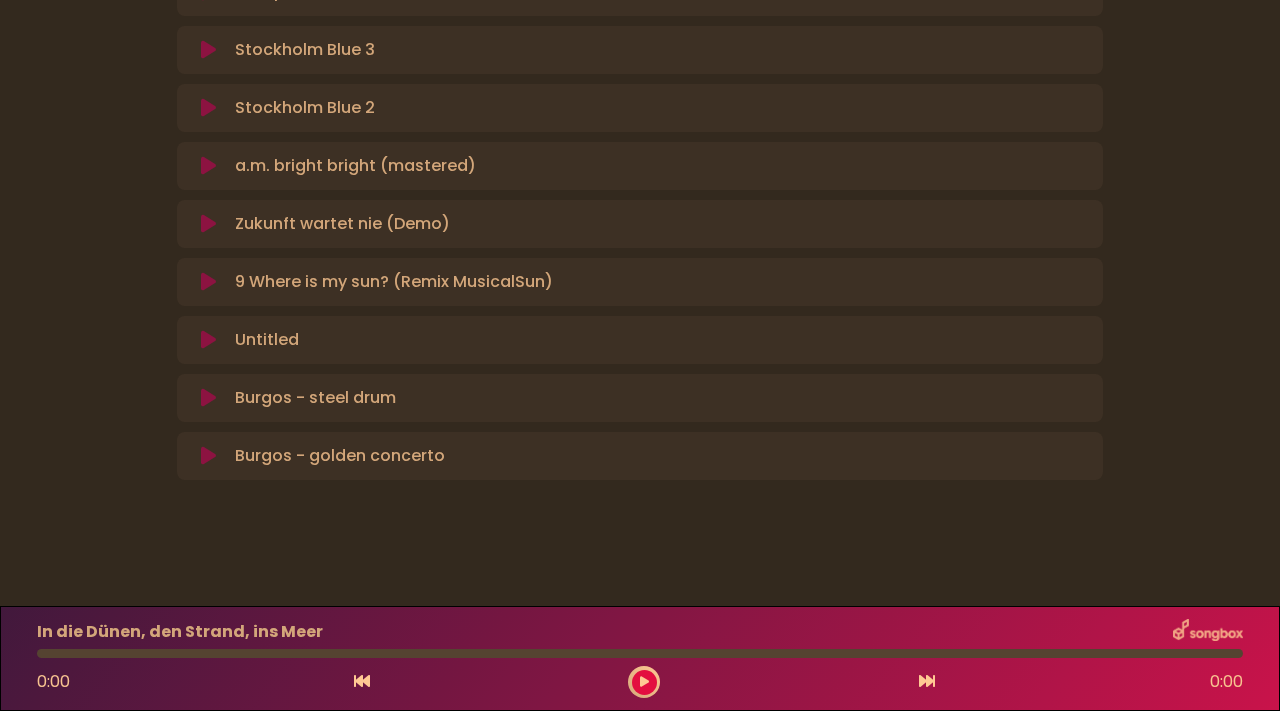 click at bounding box center (208, 340) 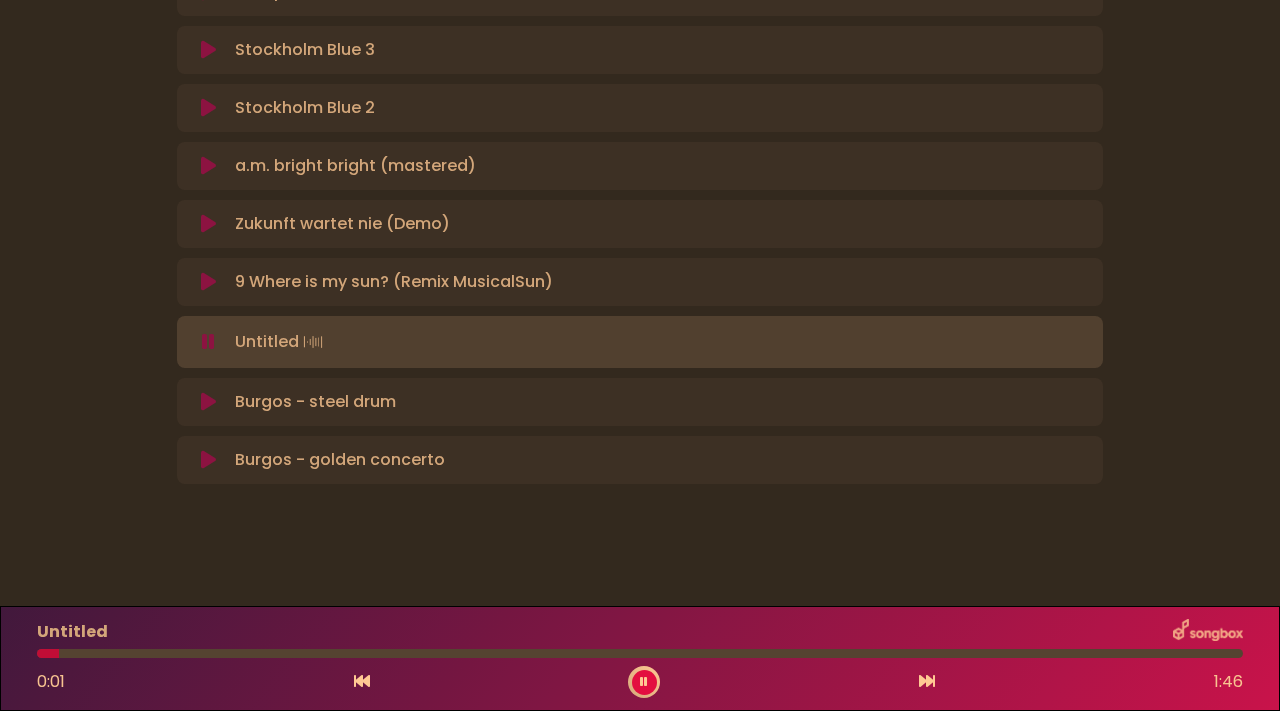 click at bounding box center [208, 342] 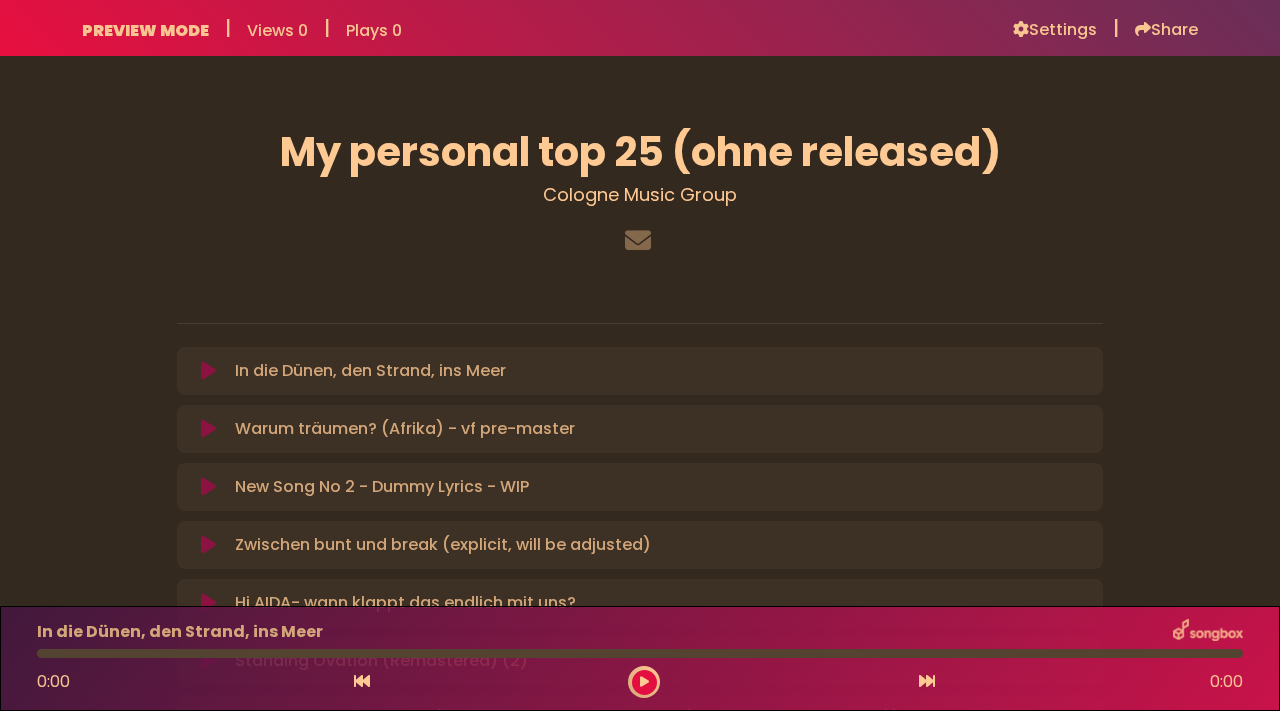 scroll, scrollTop: 0, scrollLeft: 0, axis: both 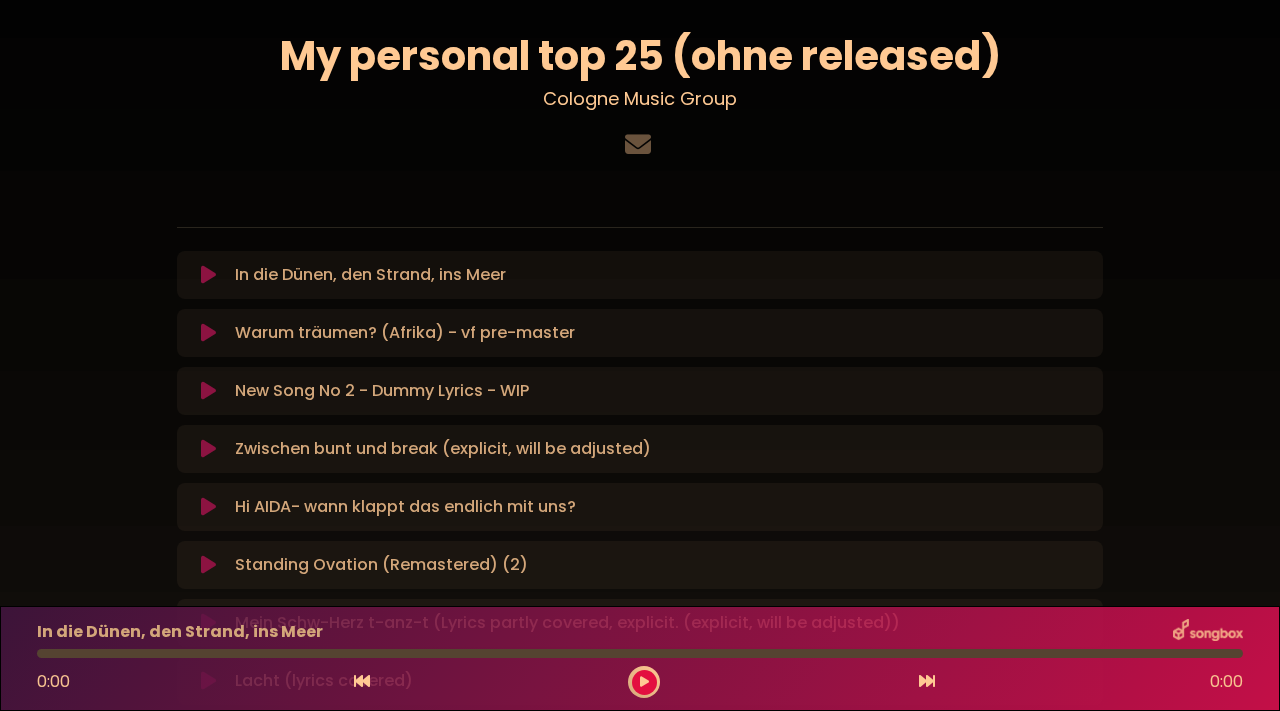 click at bounding box center [208, 275] 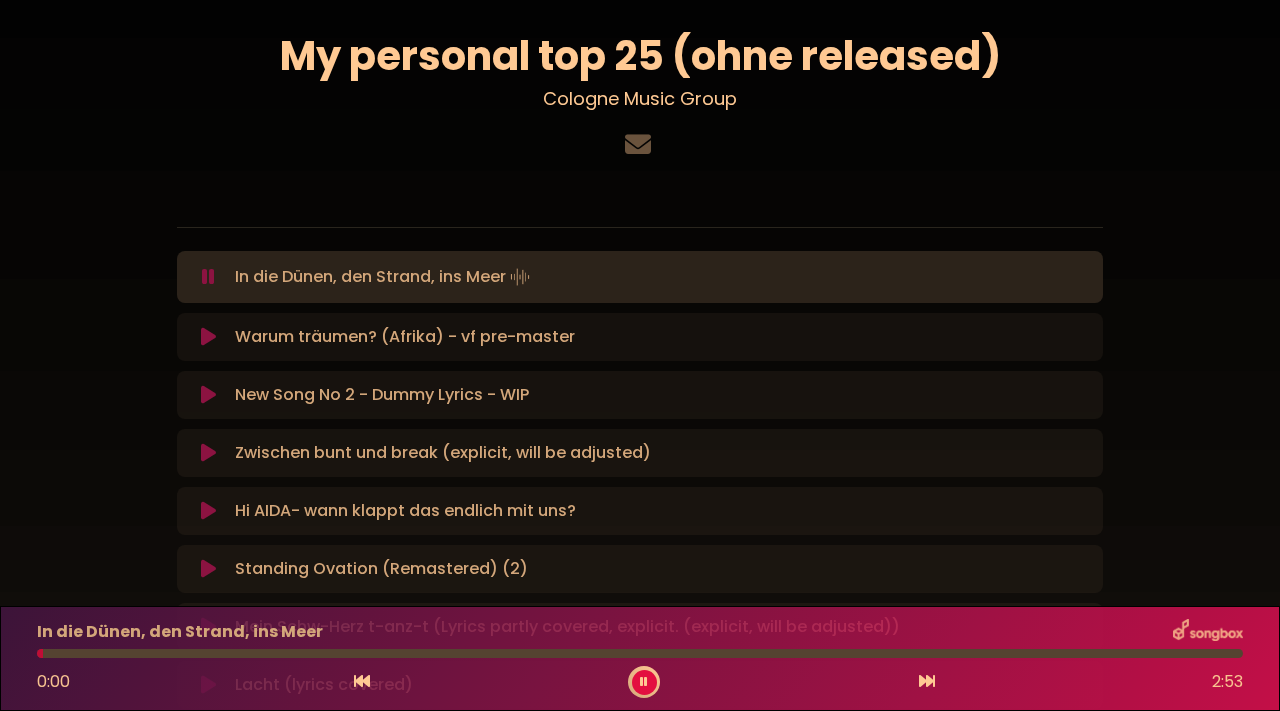 click at bounding box center (208, 337) 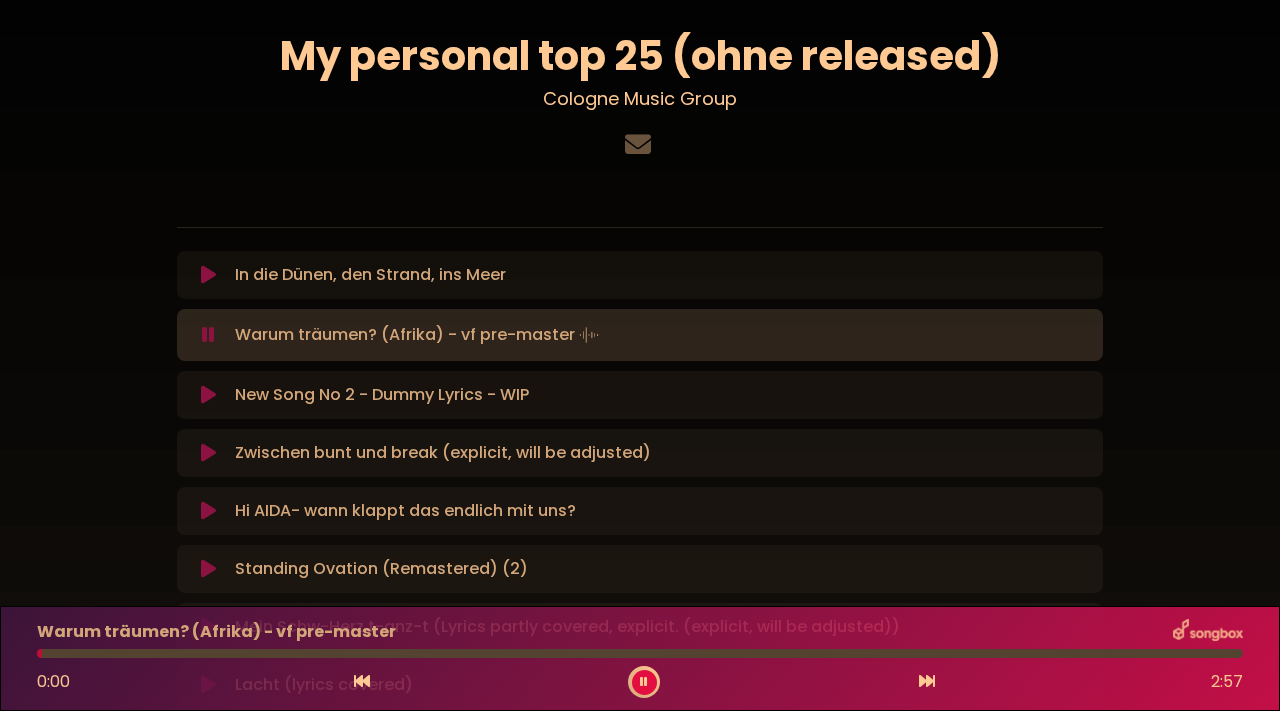 click at bounding box center [208, 395] 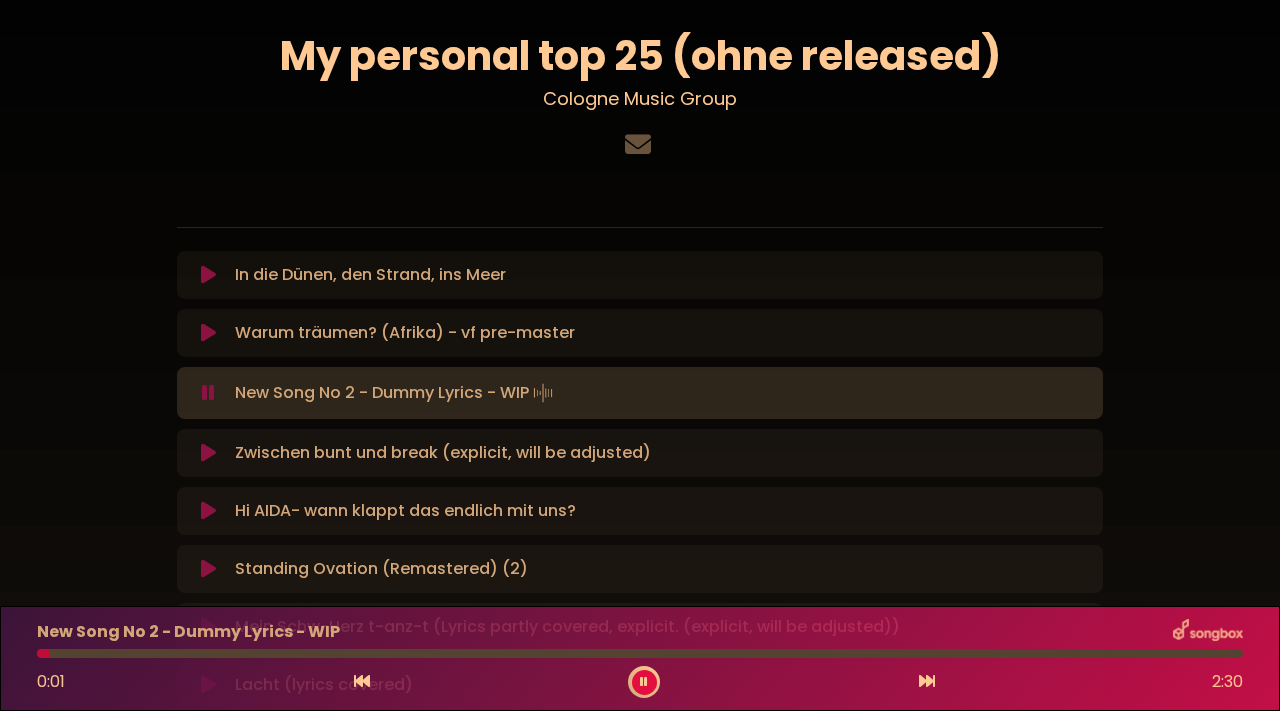 click at bounding box center (208, 453) 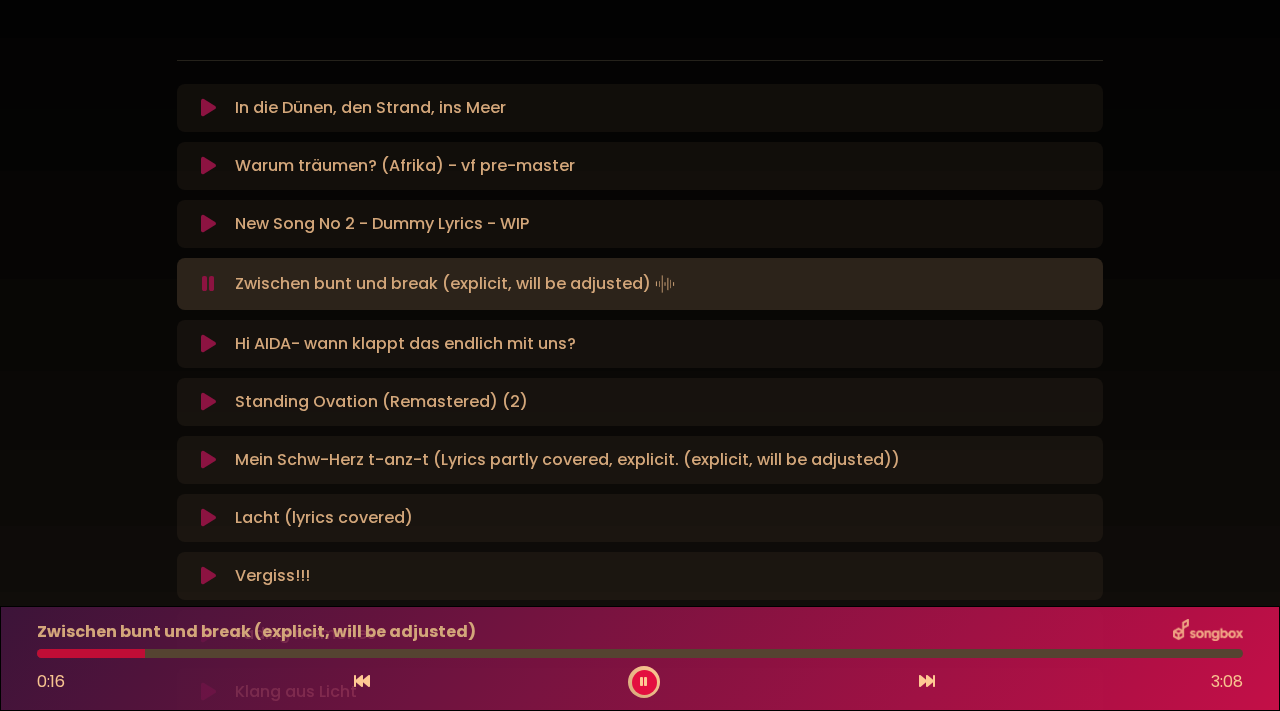 scroll, scrollTop: 264, scrollLeft: 0, axis: vertical 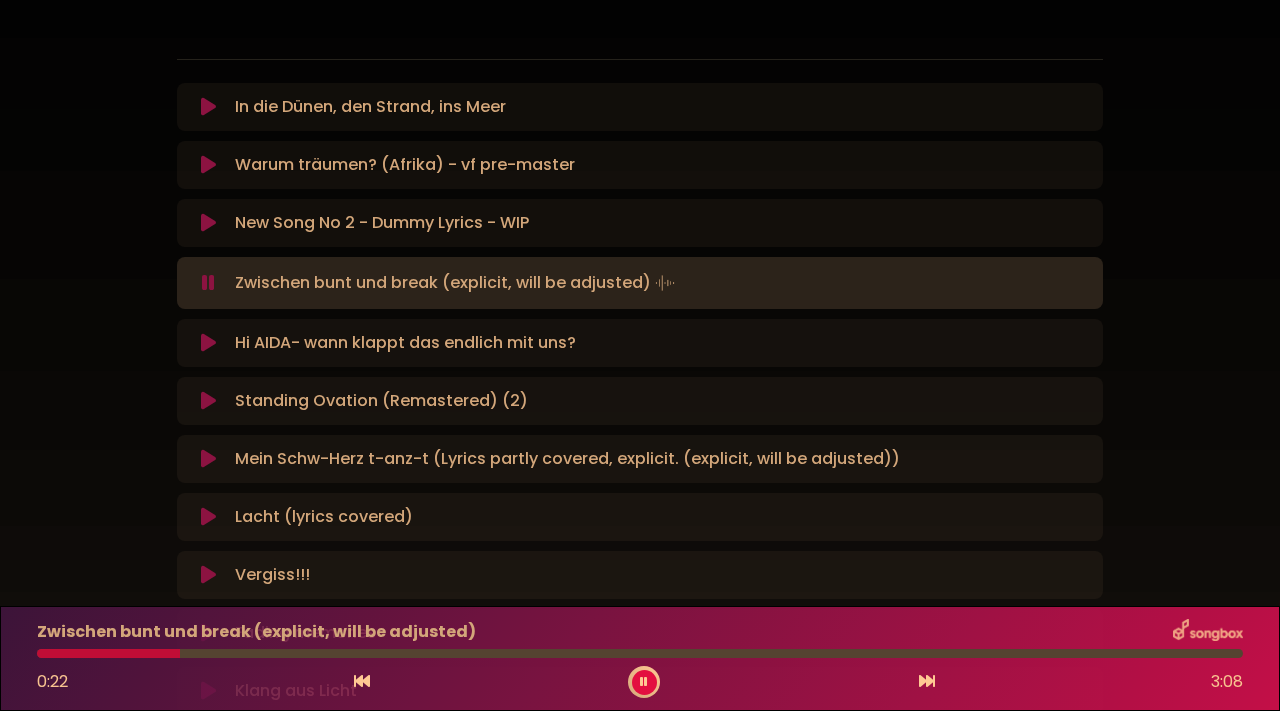 click at bounding box center [208, 343] 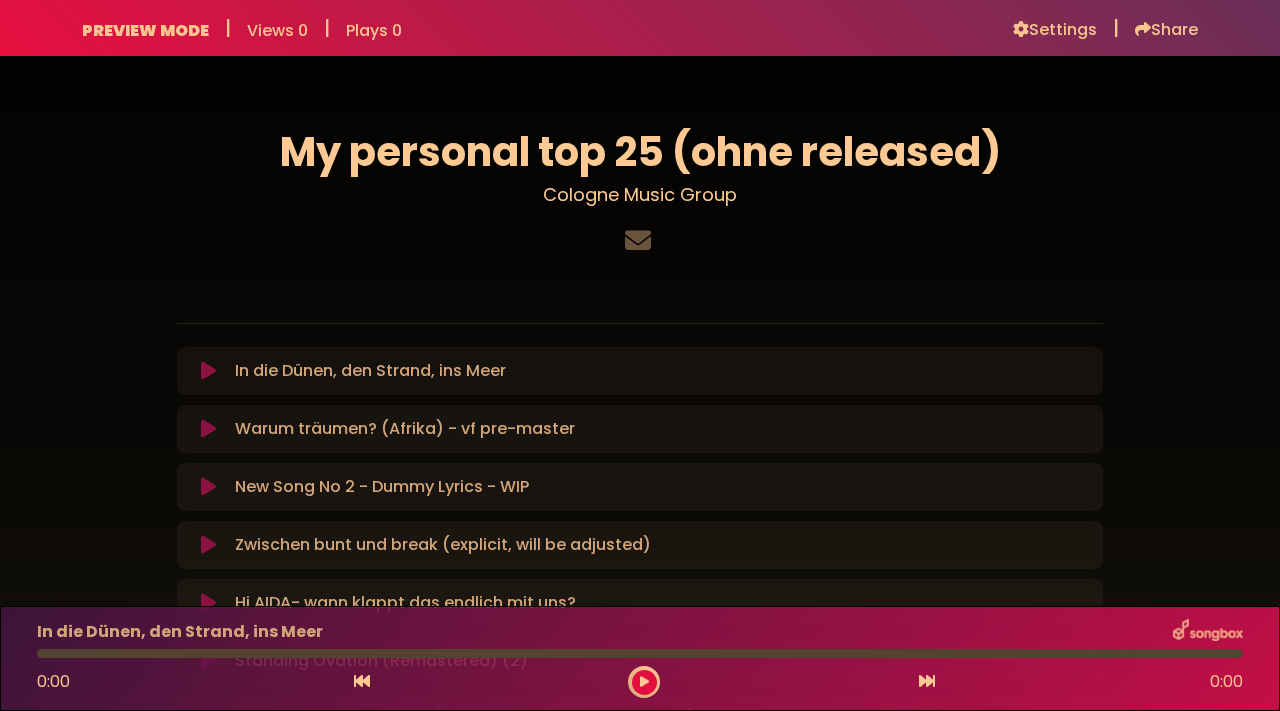 scroll, scrollTop: 0, scrollLeft: 0, axis: both 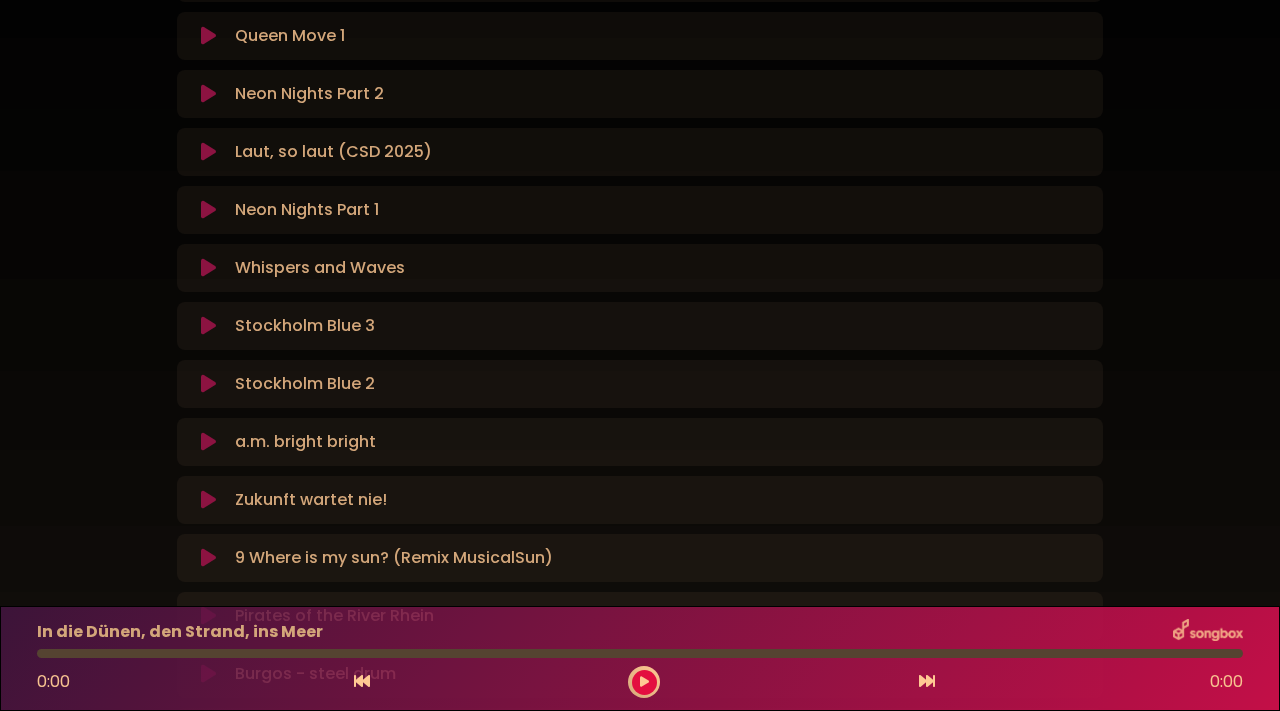 click at bounding box center [208, 442] 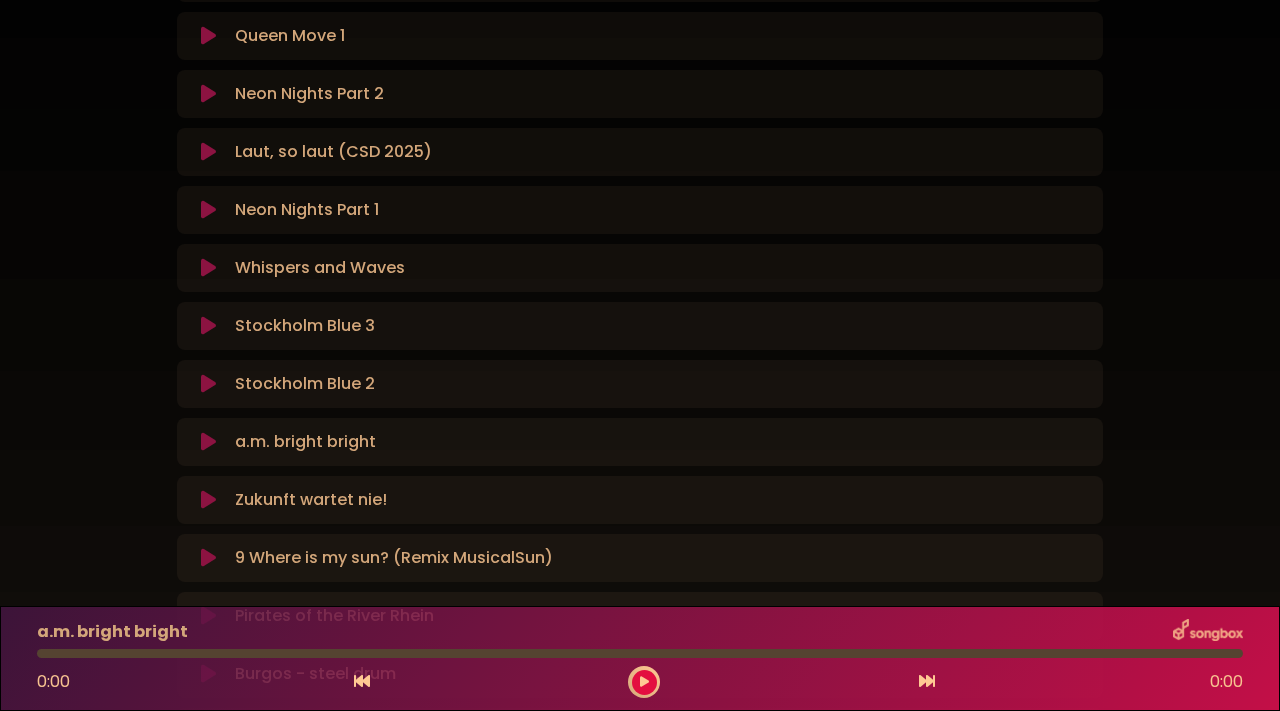 click at bounding box center [208, 442] 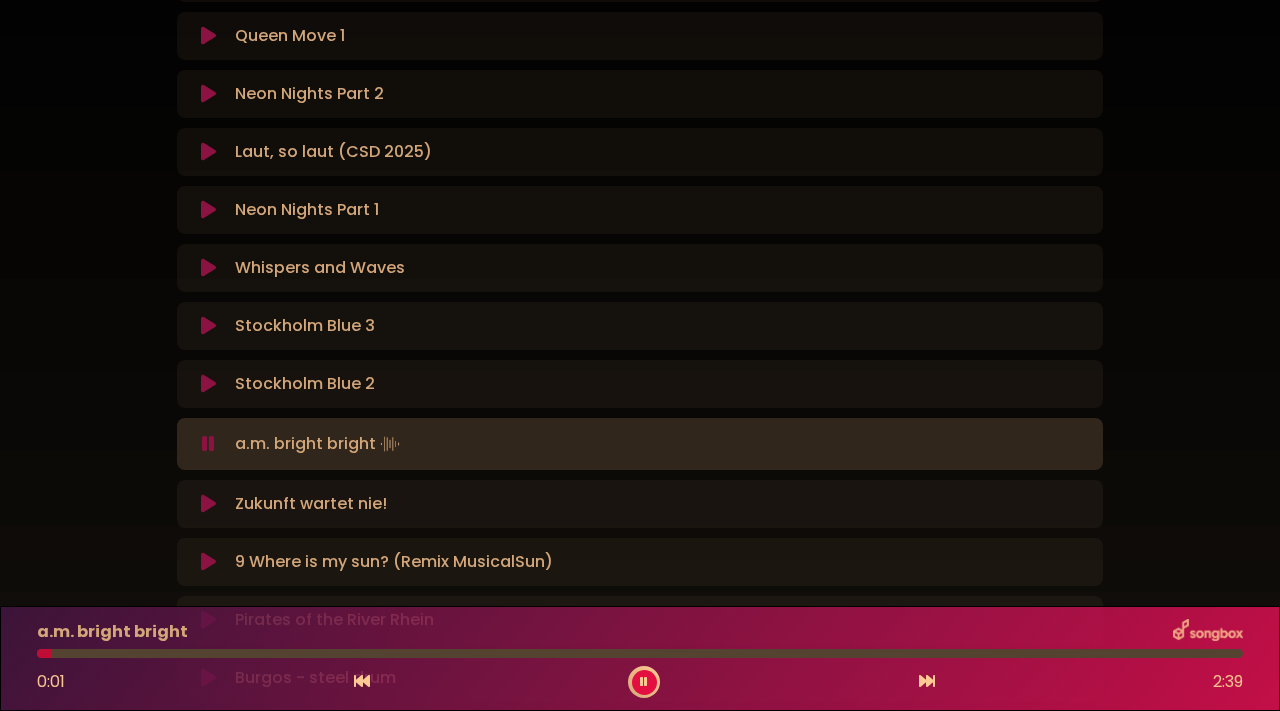scroll, scrollTop: 965, scrollLeft: 0, axis: vertical 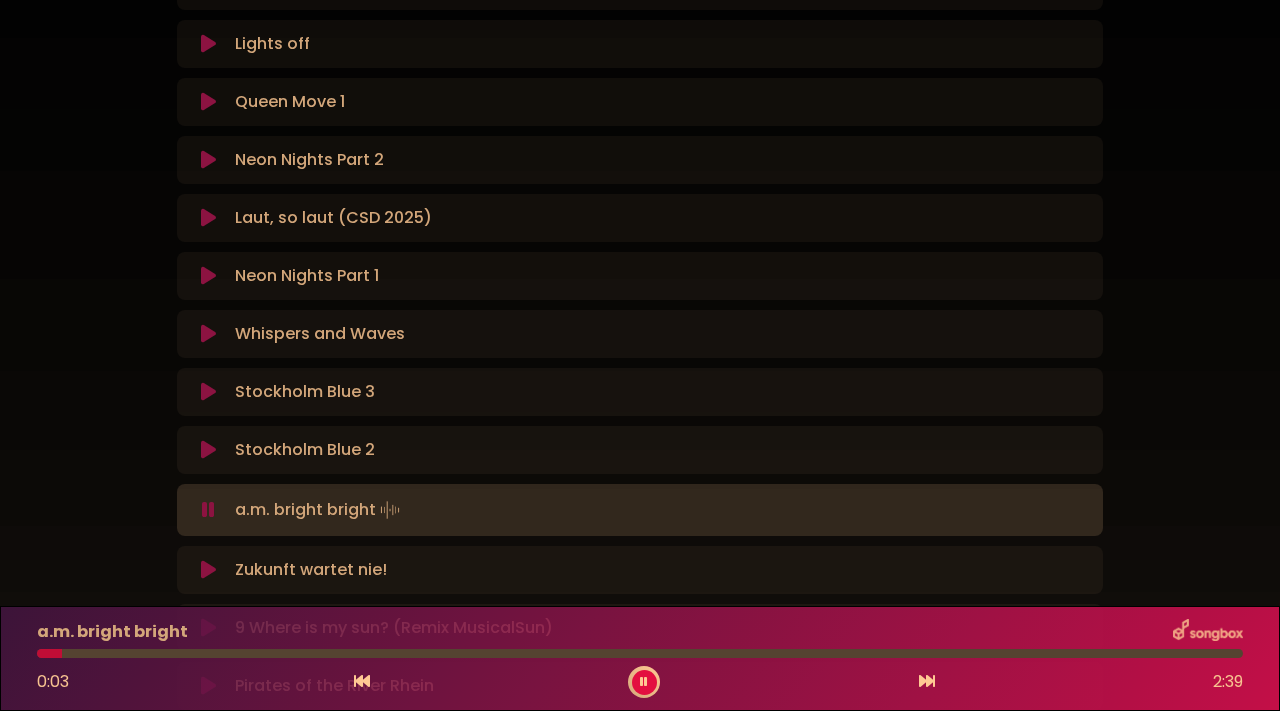 click at bounding box center [208, 276] 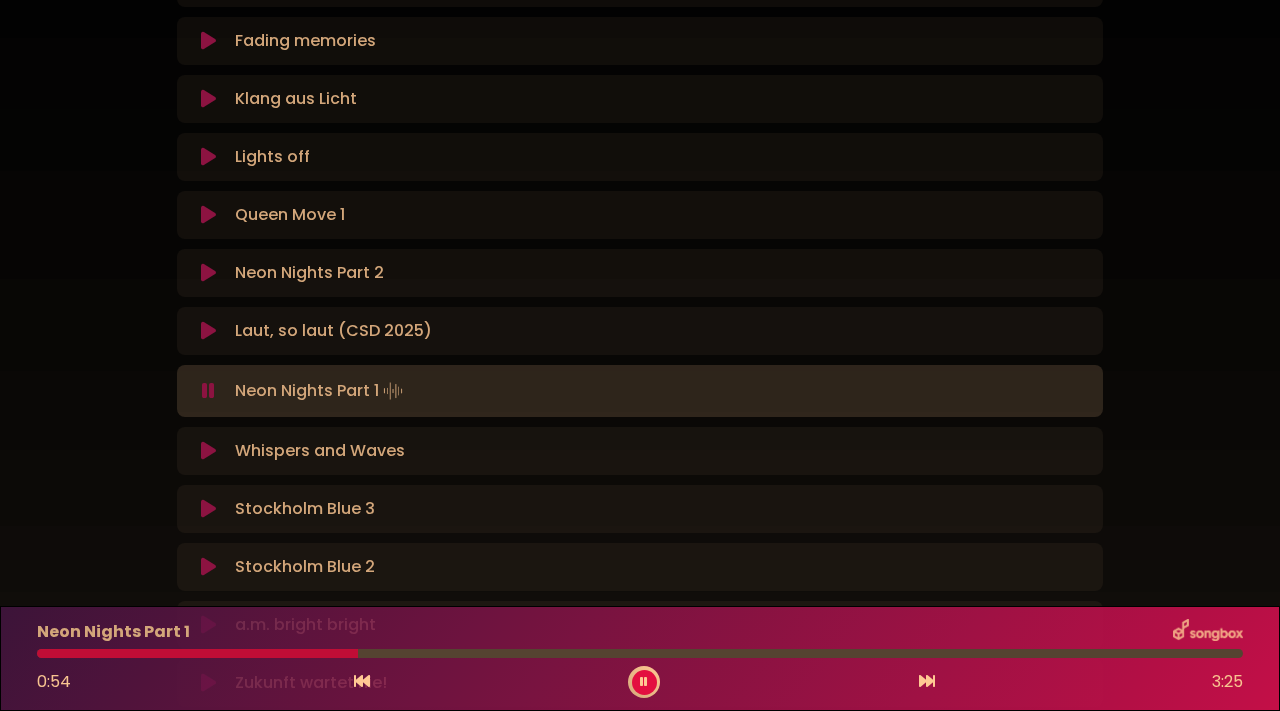 scroll, scrollTop: 862, scrollLeft: 0, axis: vertical 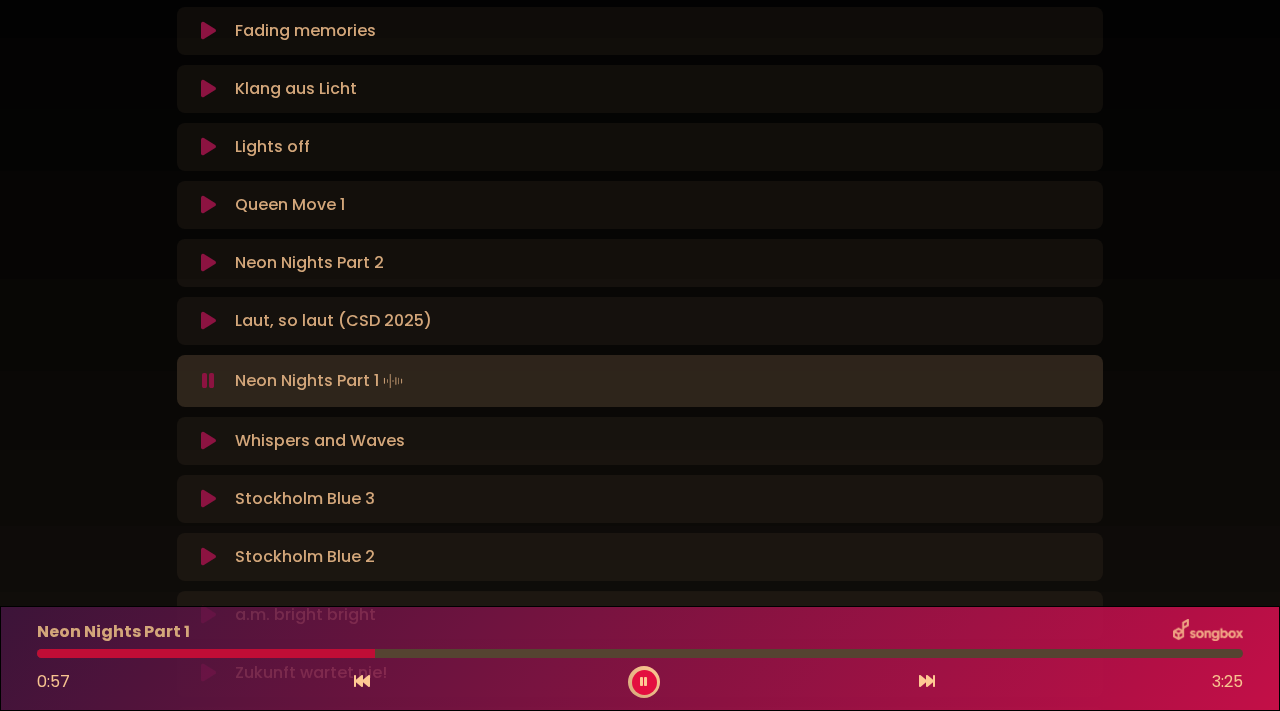 click at bounding box center [208, 263] 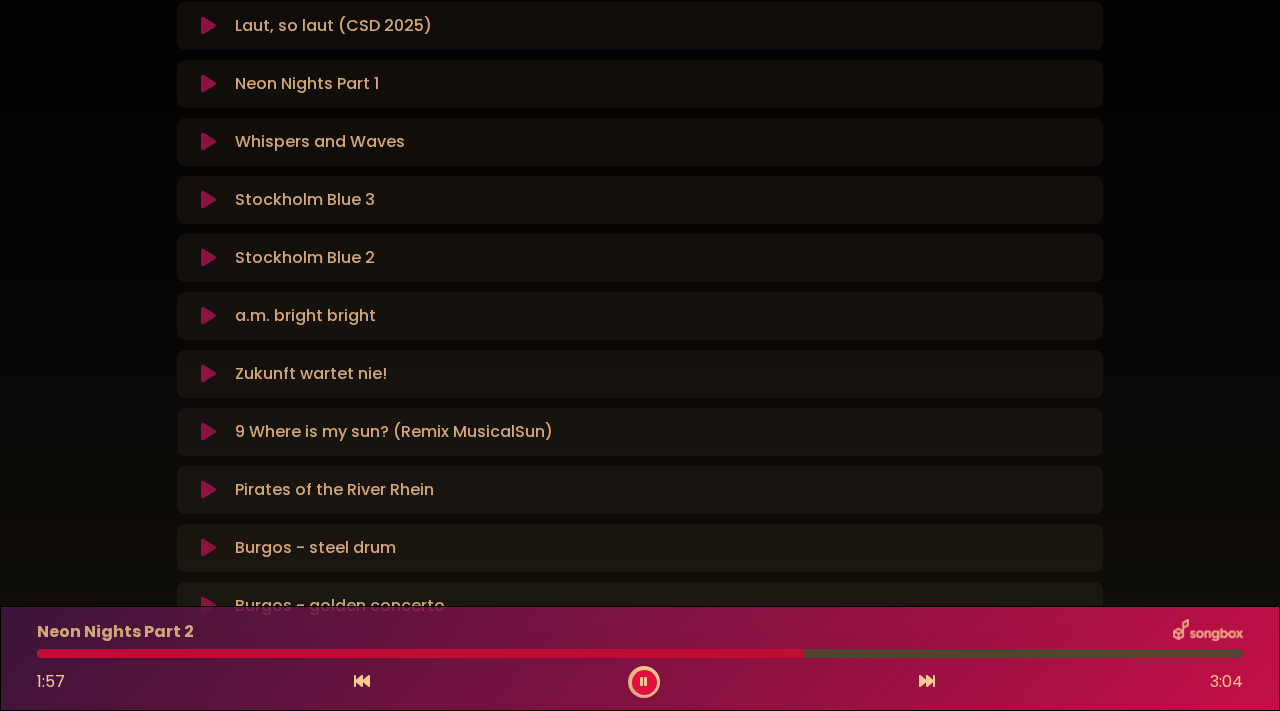 scroll, scrollTop: 1311, scrollLeft: 0, axis: vertical 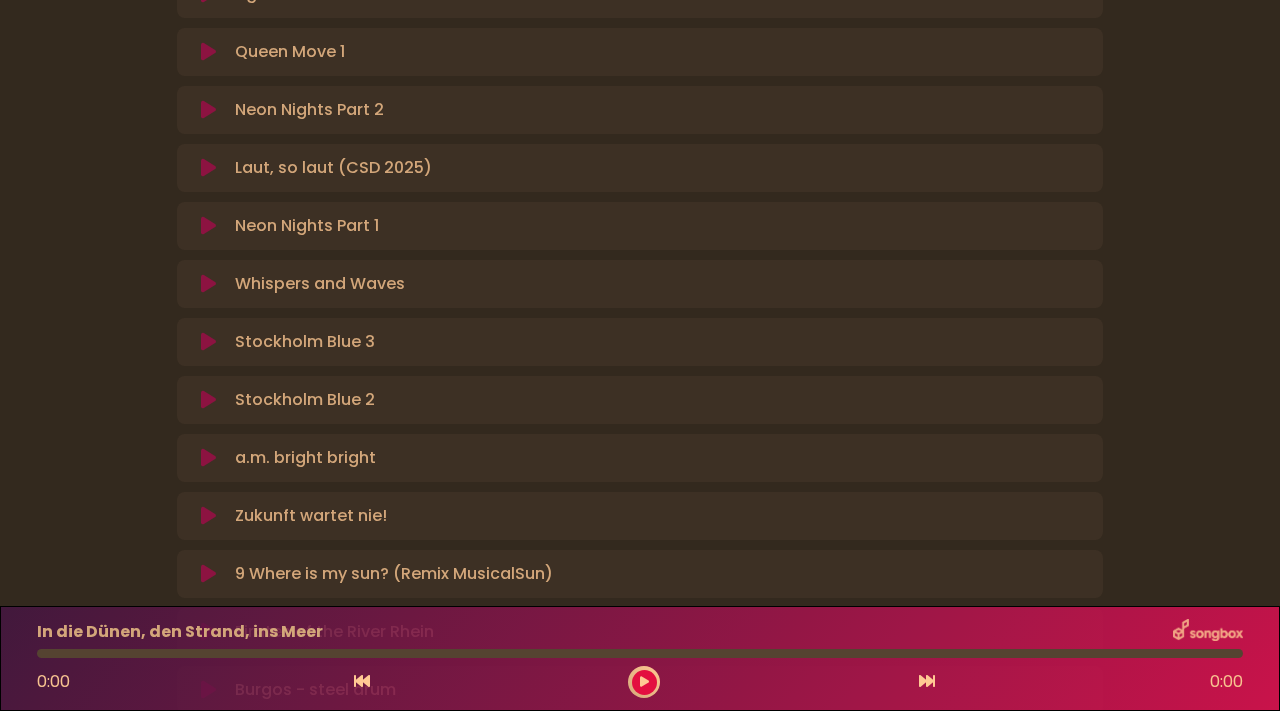 click at bounding box center (208, 226) 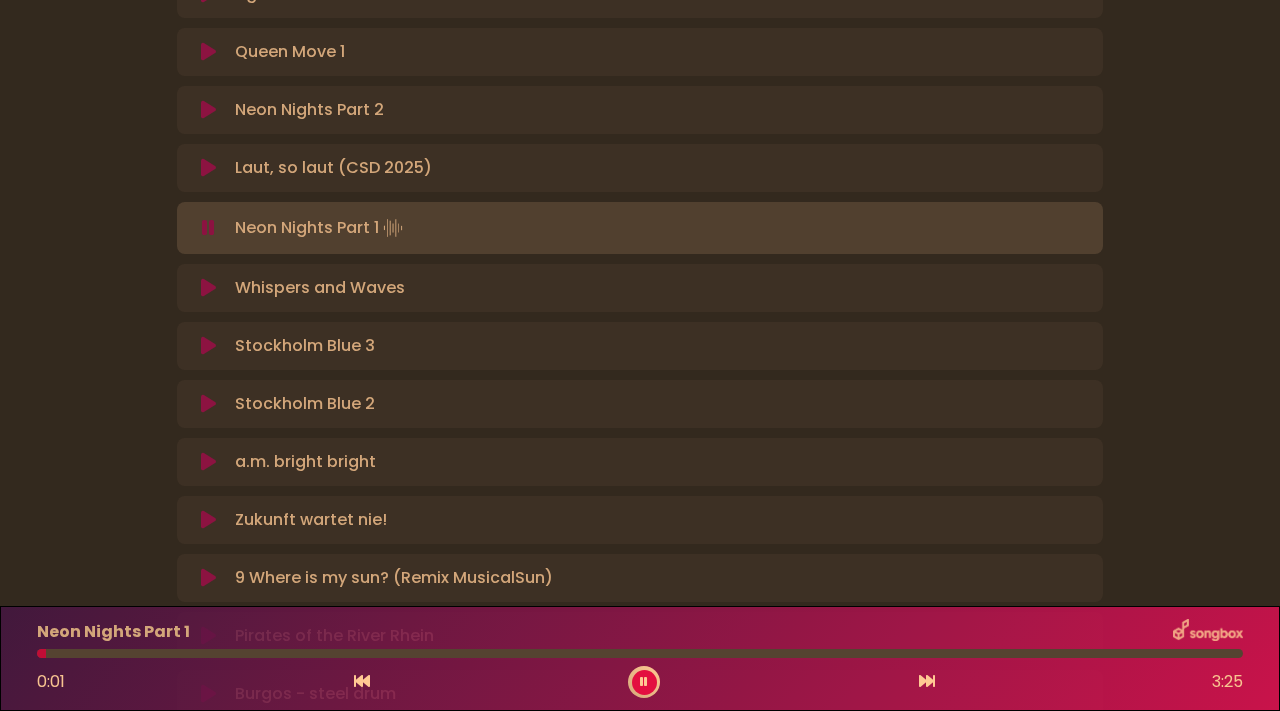 type 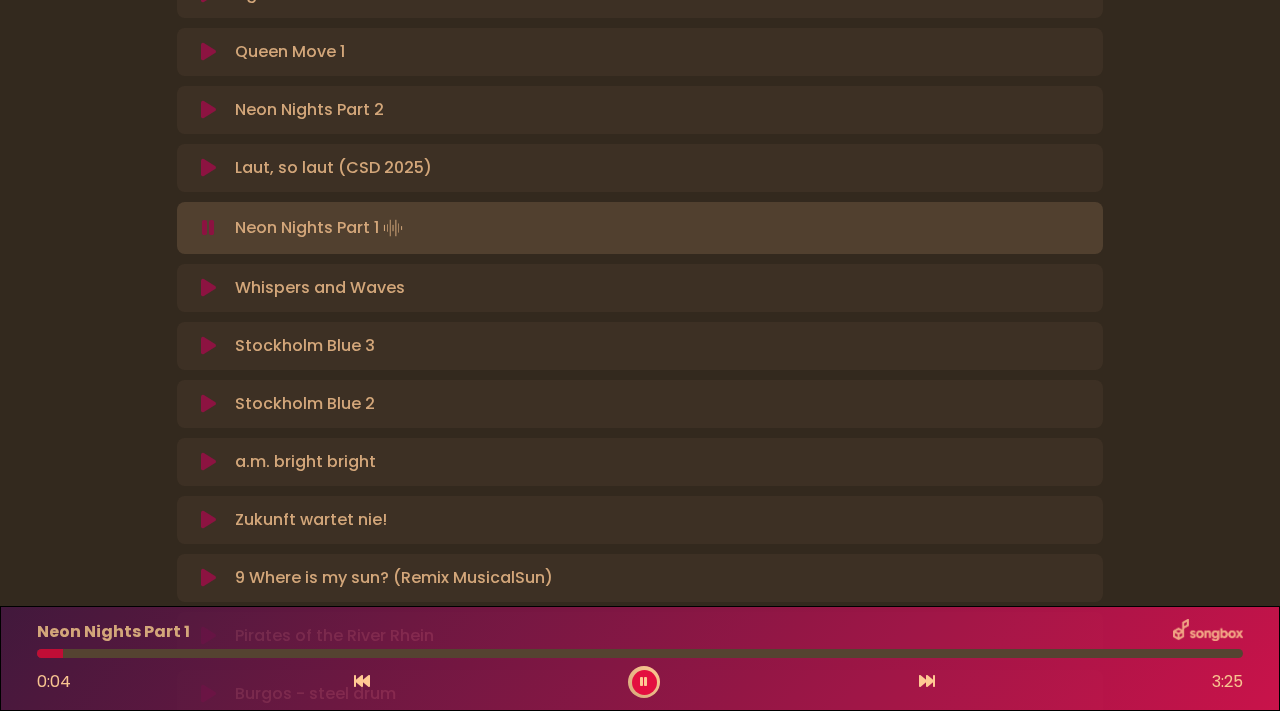 click on "Neon Nights Part 1
Loading Track..." at bounding box center (321, 228) 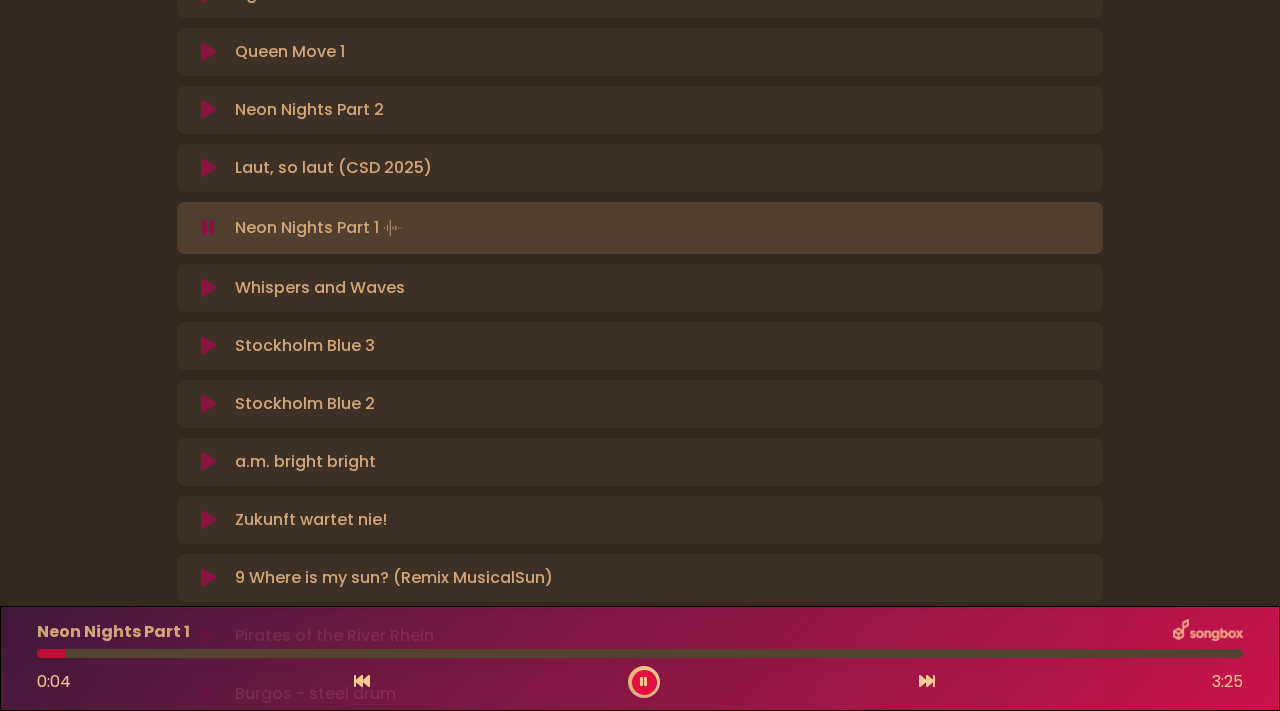 click at bounding box center (208, 228) 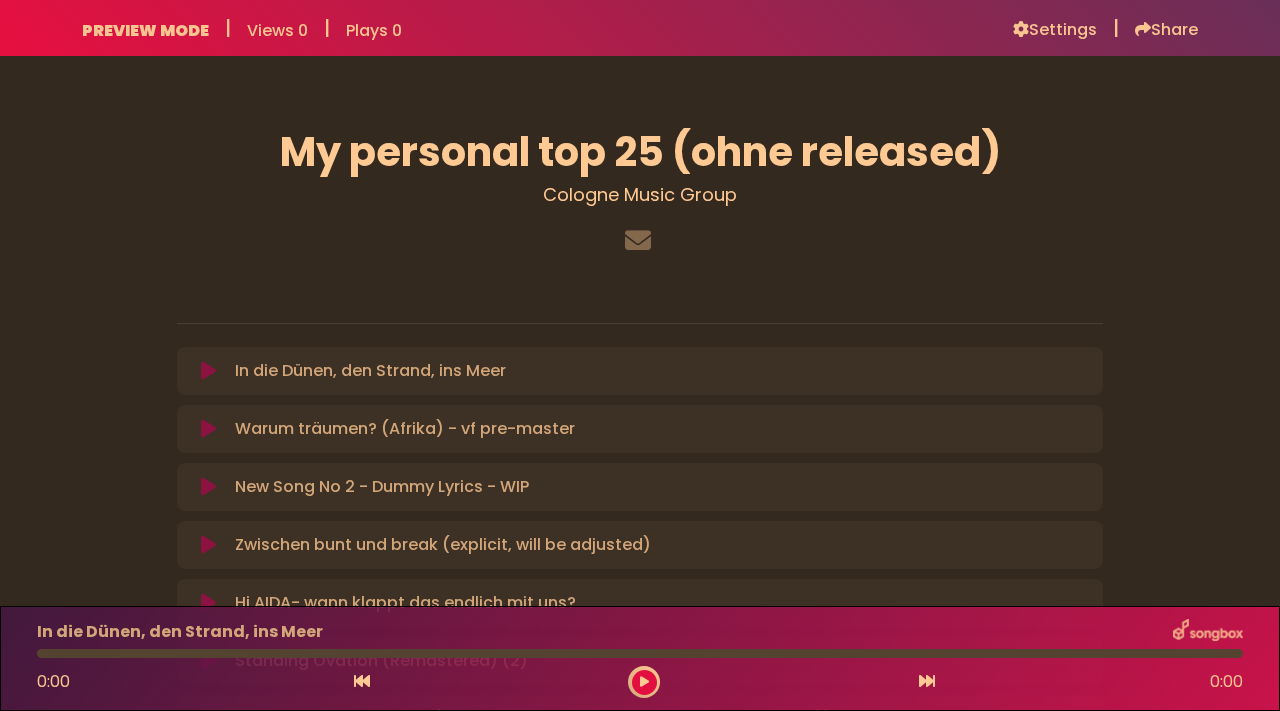 scroll, scrollTop: 0, scrollLeft: 0, axis: both 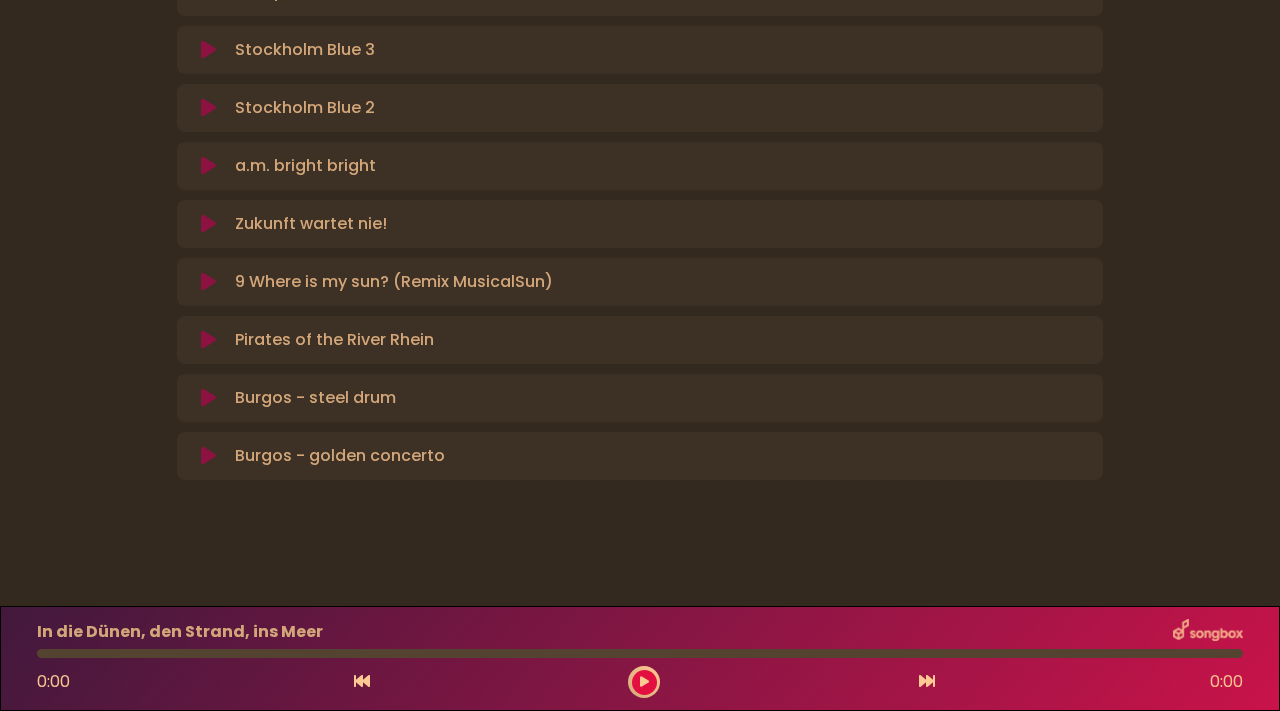 click on "[CITY] - golden concerto
Loading Track..." at bounding box center [340, 456] 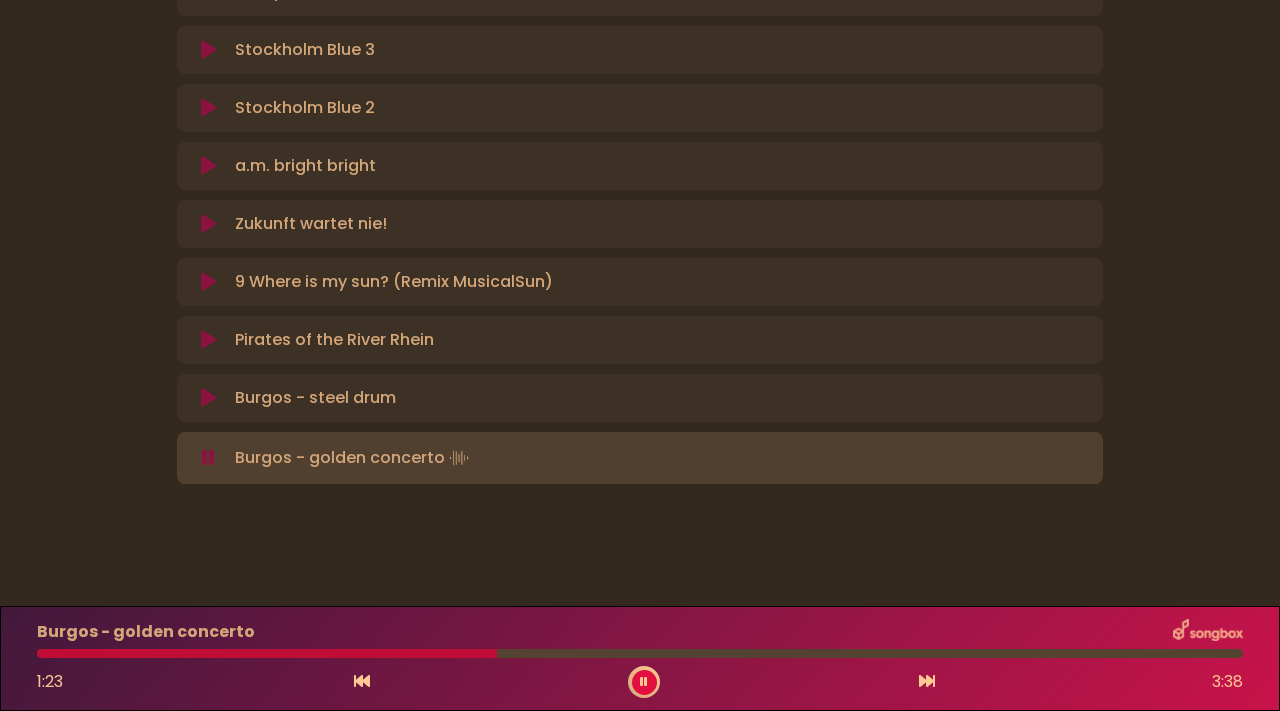 type 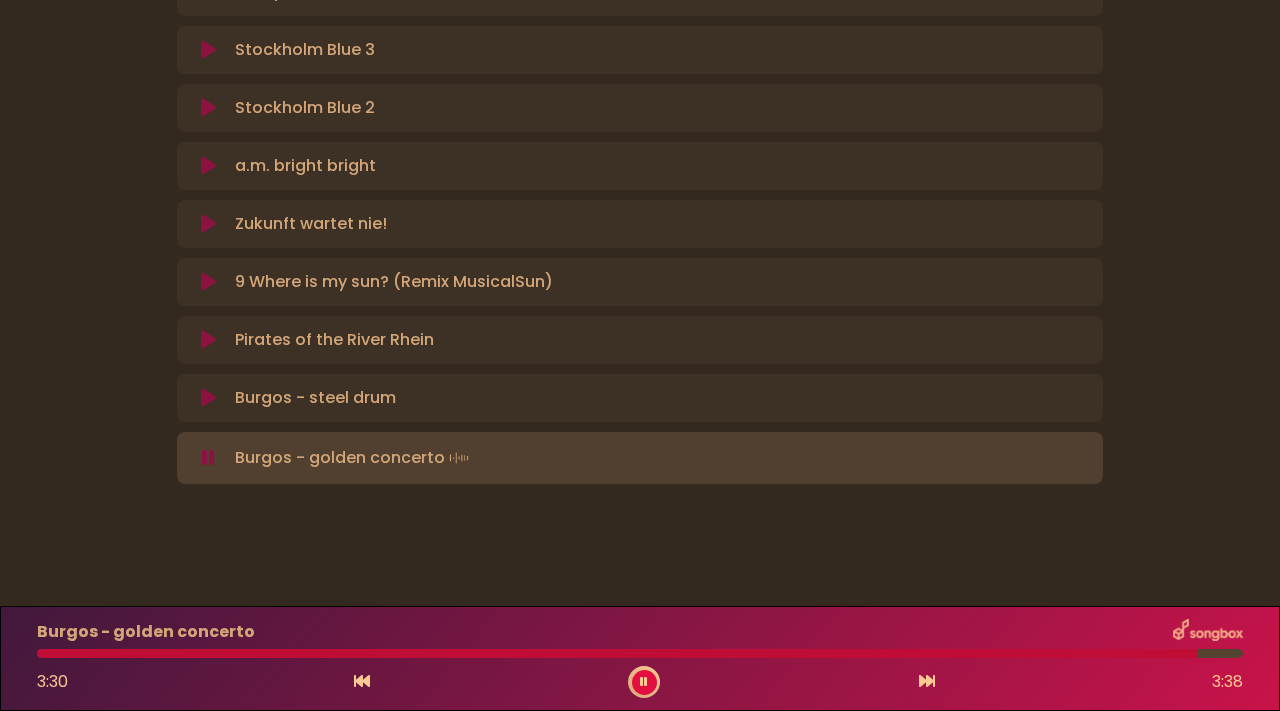 click at bounding box center [208, 398] 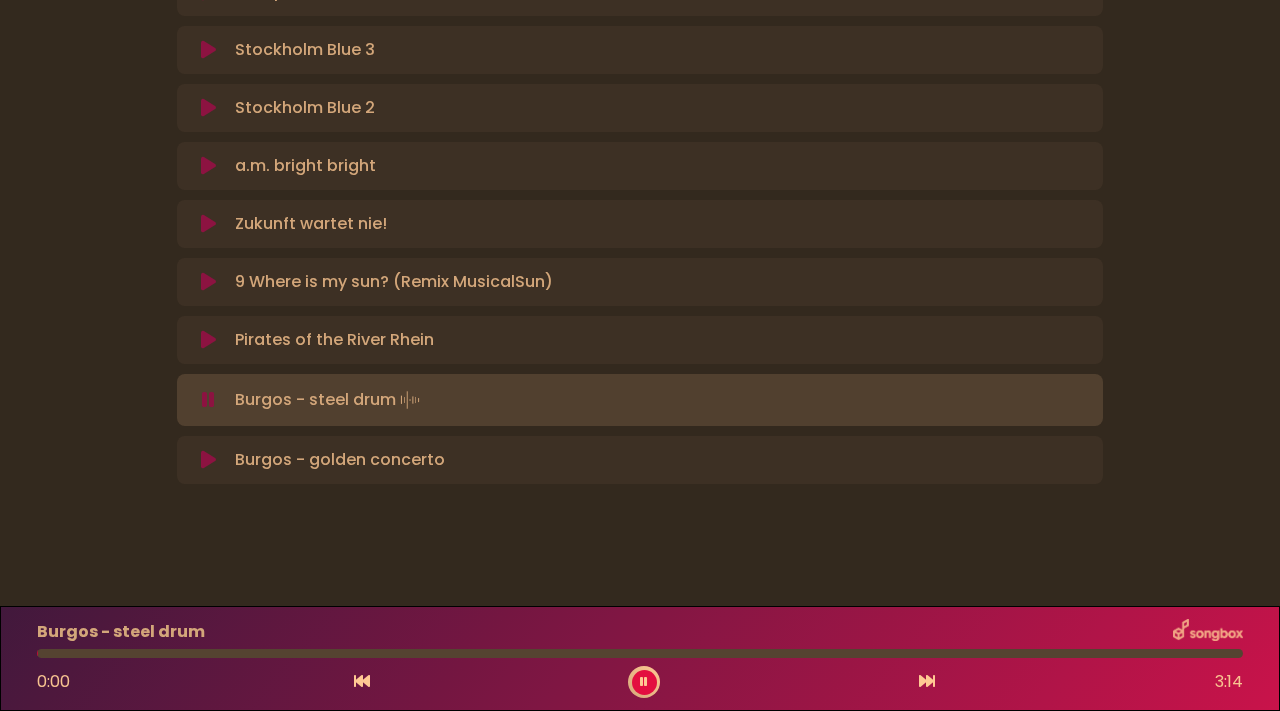 type 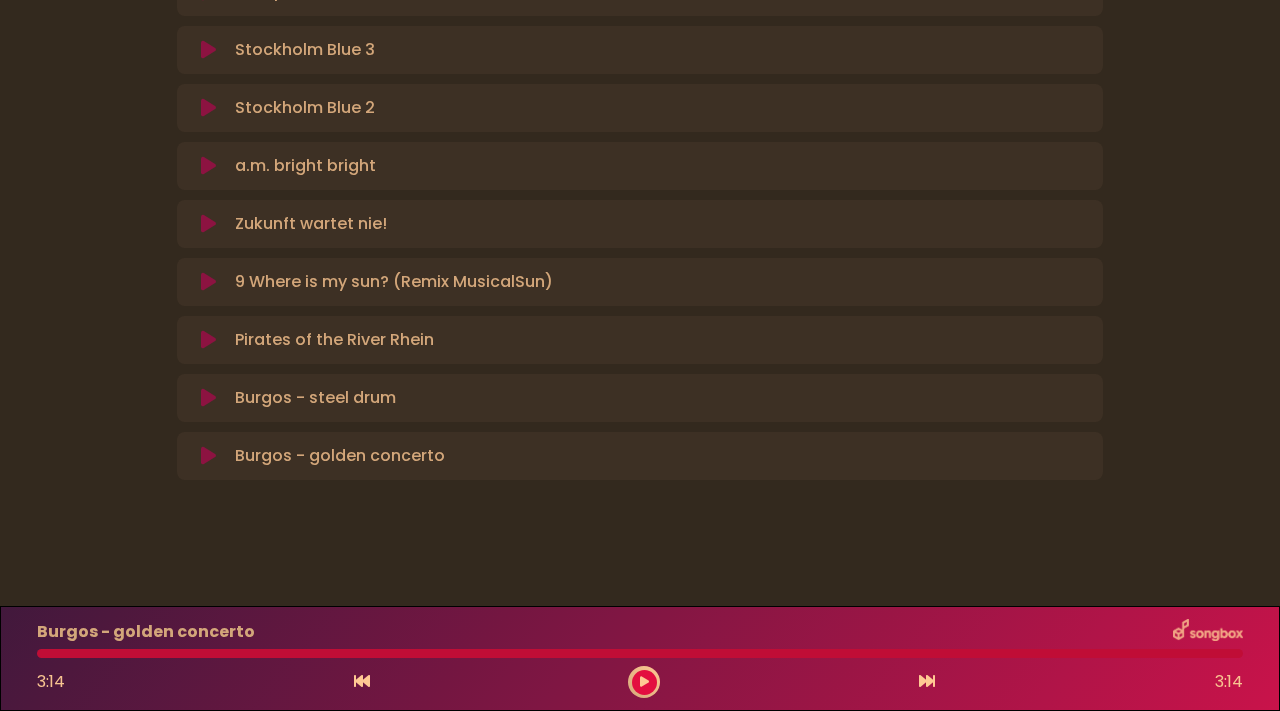 scroll, scrollTop: 1311, scrollLeft: 0, axis: vertical 